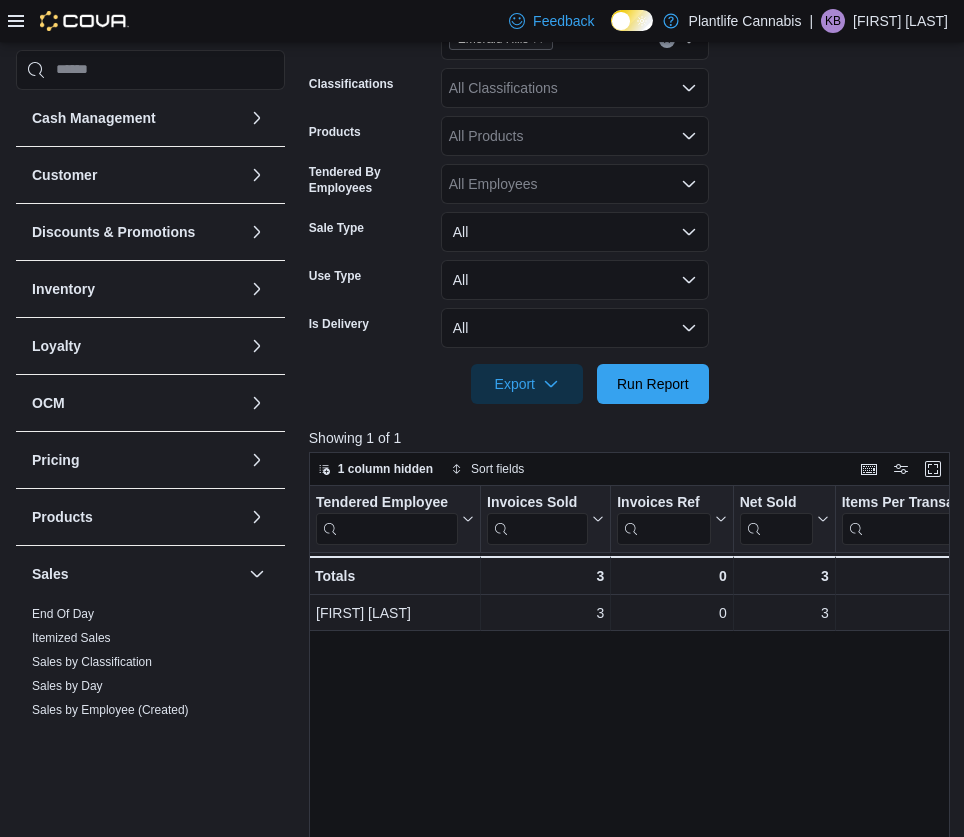 scroll, scrollTop: 401, scrollLeft: 0, axis: vertical 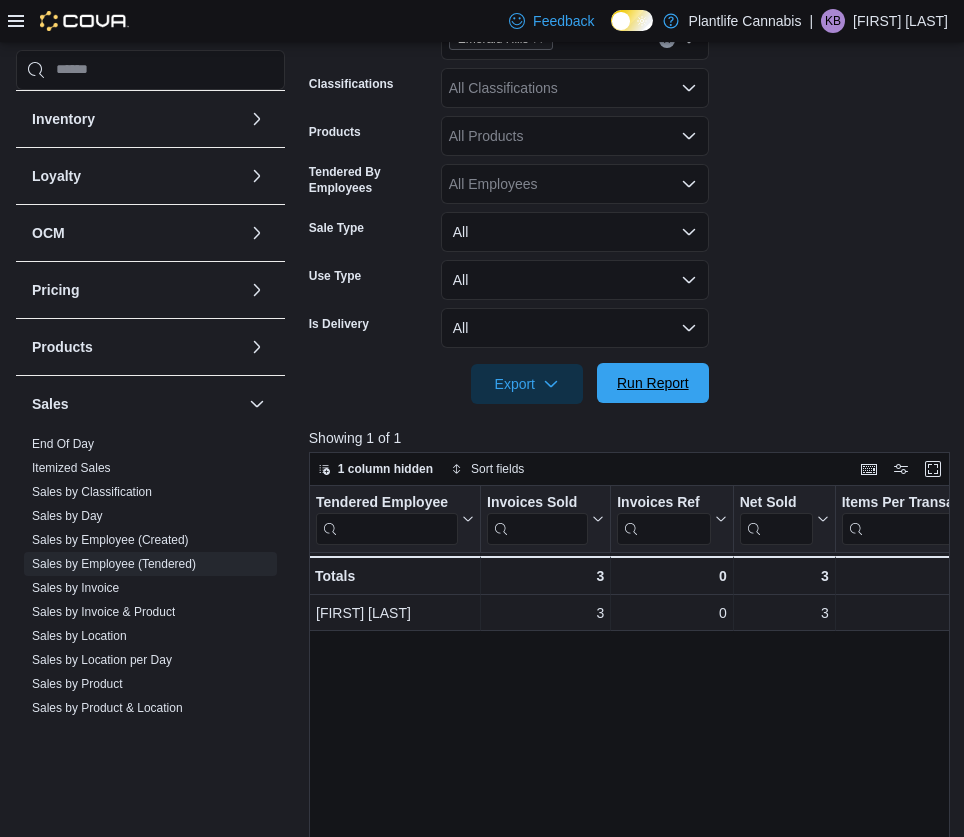 click on "Run Report" at bounding box center [653, 383] 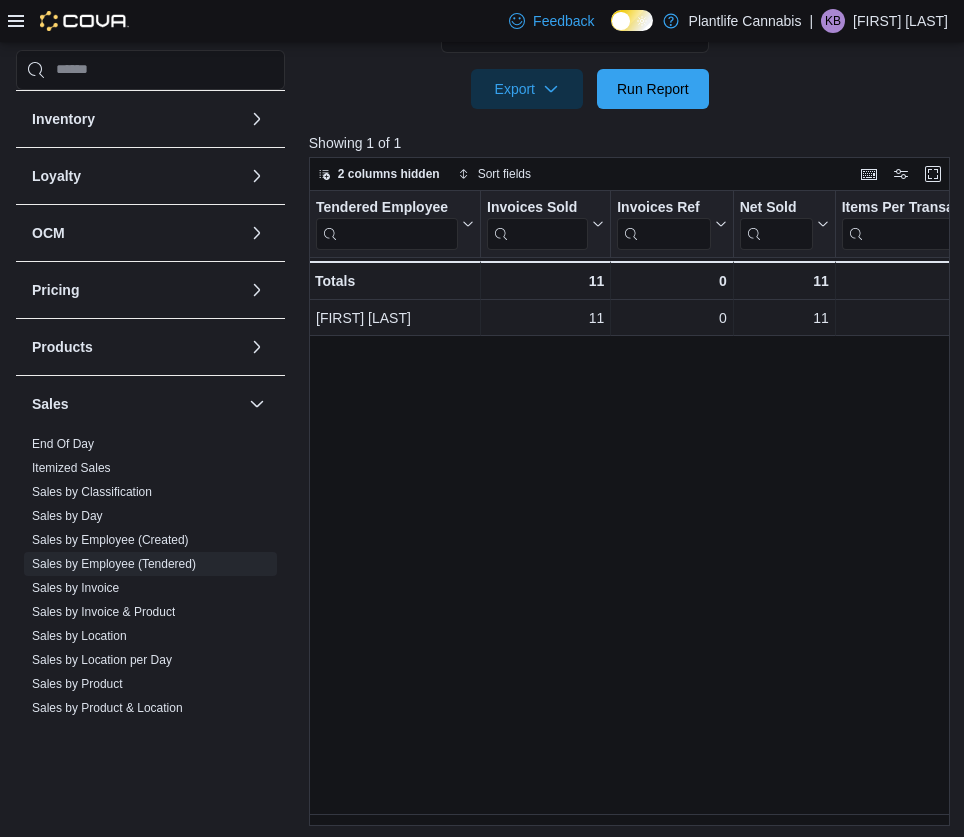 scroll, scrollTop: 701, scrollLeft: 0, axis: vertical 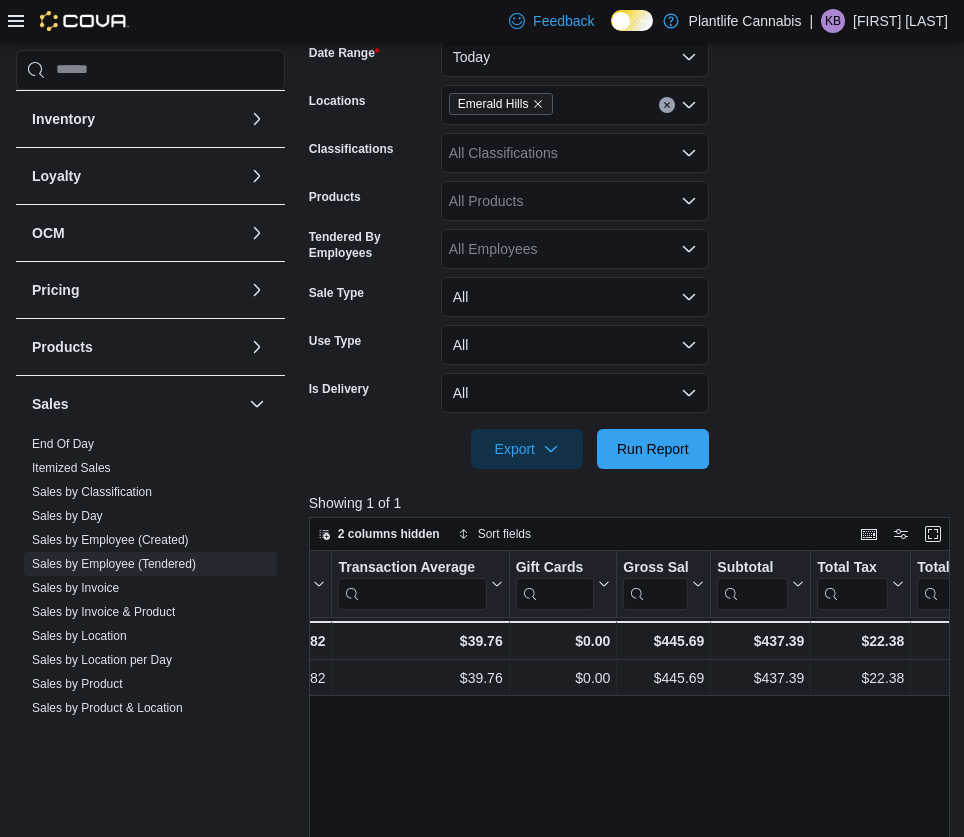 click on "All Classifications" at bounding box center [575, 153] 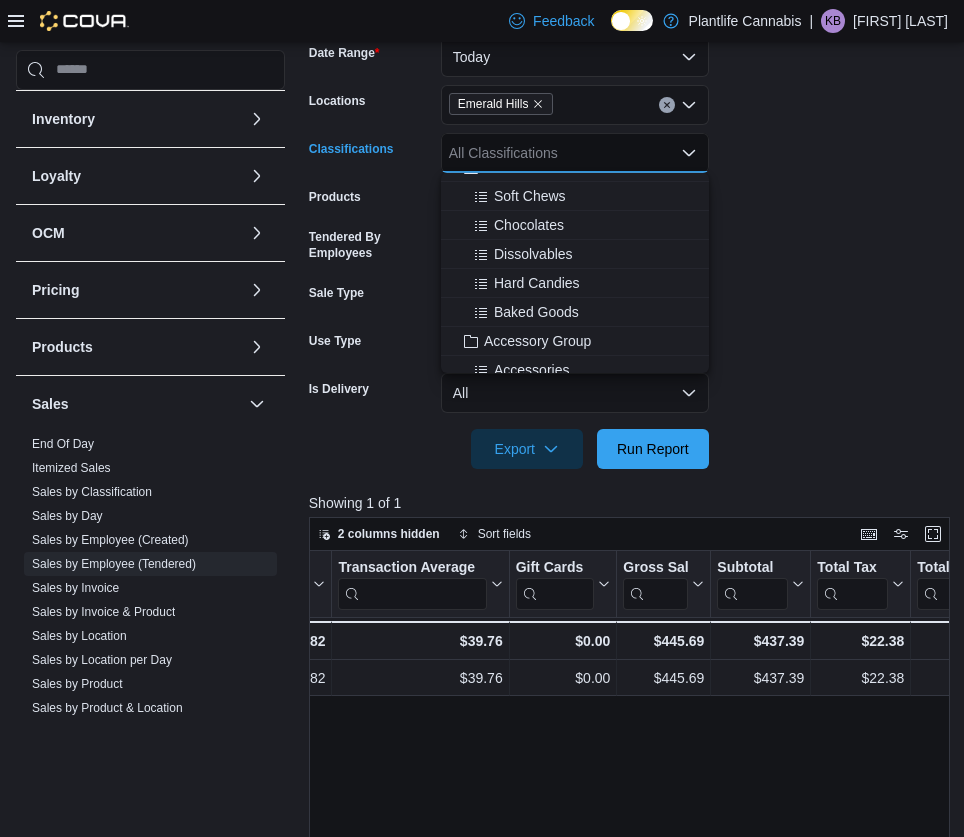 scroll, scrollTop: 147, scrollLeft: 0, axis: vertical 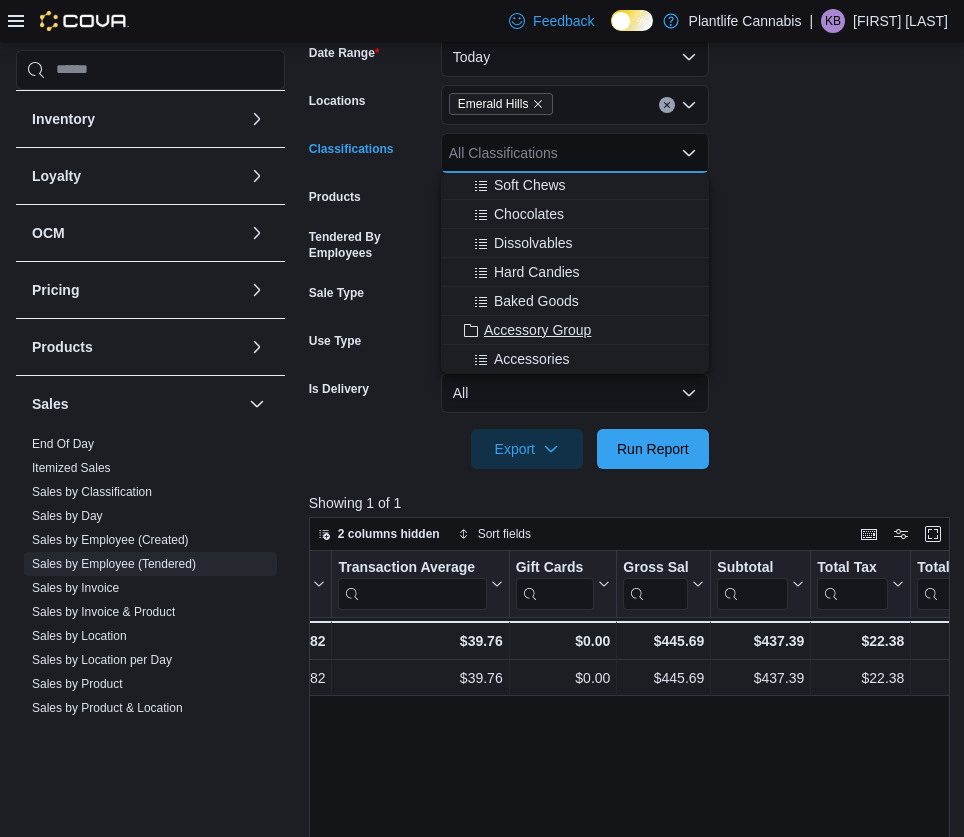 click on "Accessory Group" at bounding box center (537, 330) 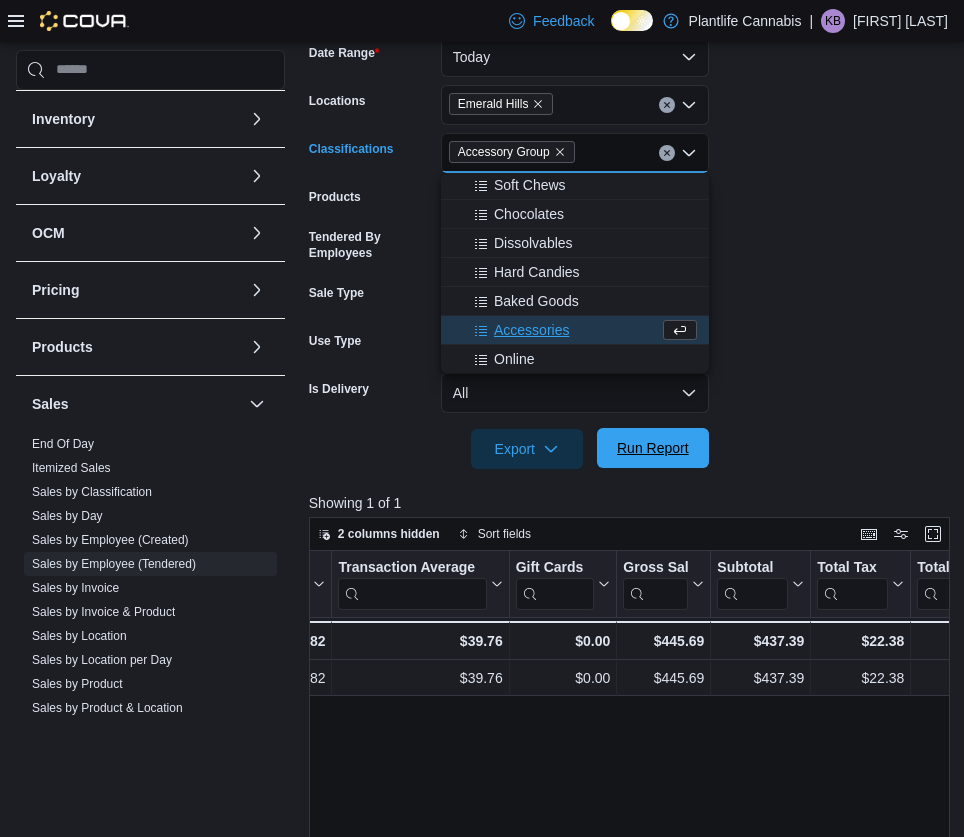 click on "Run Report" at bounding box center [653, 448] 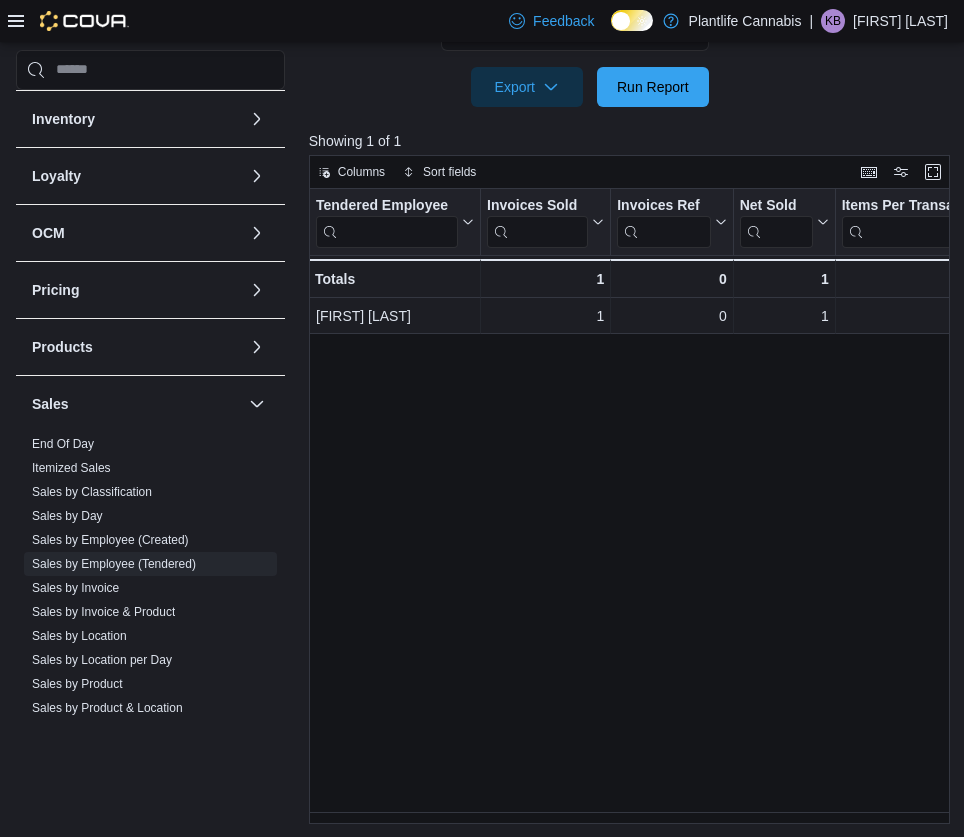 scroll, scrollTop: 701, scrollLeft: 0, axis: vertical 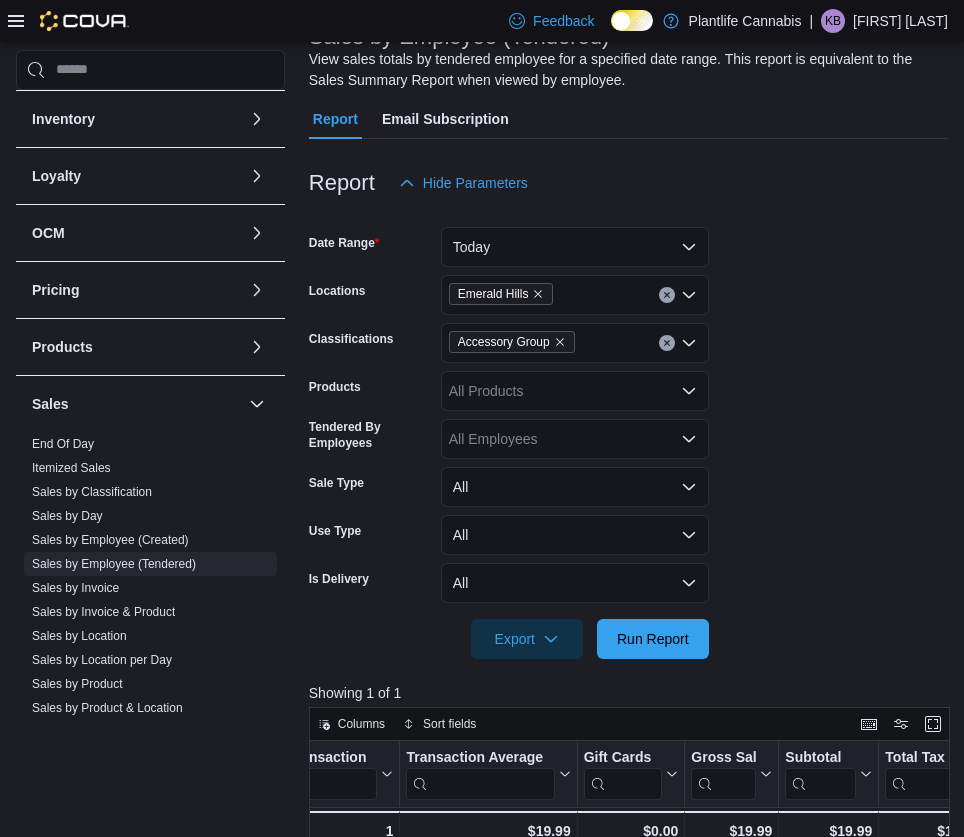 click 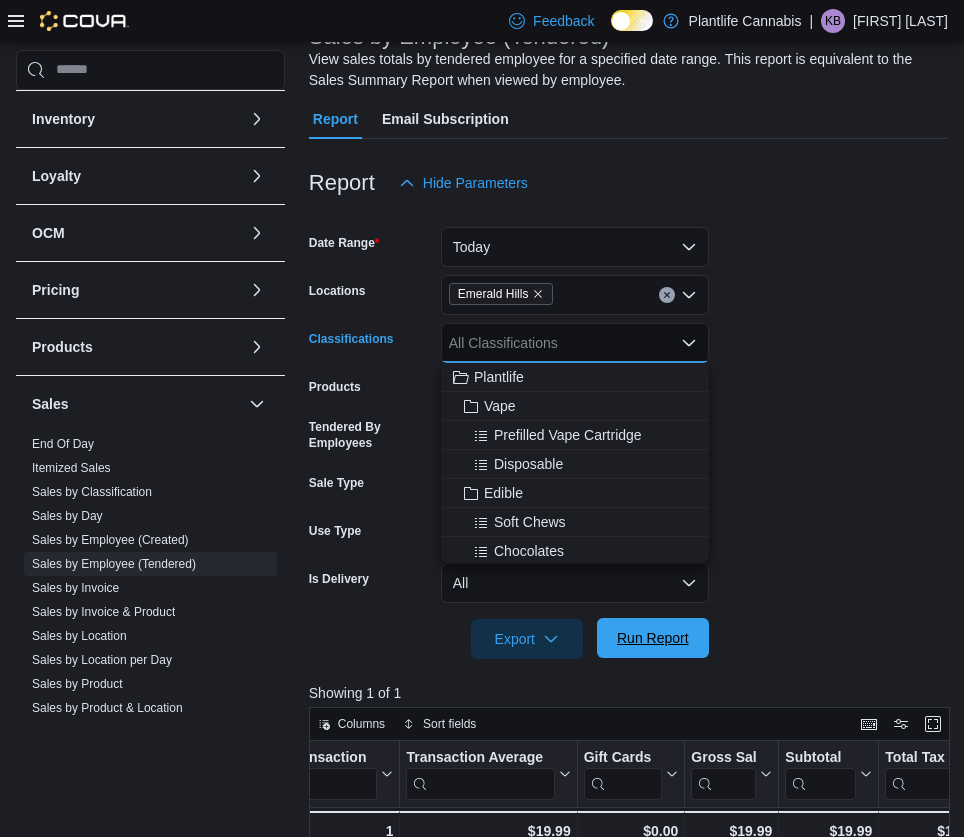 click on "Run Report" at bounding box center (653, 638) 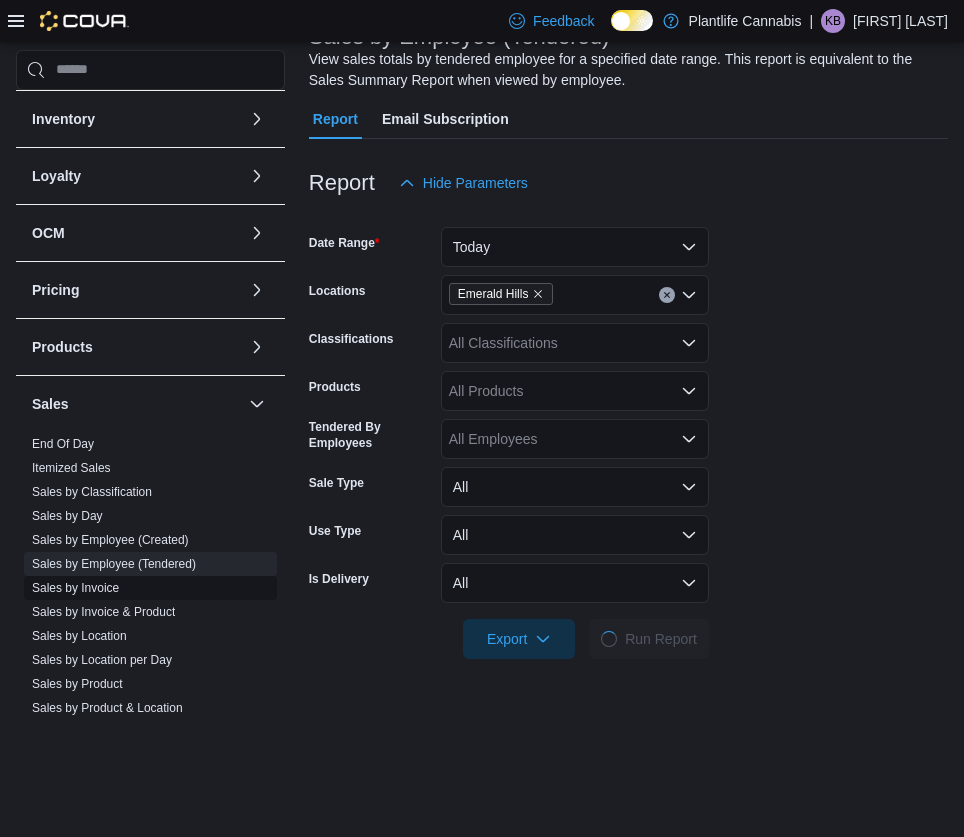 click on "Sales by Invoice" at bounding box center (75, 588) 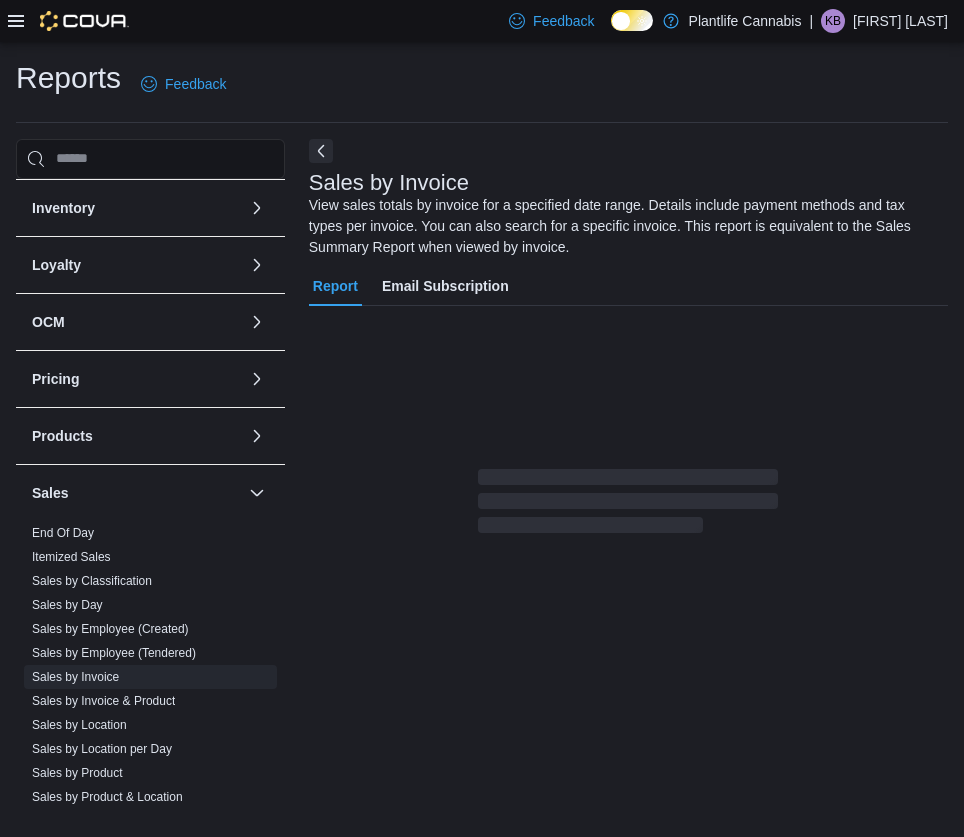 scroll, scrollTop: 0, scrollLeft: 0, axis: both 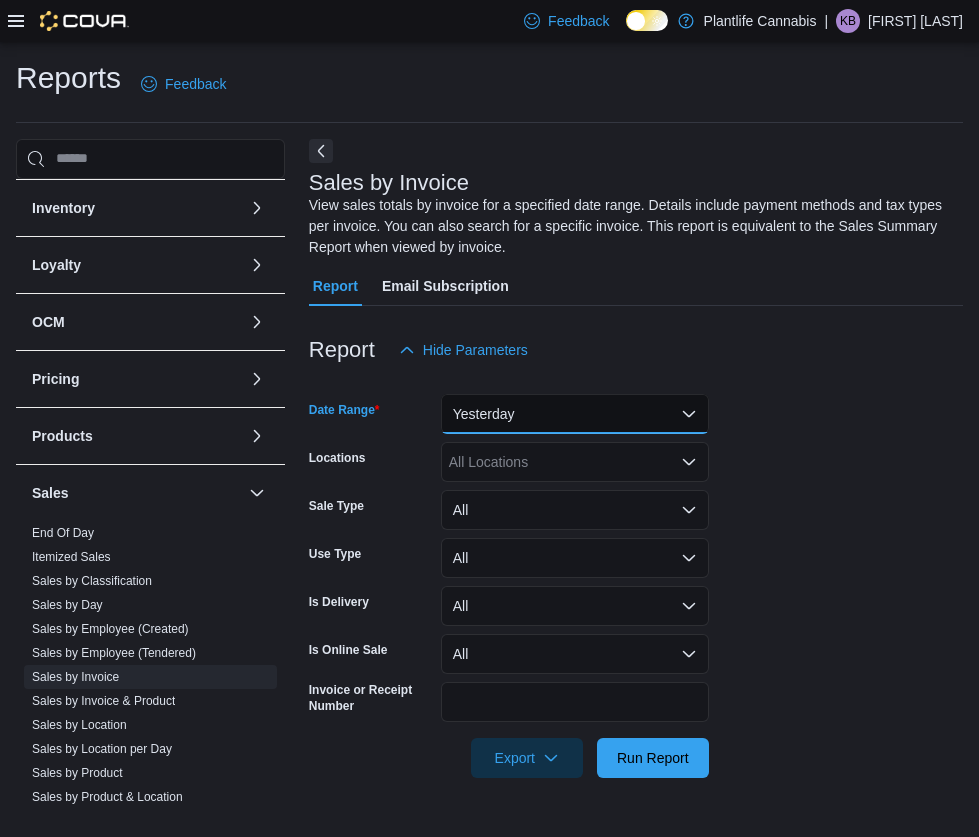 click on "Yesterday" at bounding box center (575, 414) 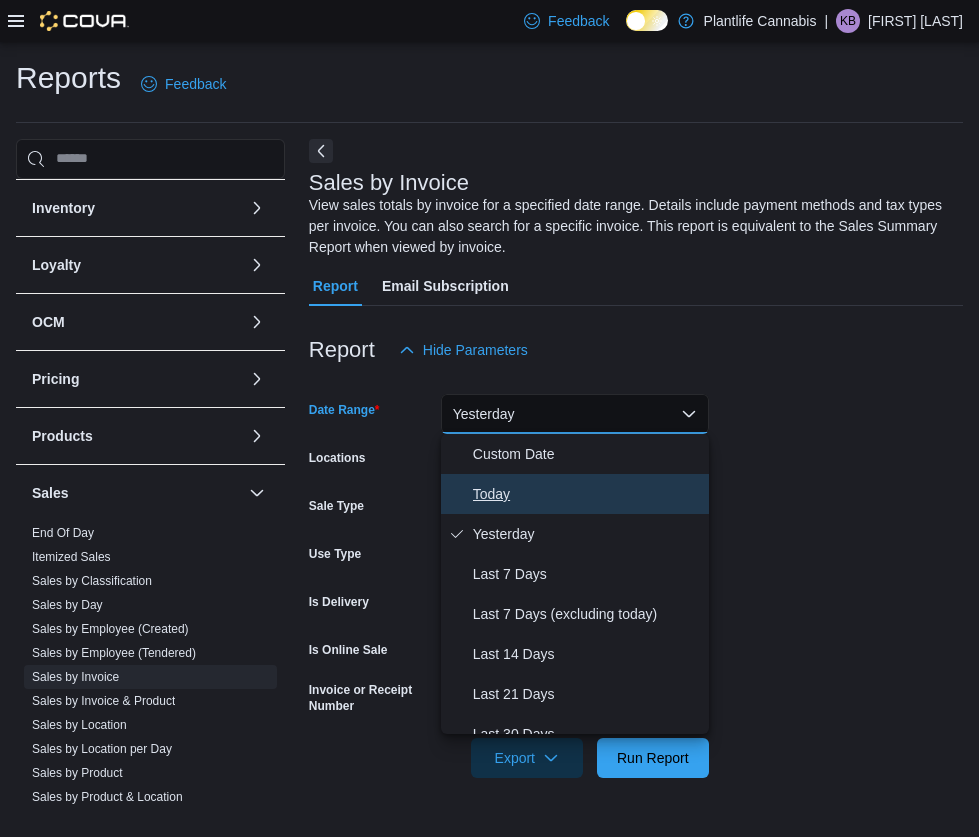 click on "Today" at bounding box center (575, 494) 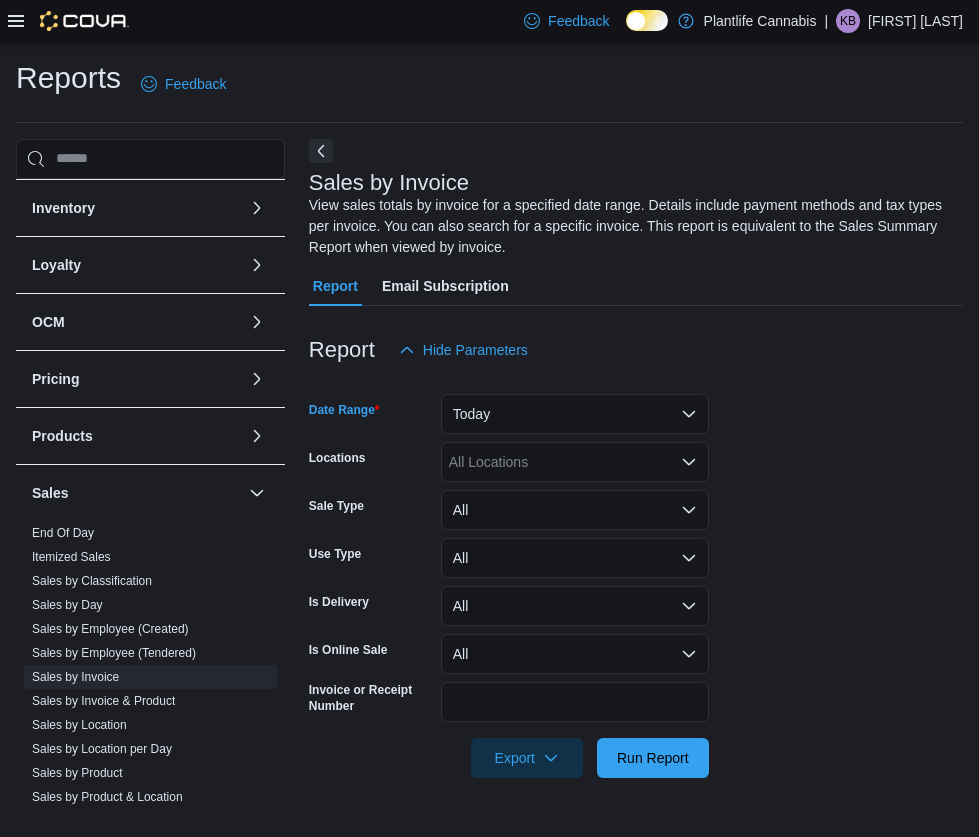 click on "All Locations" at bounding box center (575, 462) 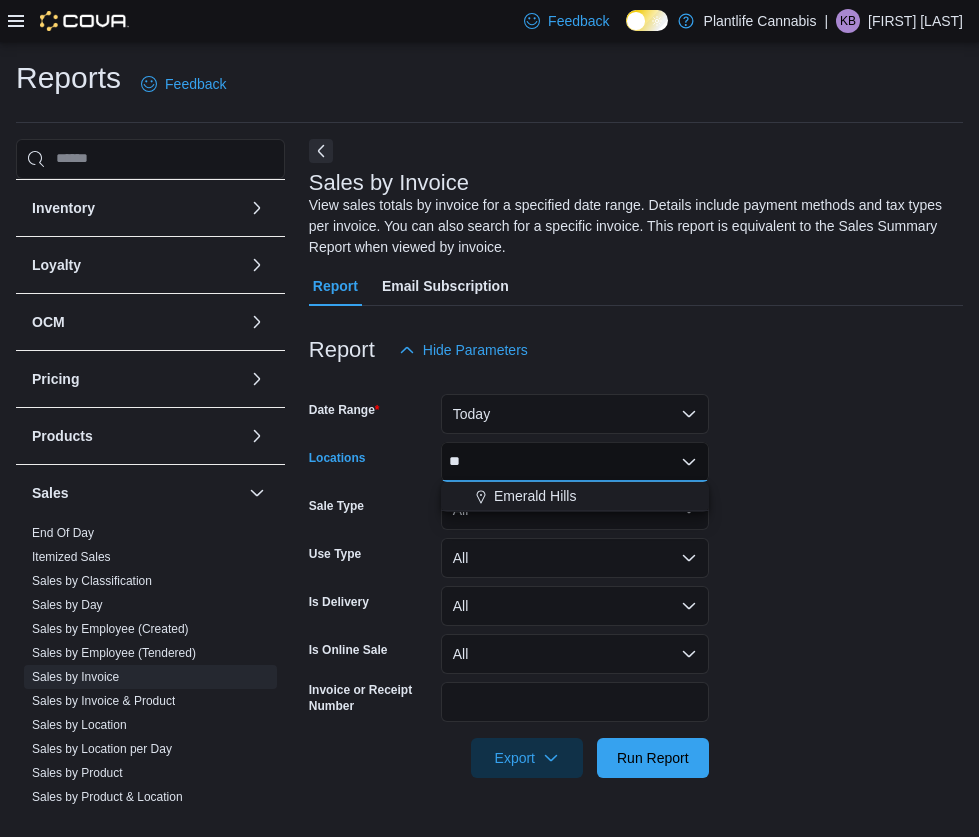 type on "**" 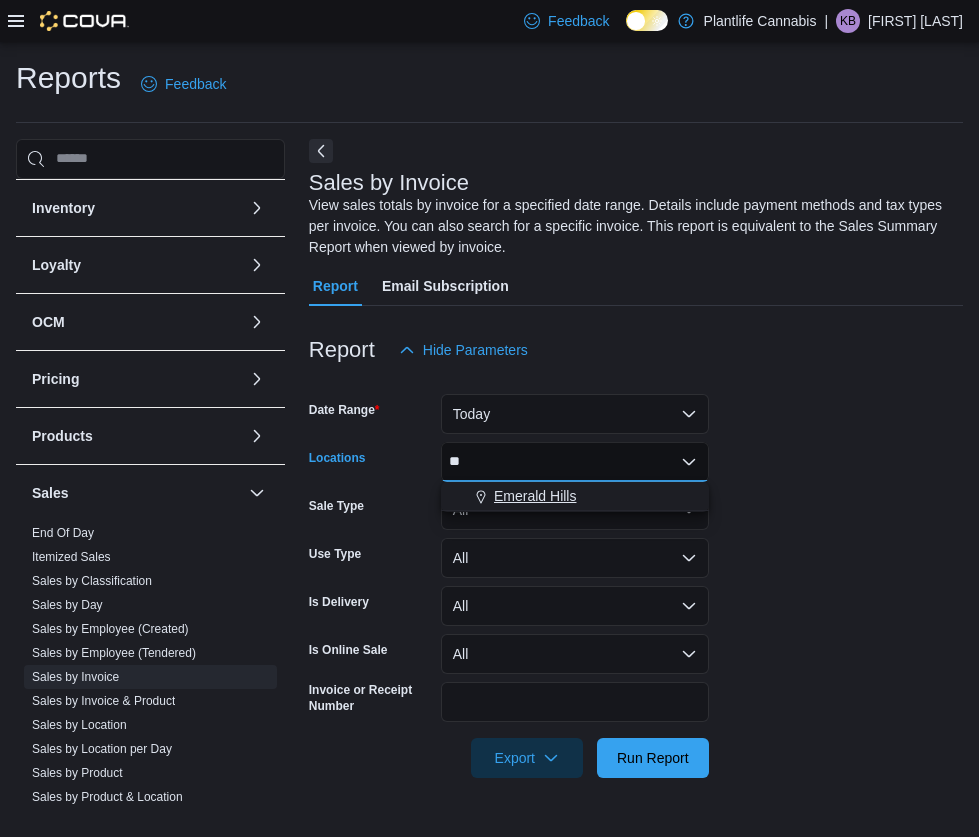 click on "**" at bounding box center (575, 462) 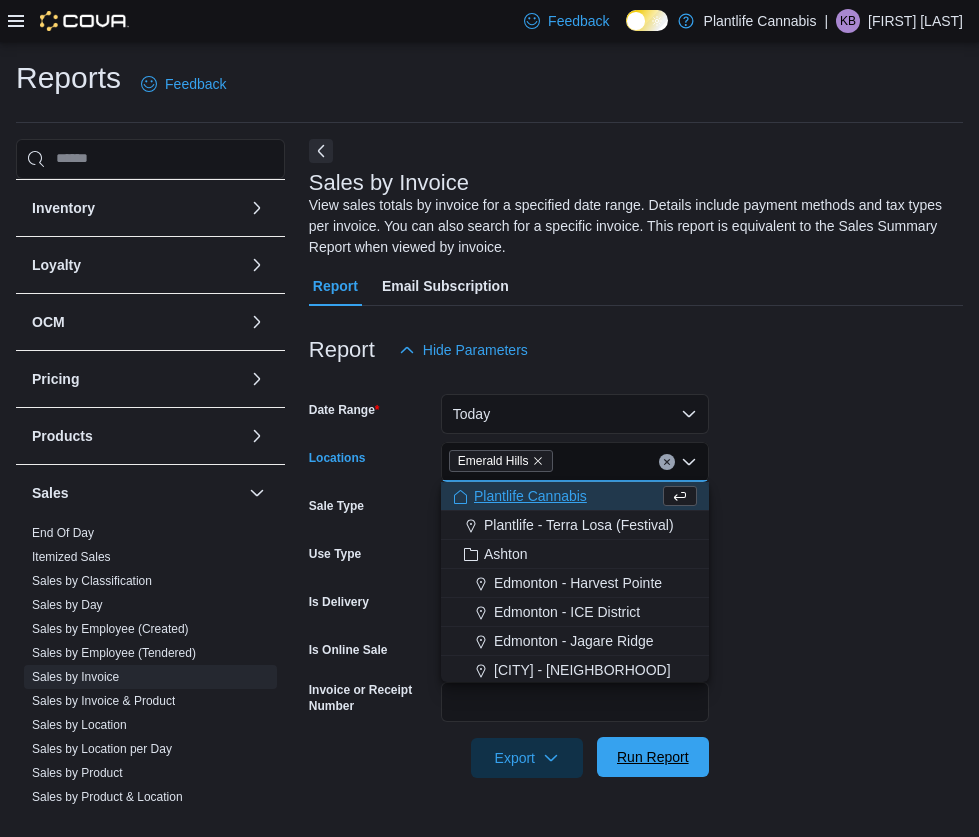 click on "Run Report" at bounding box center (653, 757) 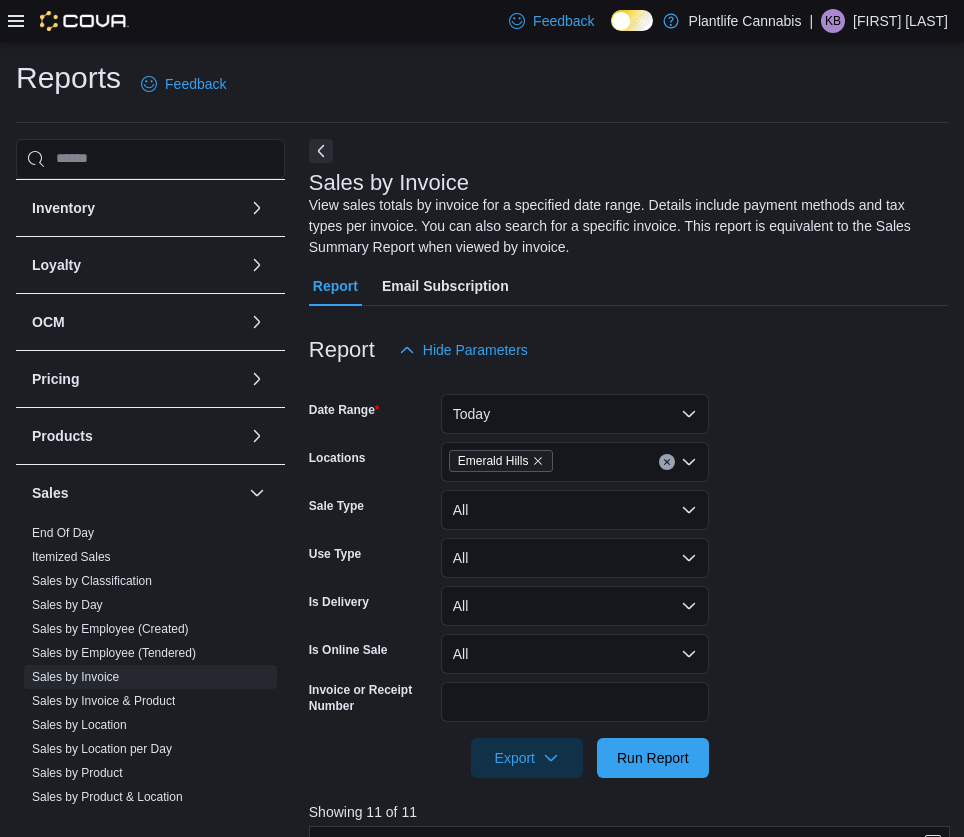 scroll, scrollTop: 674, scrollLeft: 0, axis: vertical 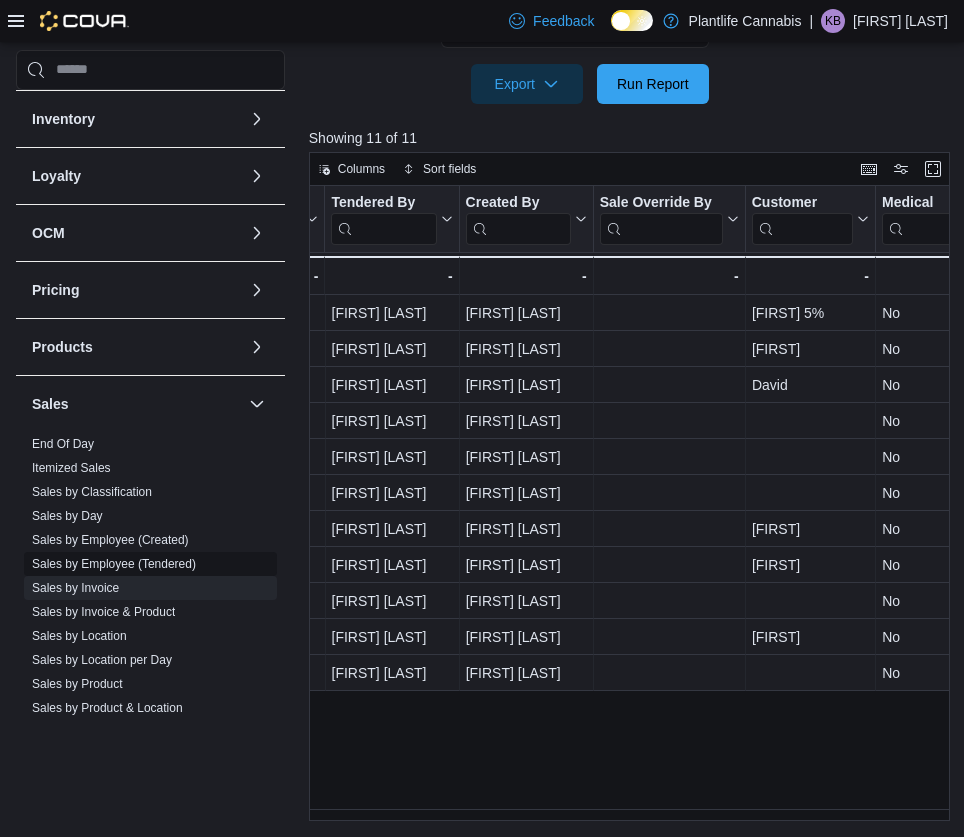 click on "Sales by Employee (Tendered)" at bounding box center (114, 564) 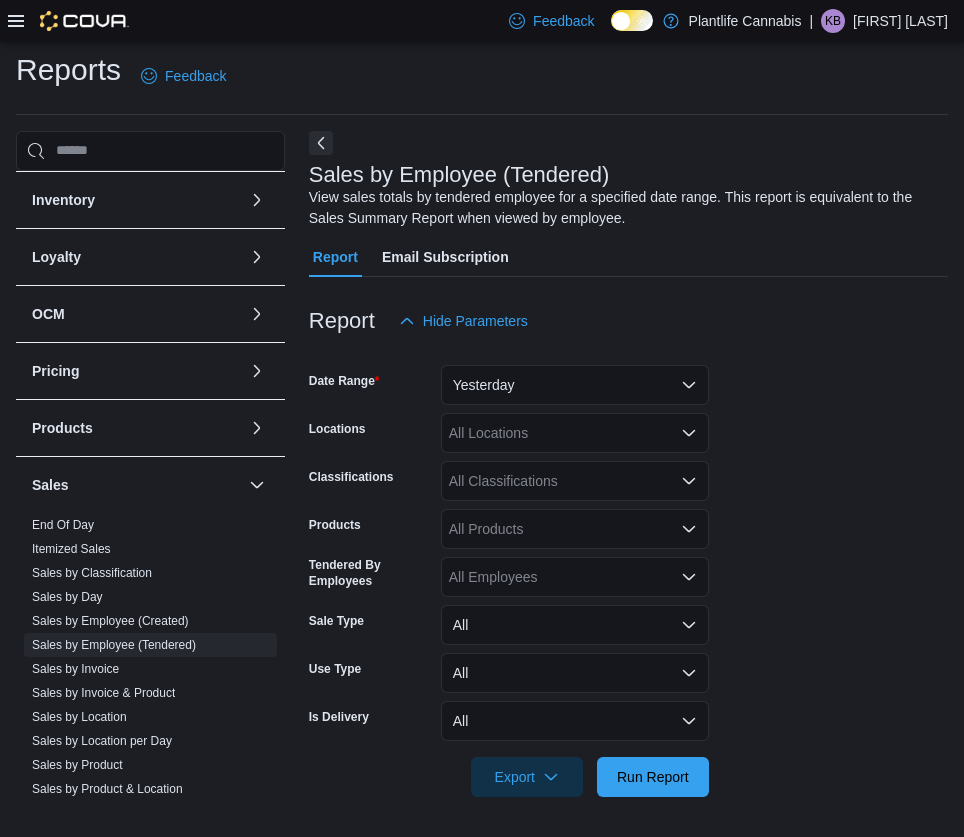 scroll, scrollTop: 8, scrollLeft: 0, axis: vertical 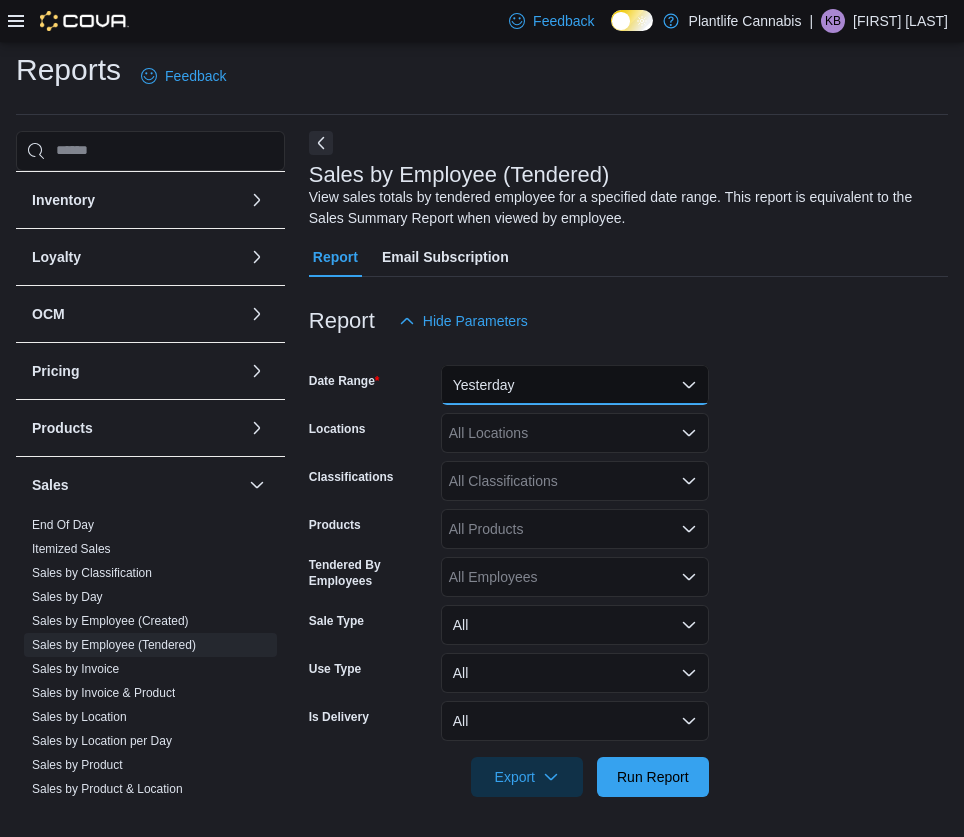 click on "Yesterday" at bounding box center (575, 385) 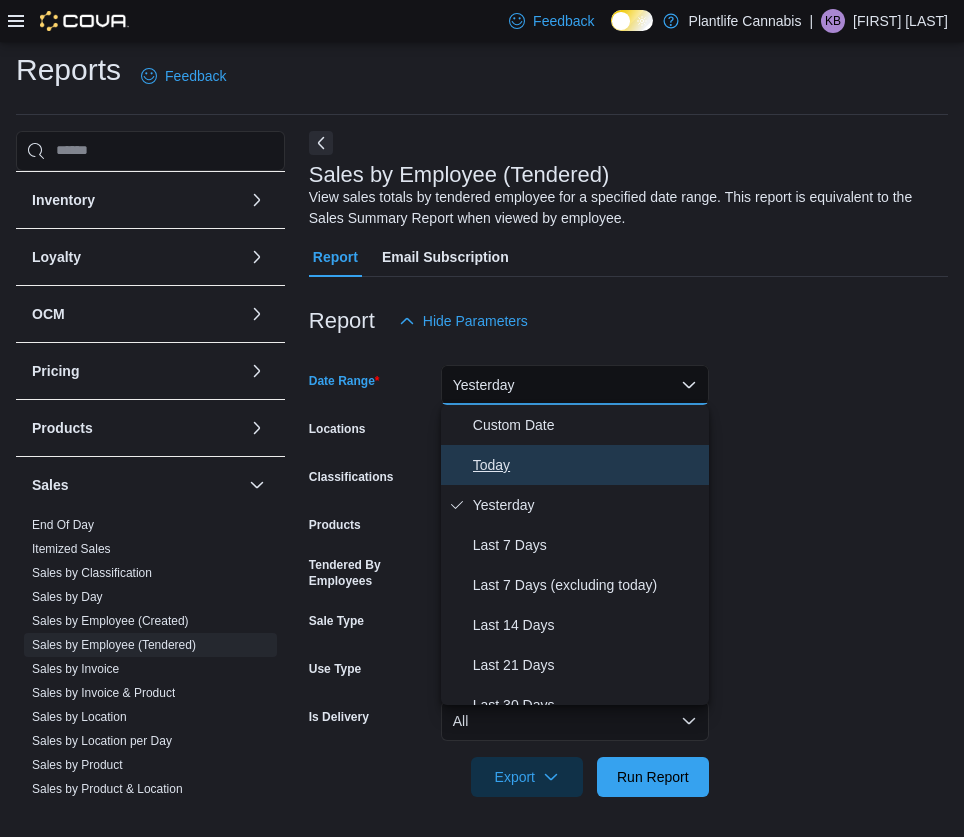 click on "Today" at bounding box center [587, 465] 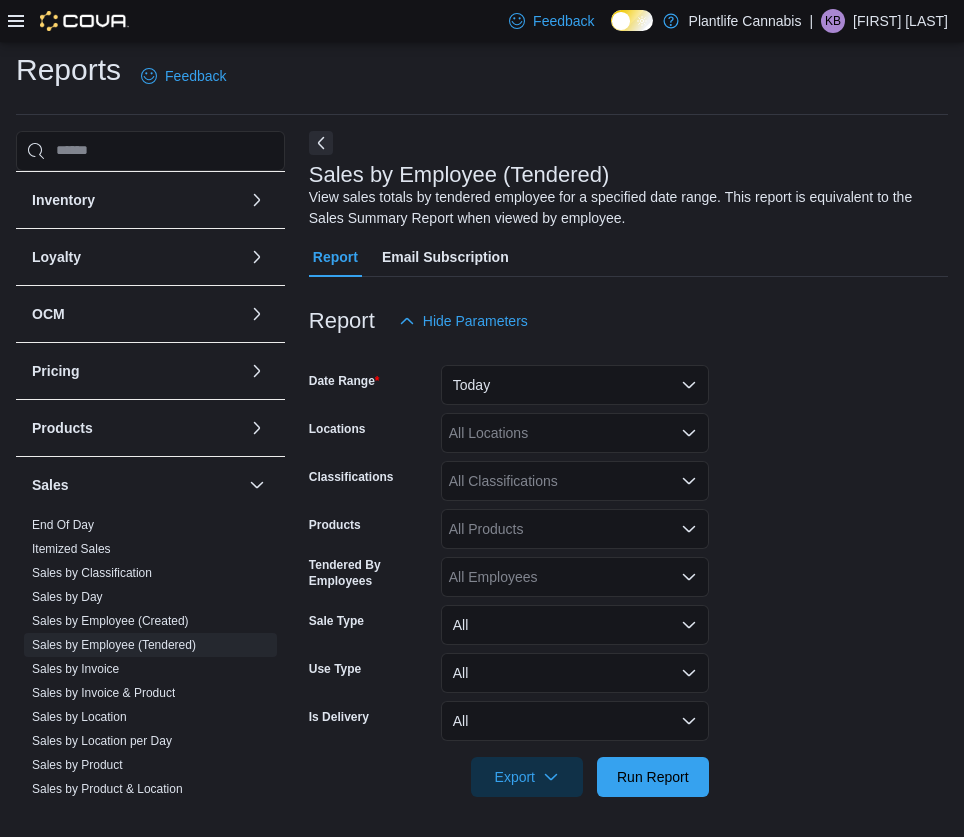 click on "All Locations" at bounding box center [575, 433] 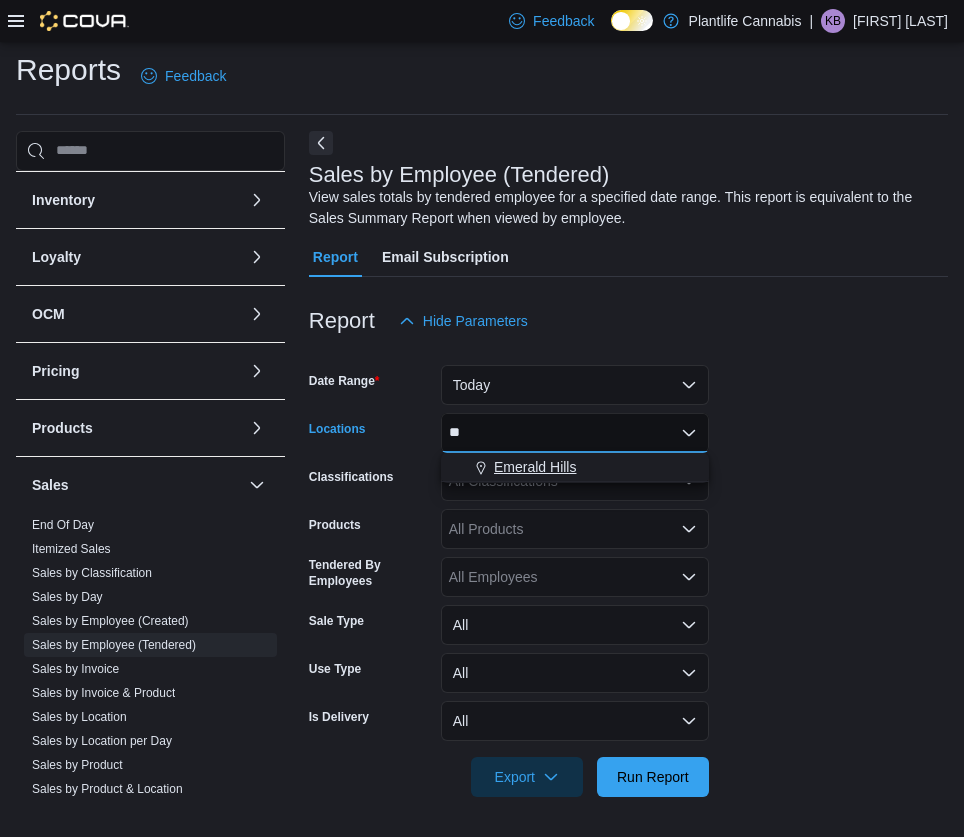 type on "**" 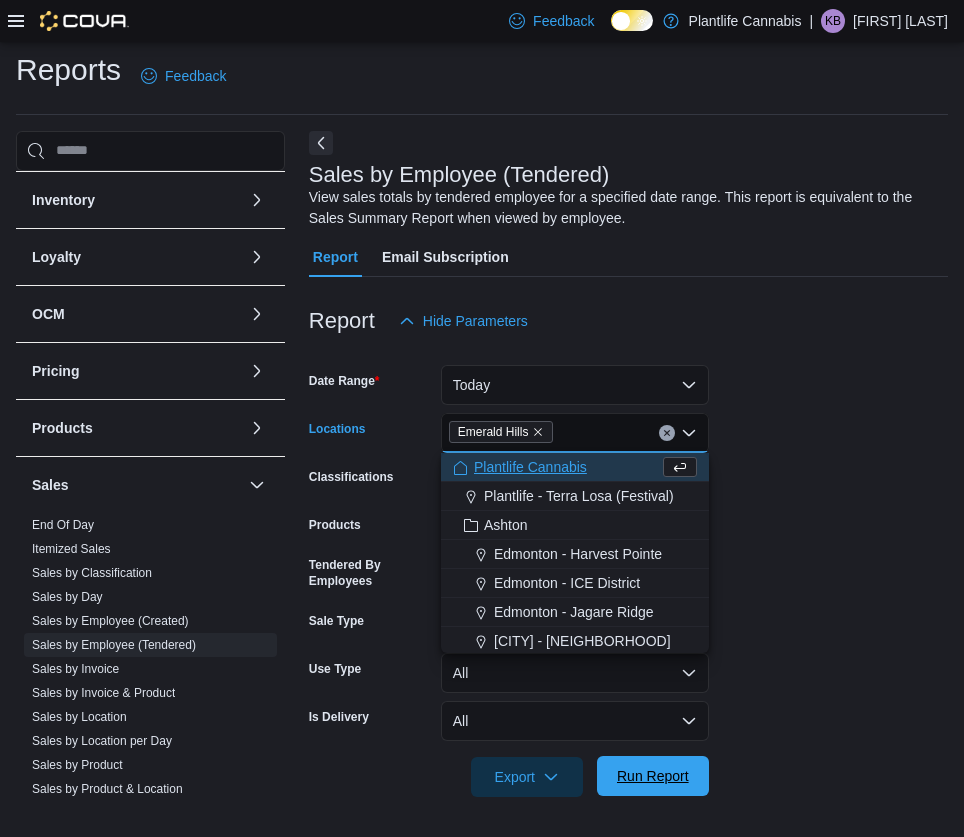 click on "Run Report" at bounding box center (653, 776) 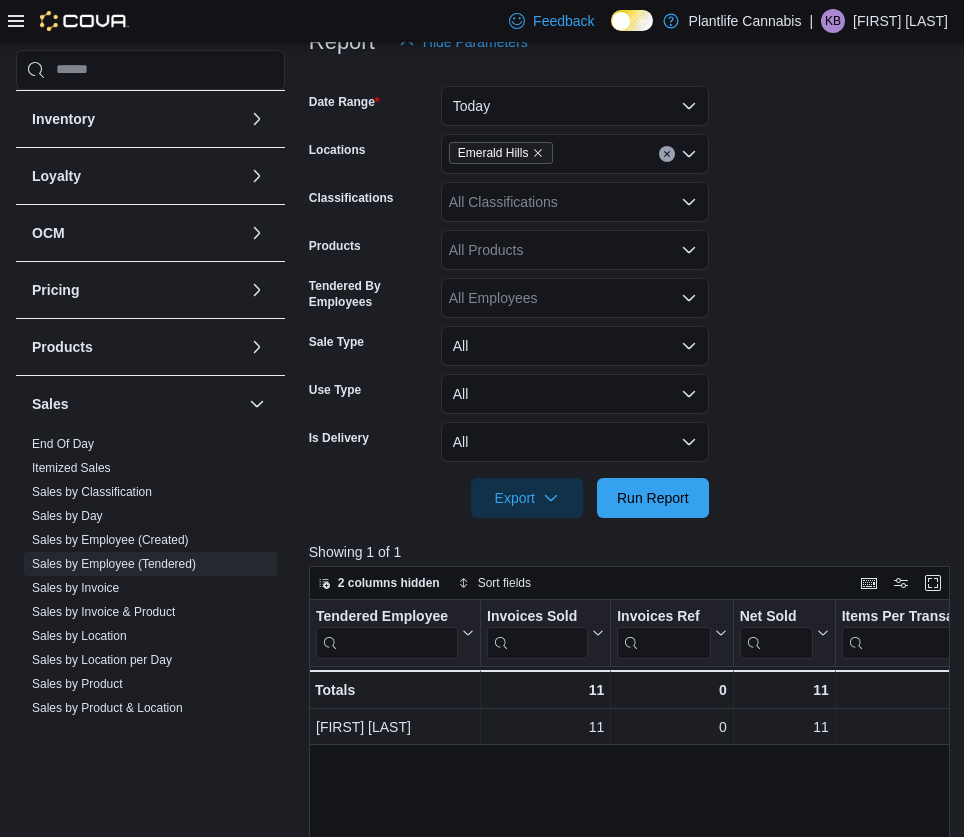 scroll, scrollTop: 202, scrollLeft: 0, axis: vertical 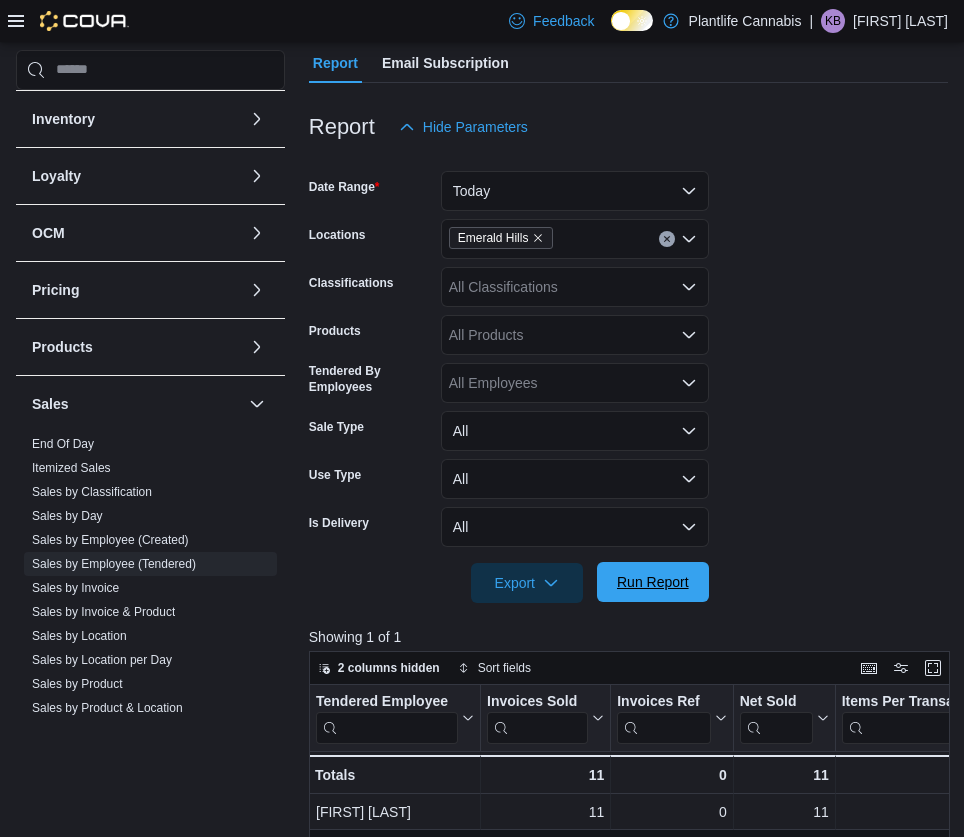 click on "Run Report" at bounding box center (653, 582) 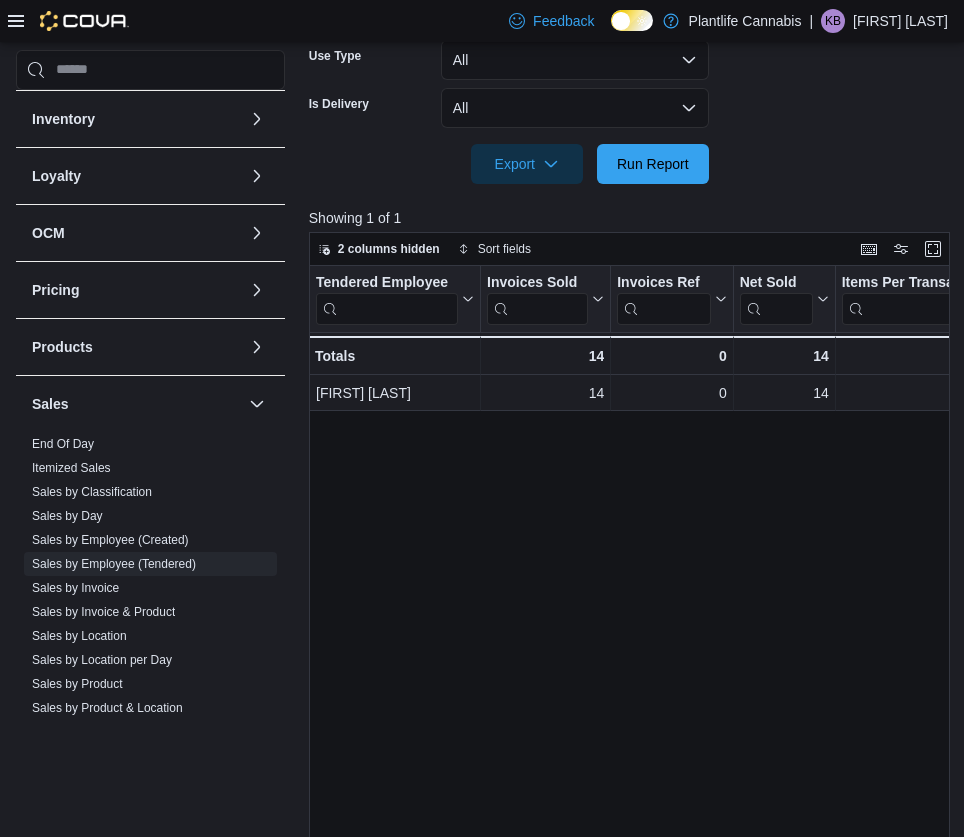 scroll, scrollTop: 701, scrollLeft: 0, axis: vertical 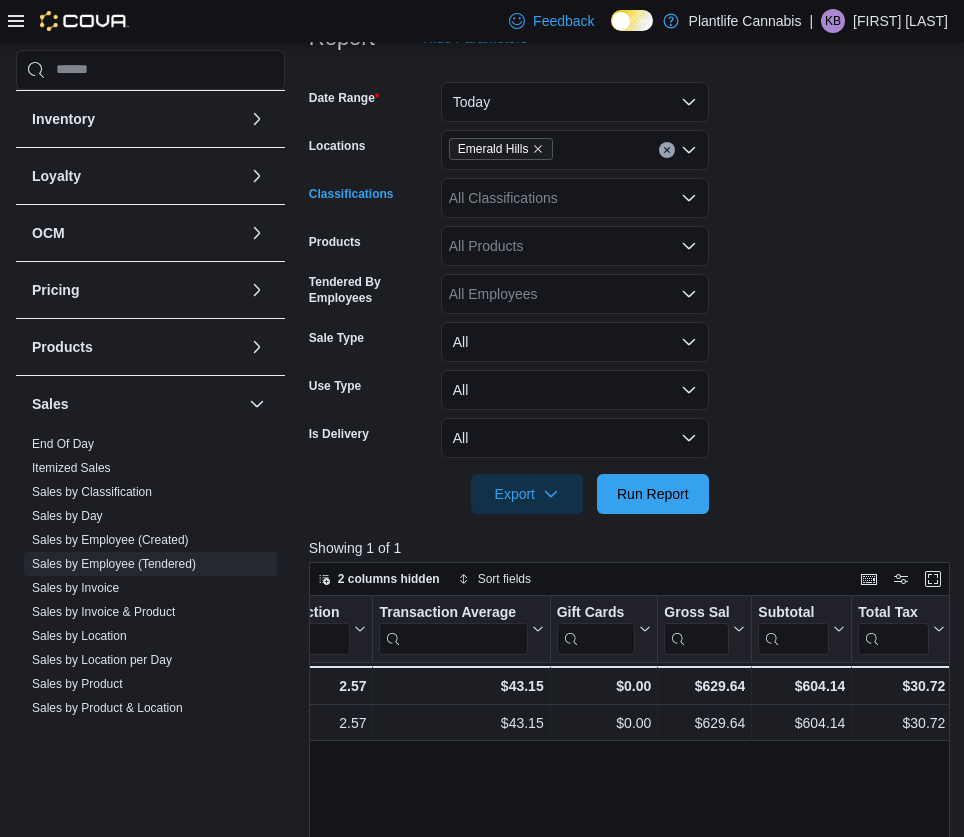 click on "All Classifications" at bounding box center [575, 198] 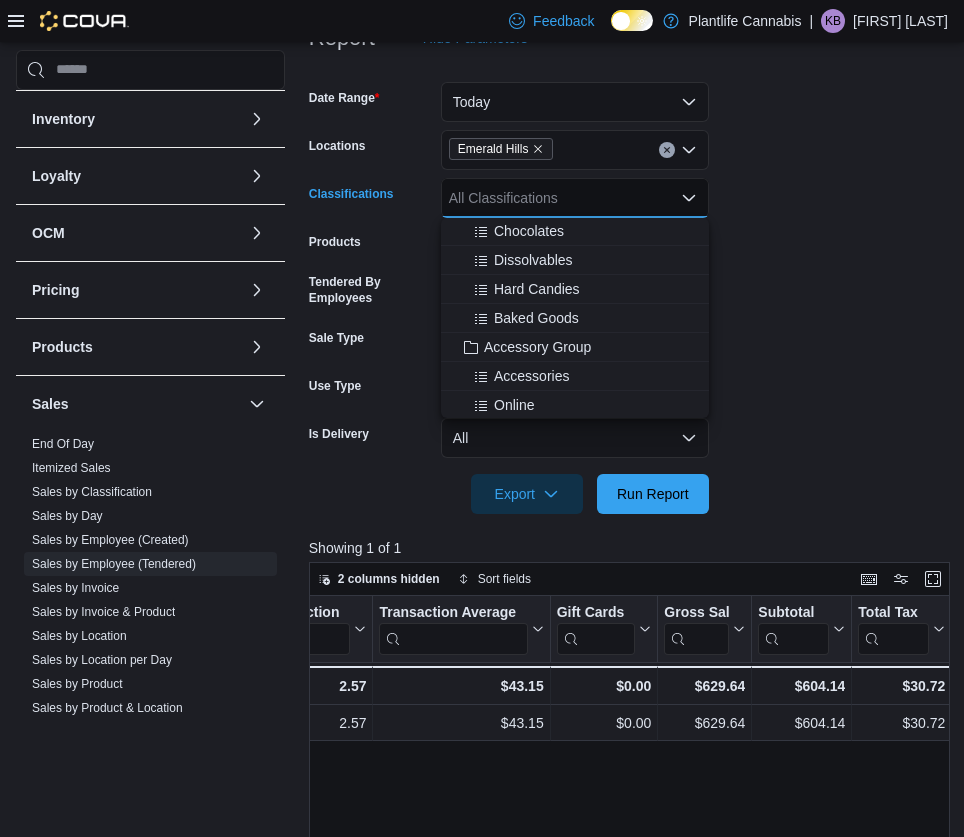 scroll, scrollTop: 188, scrollLeft: 0, axis: vertical 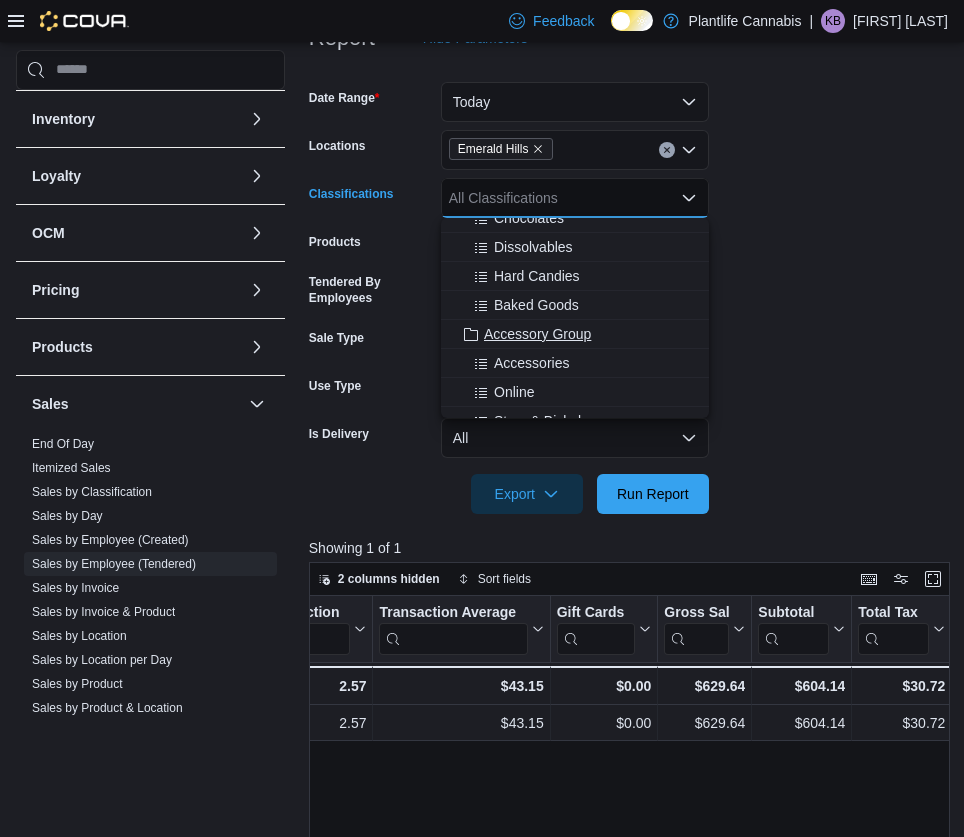 click on "Accessory Group" at bounding box center (537, 334) 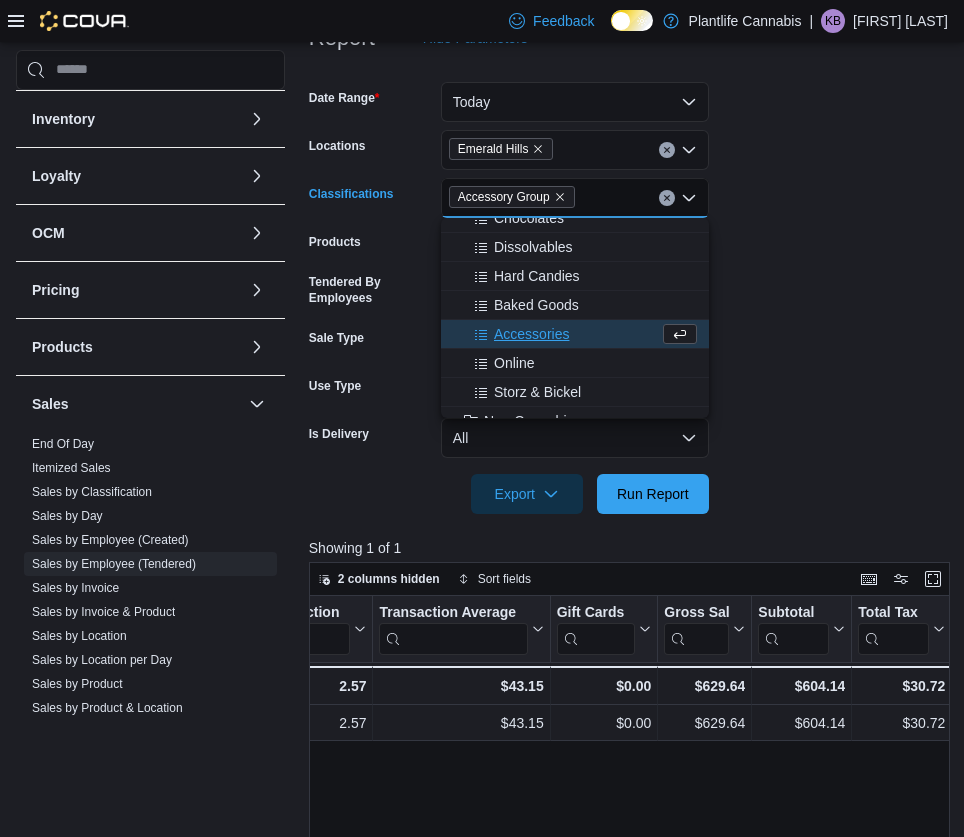 click at bounding box center [628, 526] 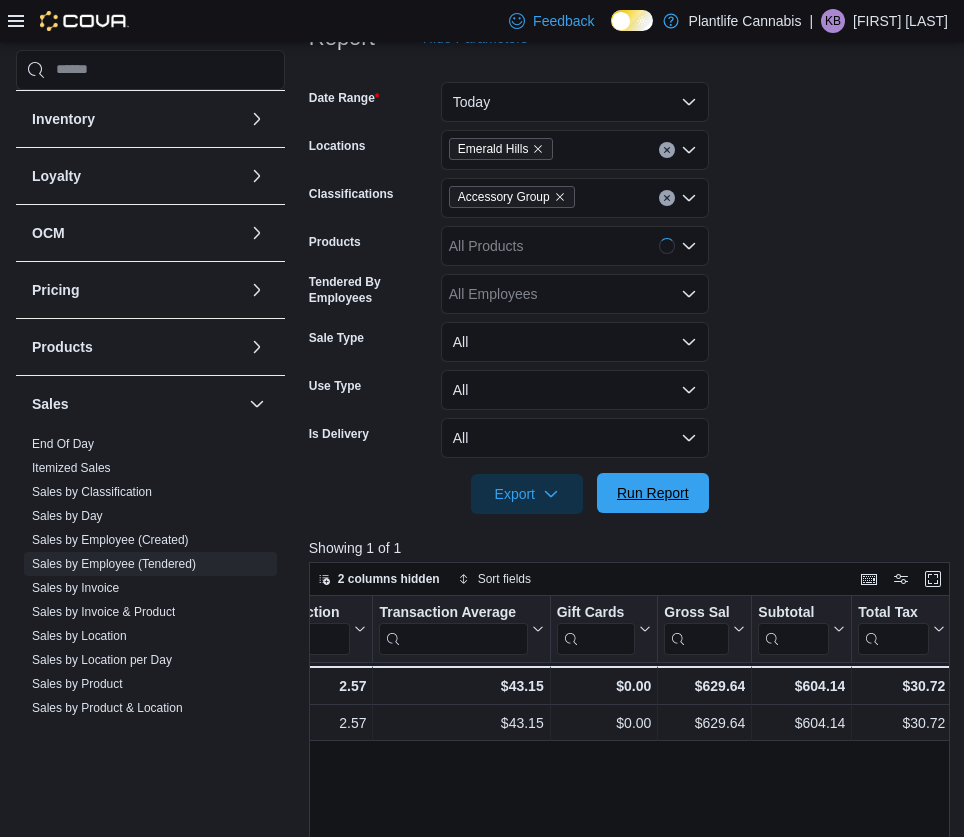 click on "Run Report" at bounding box center (653, 493) 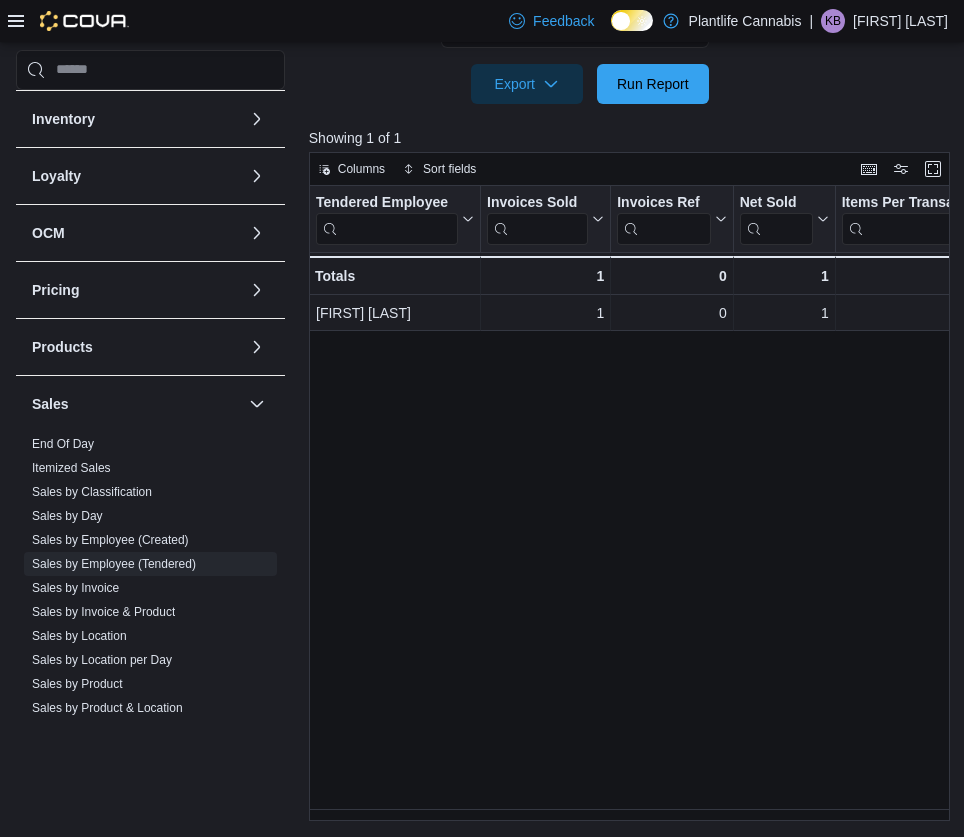 scroll, scrollTop: 287, scrollLeft: 0, axis: vertical 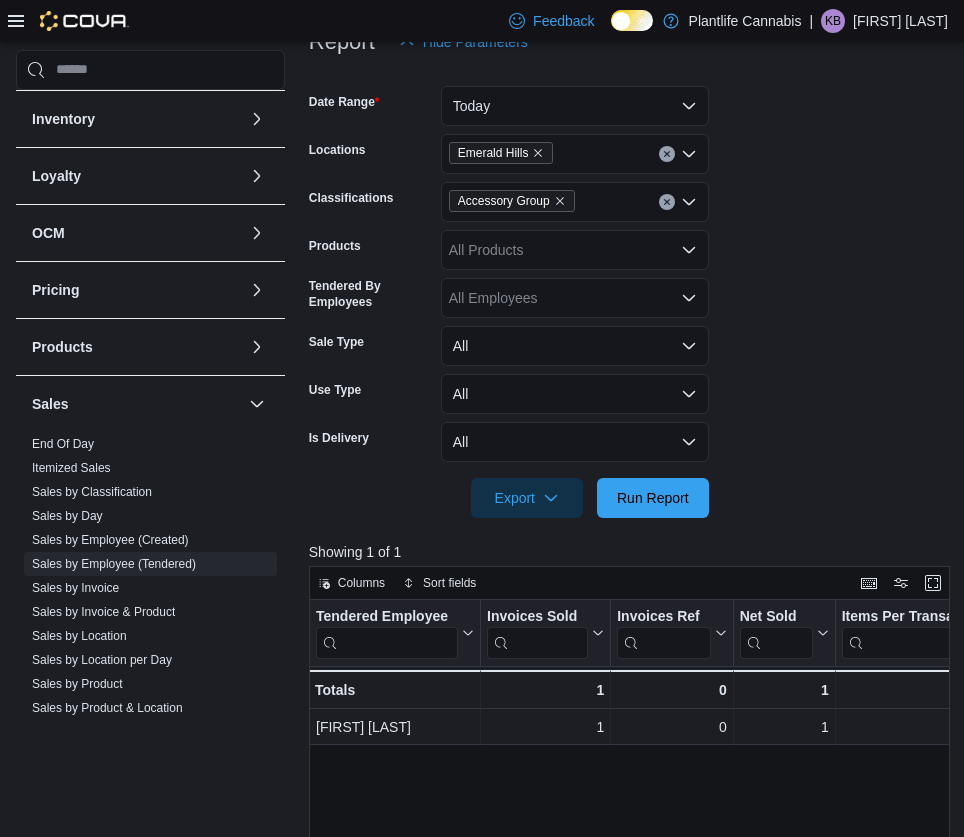 click at bounding box center [667, 202] 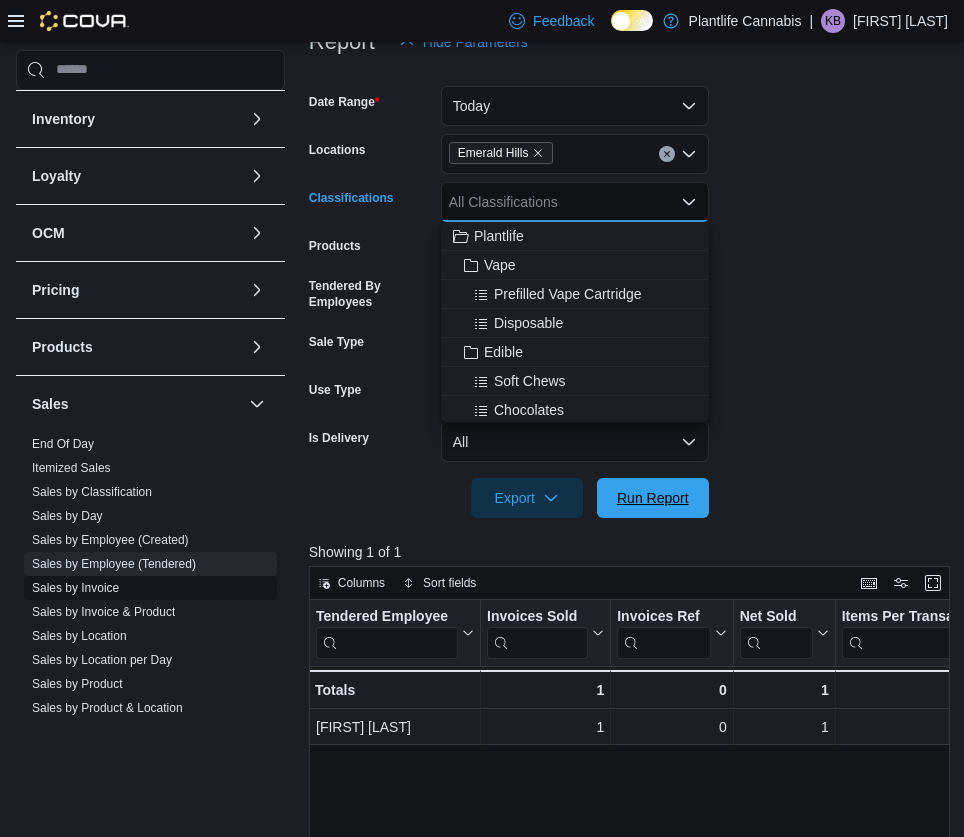 click on "Run Report" at bounding box center (653, 498) 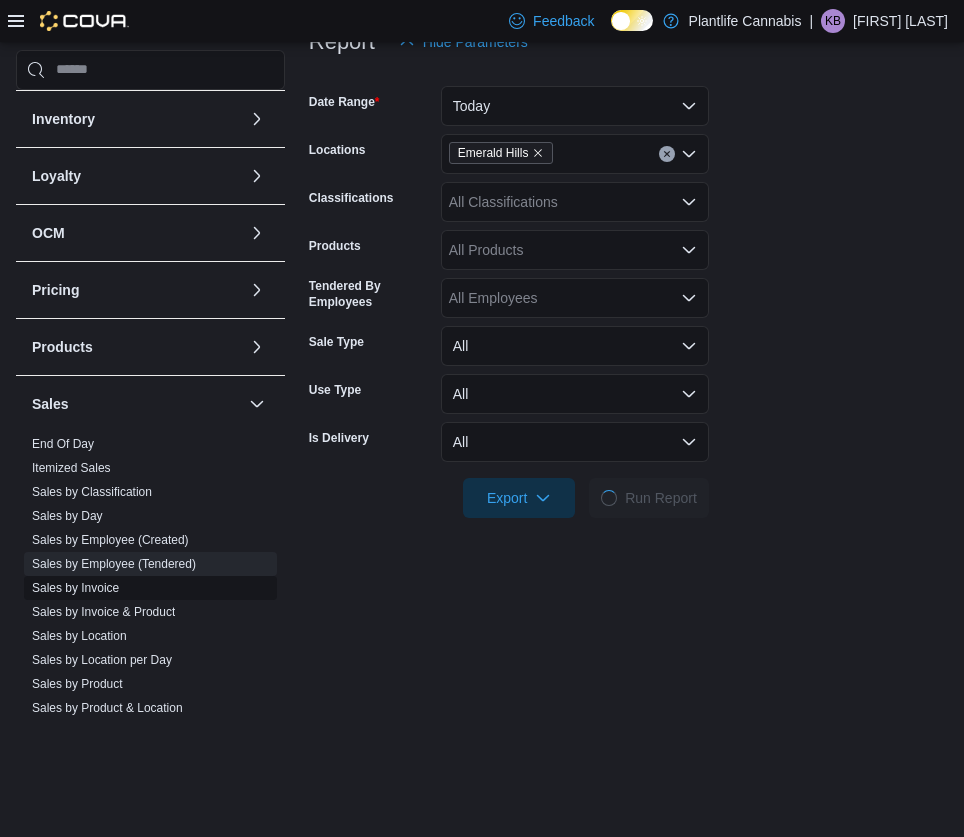 click on "Sales by Invoice" at bounding box center (75, 588) 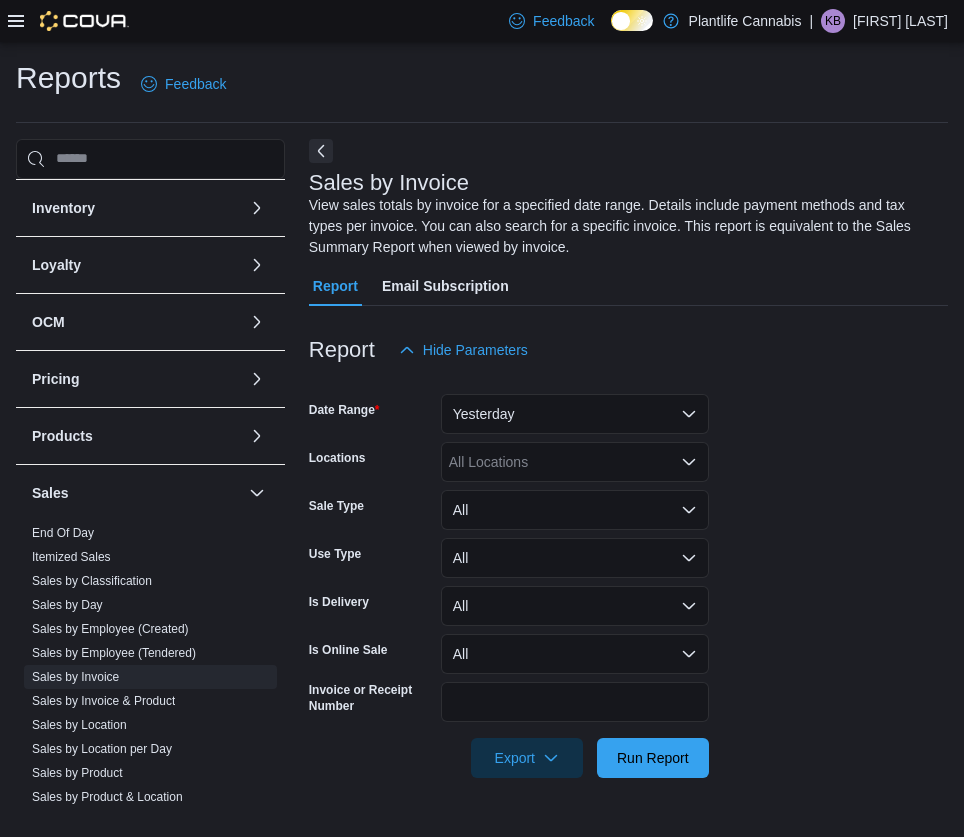 scroll, scrollTop: 0, scrollLeft: 0, axis: both 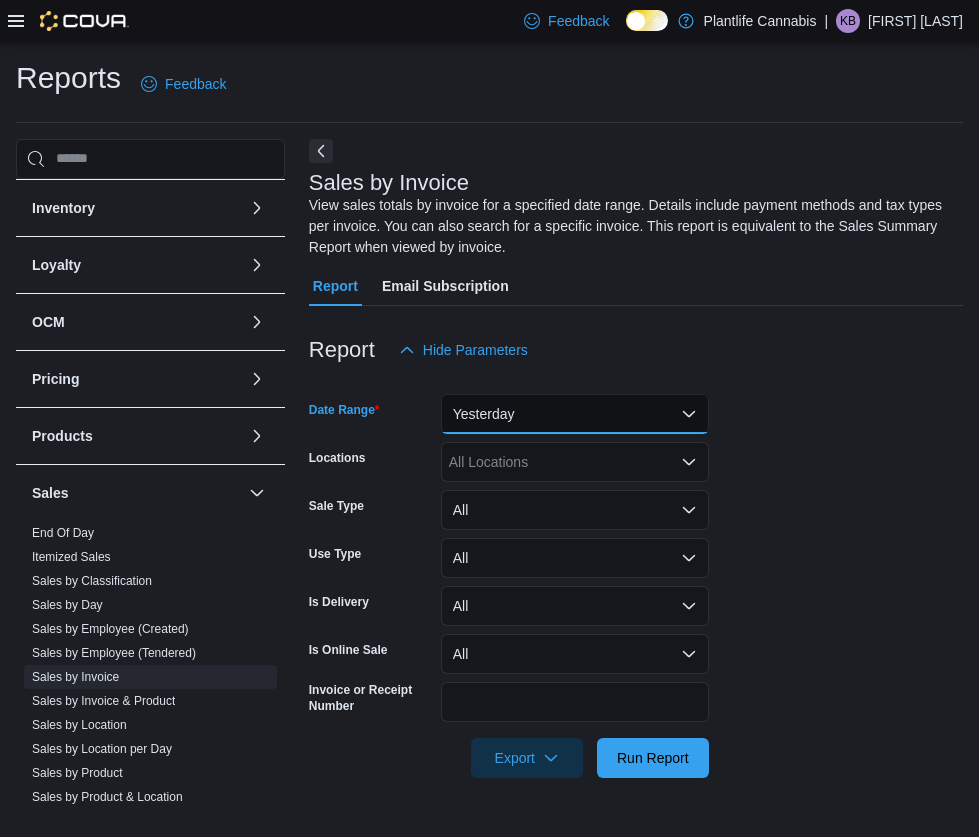 click on "Yesterday" at bounding box center [575, 414] 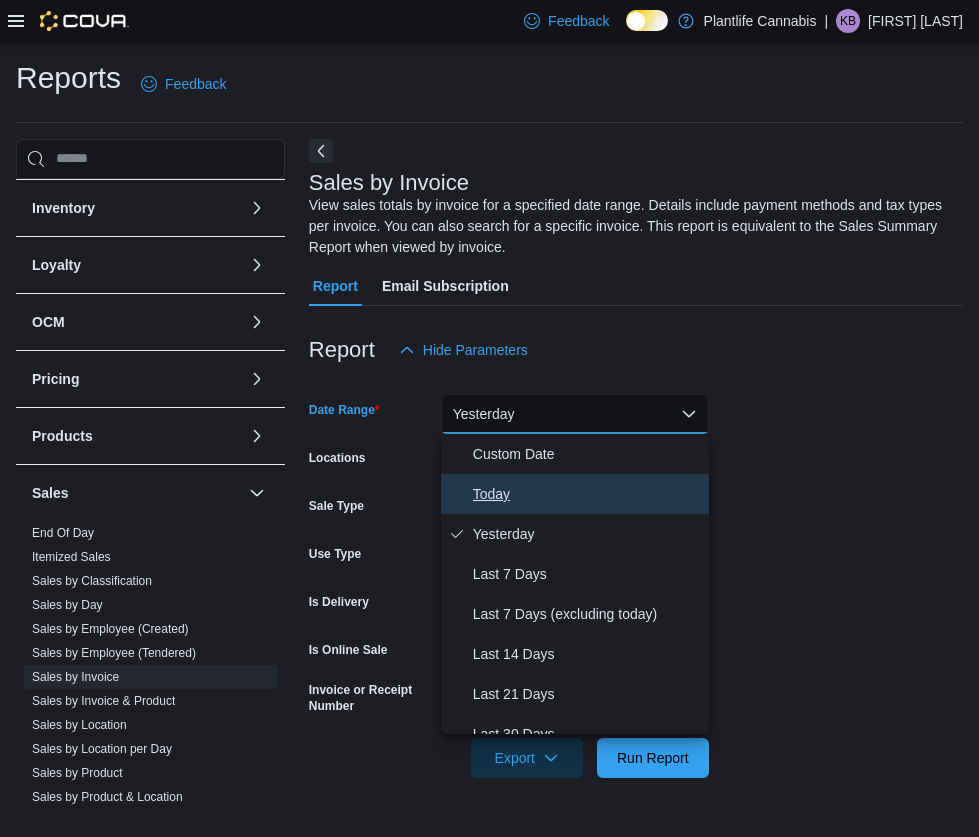 click on "Today" at bounding box center (587, 494) 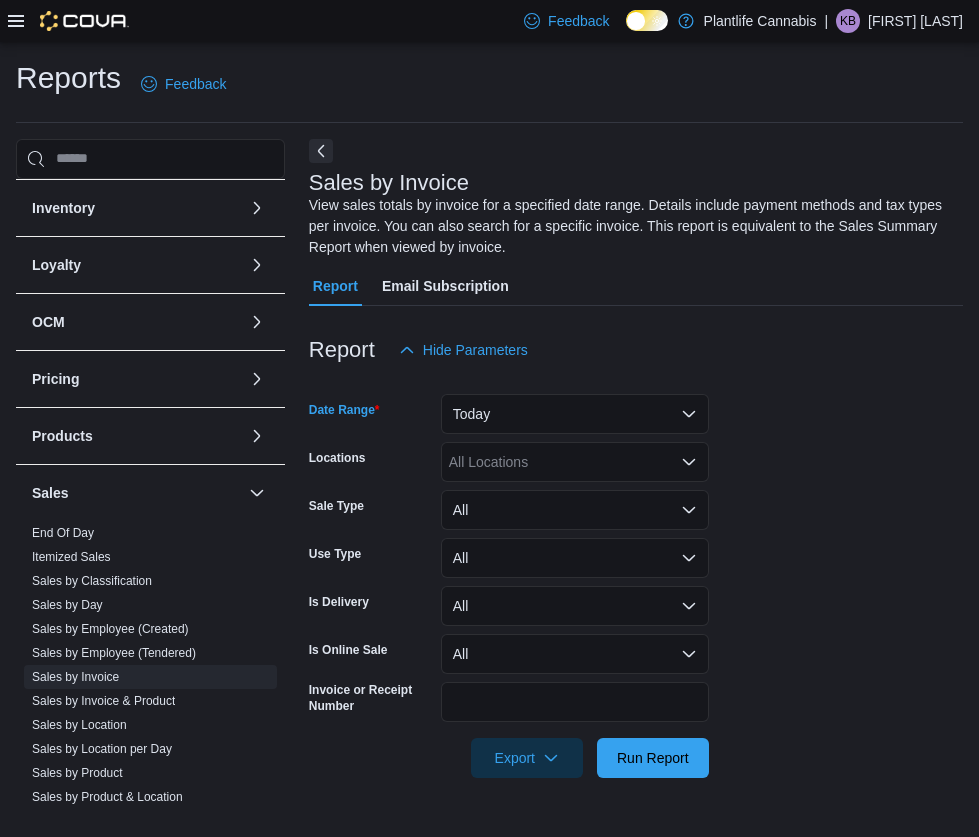 click on "All Locations" at bounding box center (575, 462) 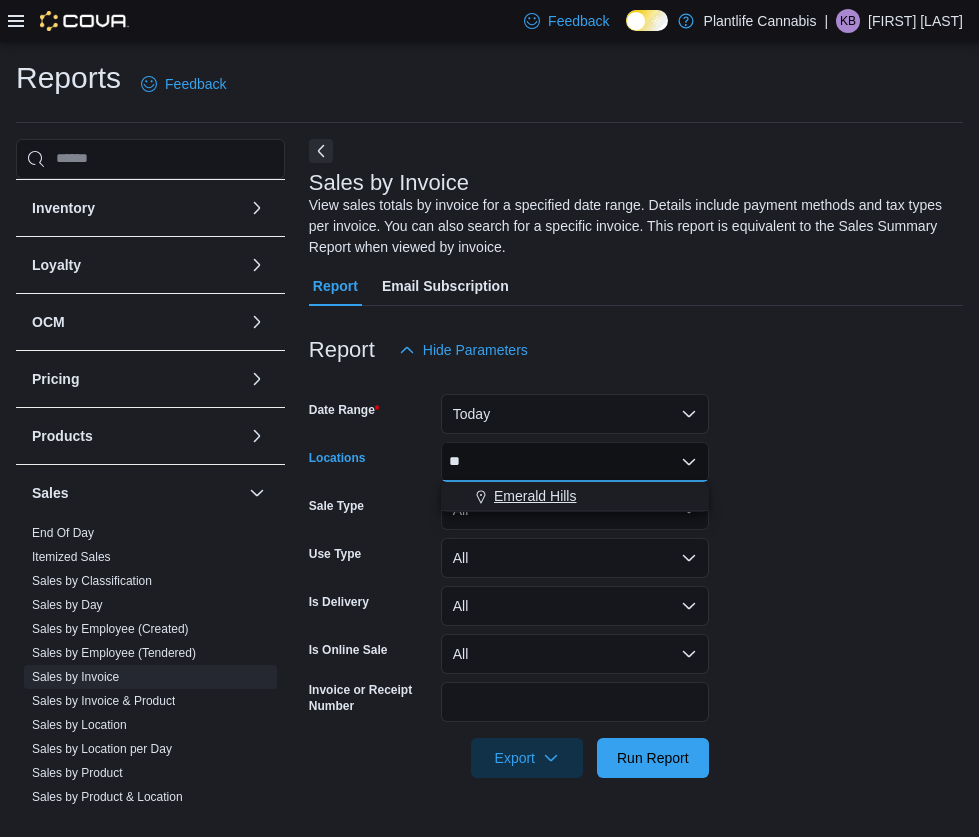 type on "**" 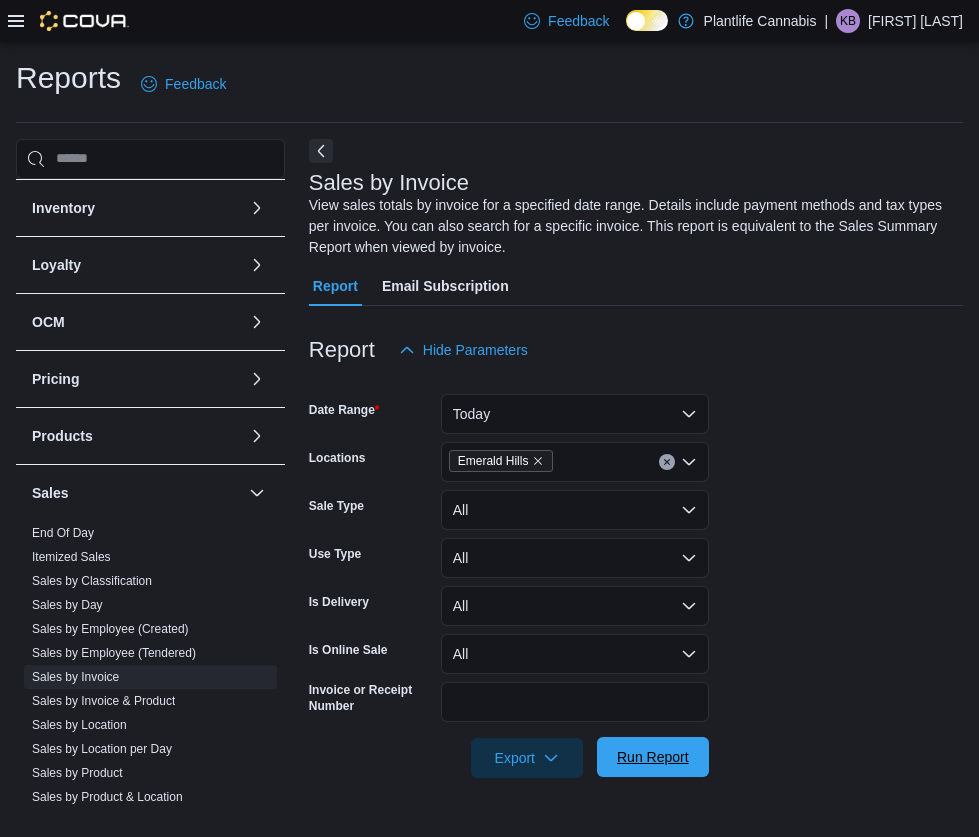 click on "Run Report" at bounding box center [653, 757] 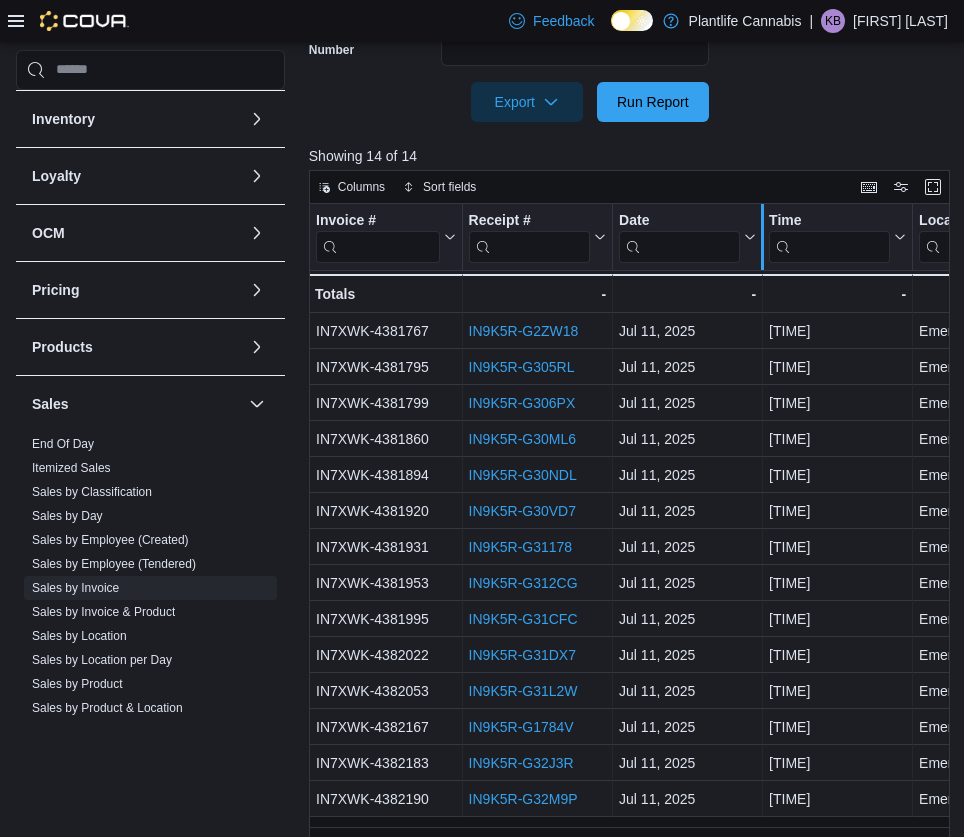 scroll, scrollTop: 674, scrollLeft: 0, axis: vertical 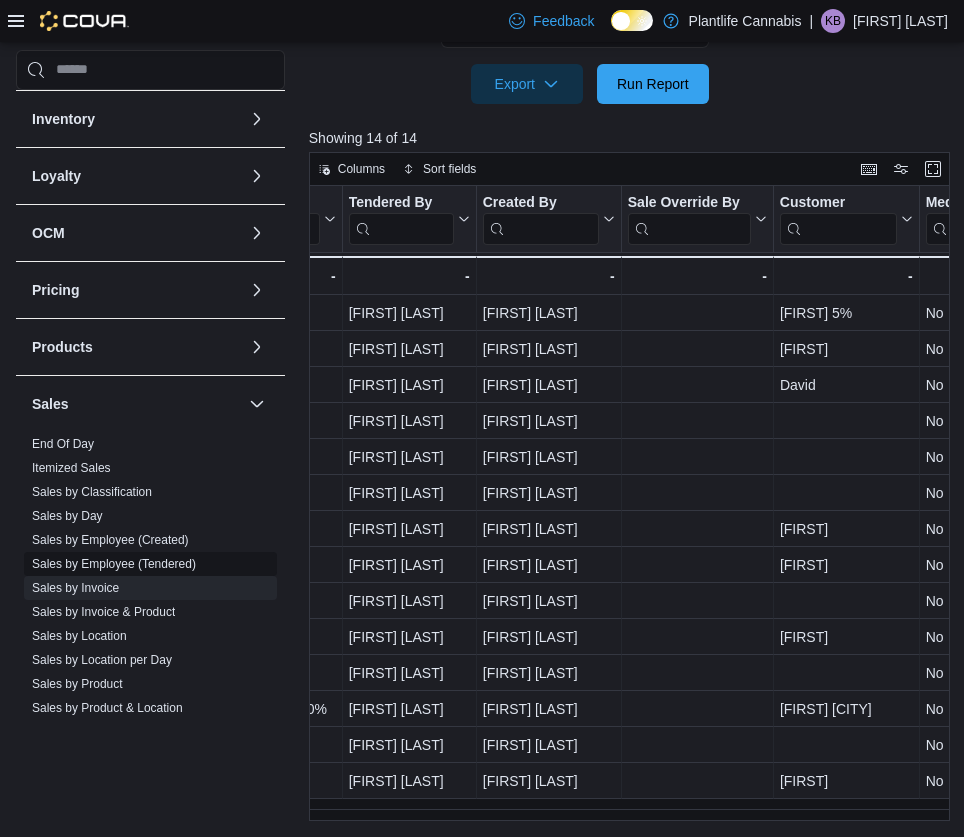 click on "Sales by Employee (Tendered)" at bounding box center [114, 564] 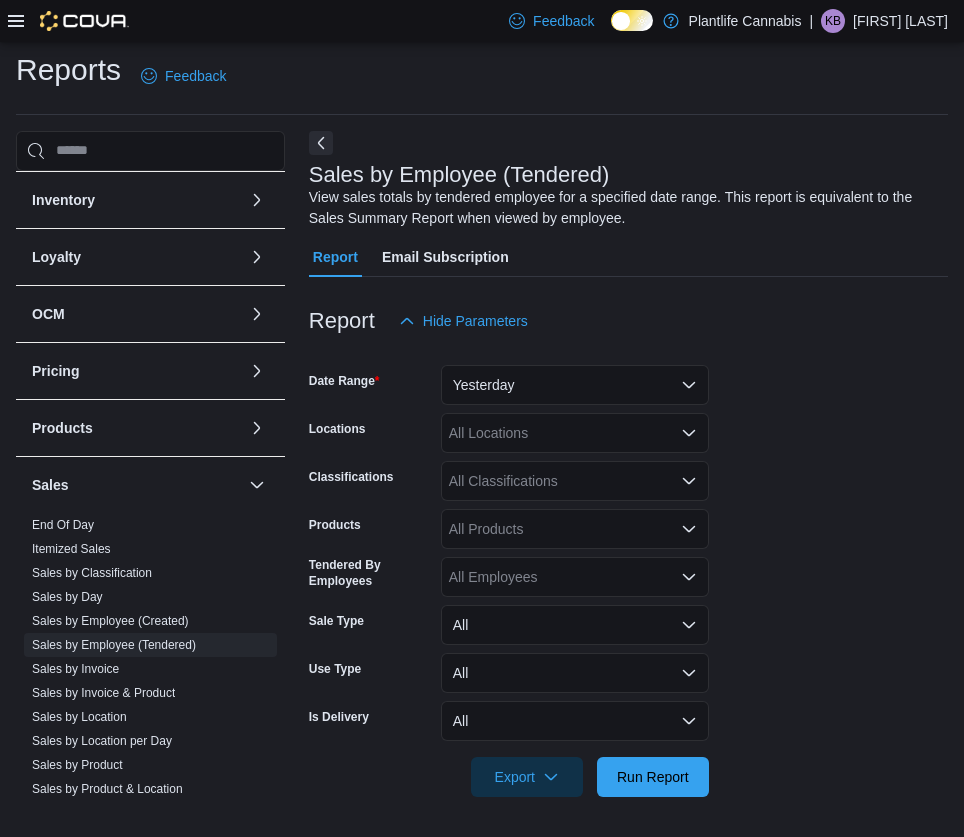 scroll, scrollTop: 8, scrollLeft: 0, axis: vertical 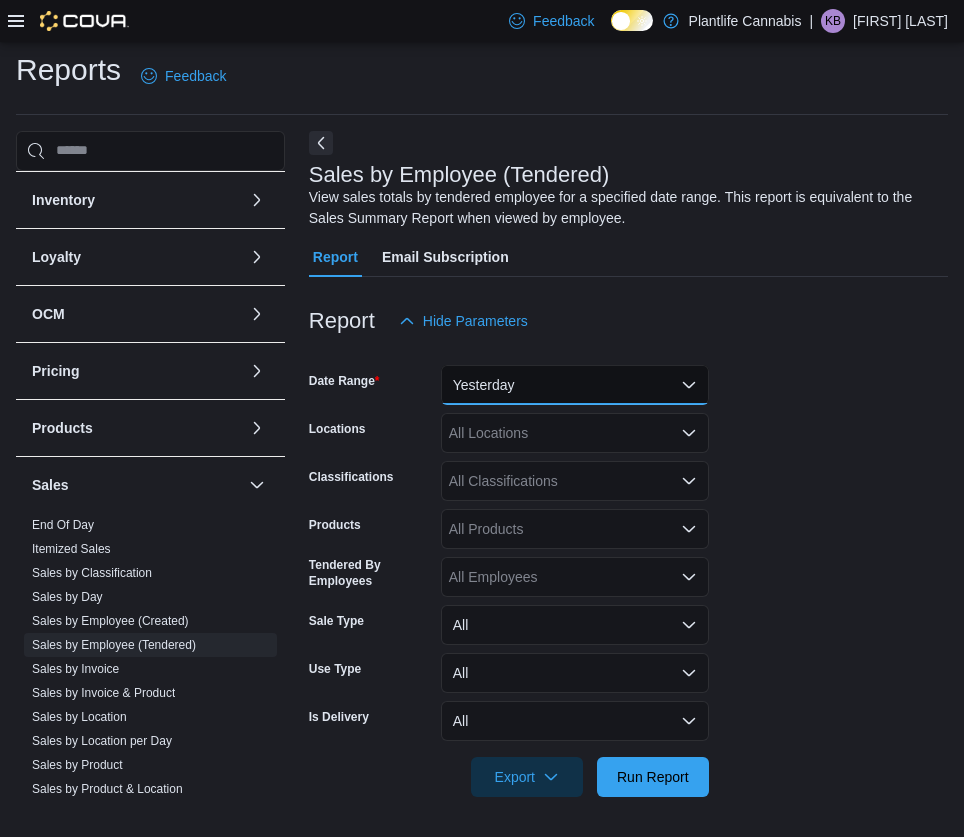 click on "Yesterday" at bounding box center [575, 385] 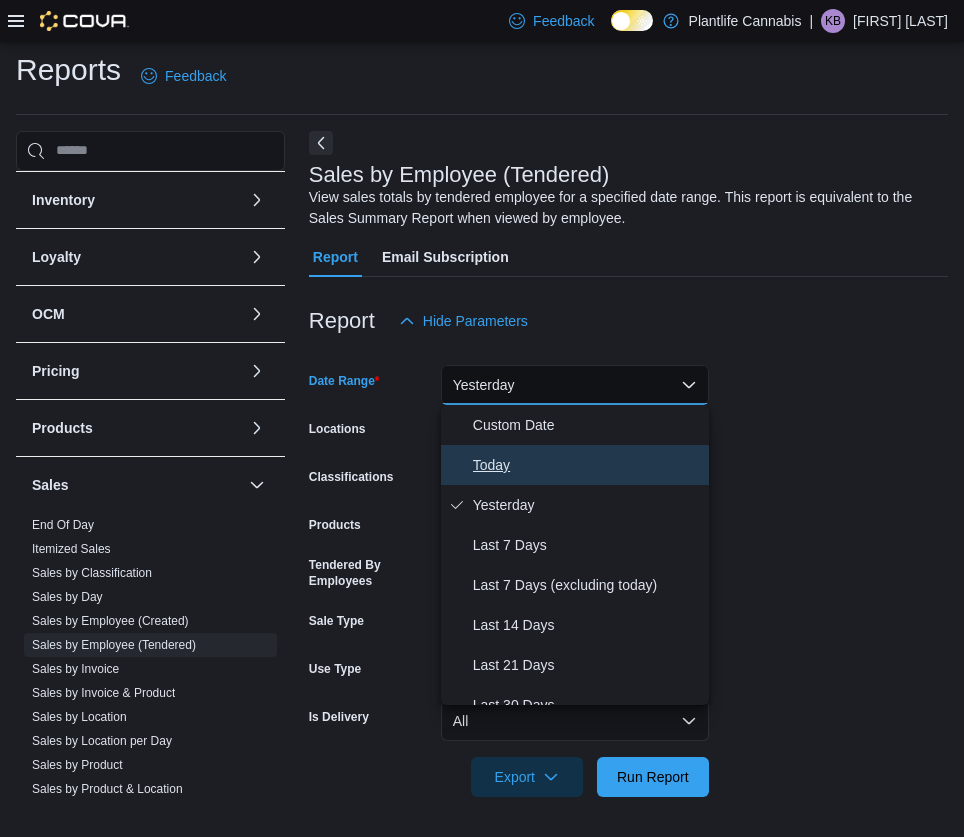 click on "Today" at bounding box center [587, 465] 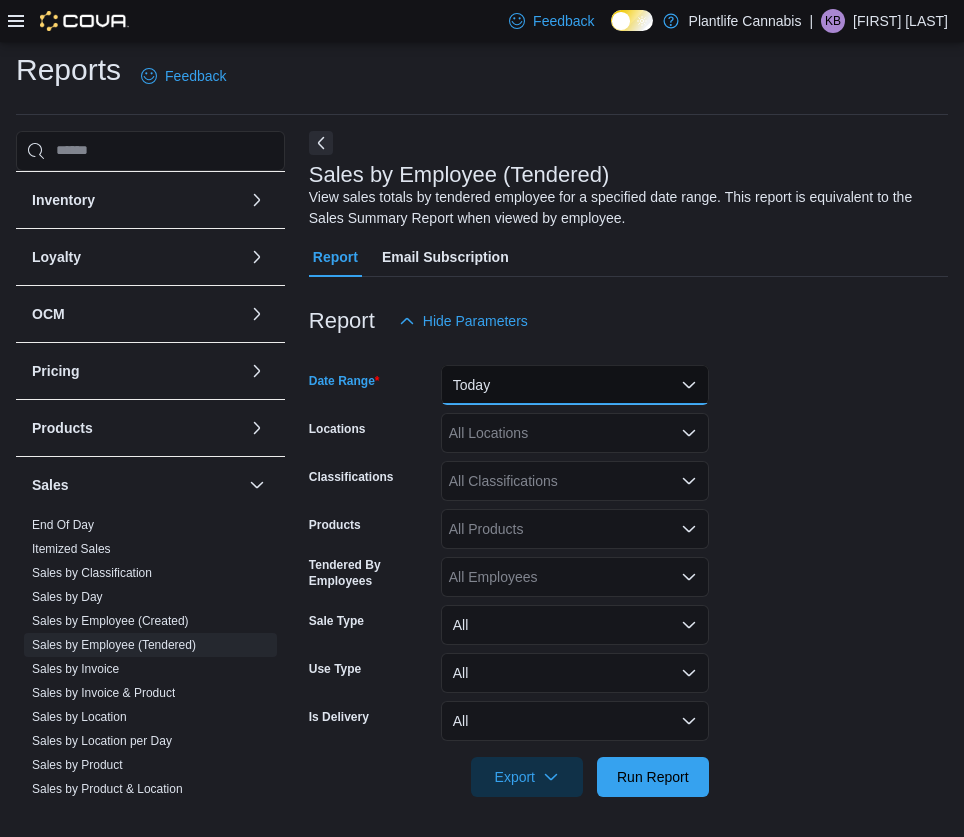 click on "Today" at bounding box center [575, 385] 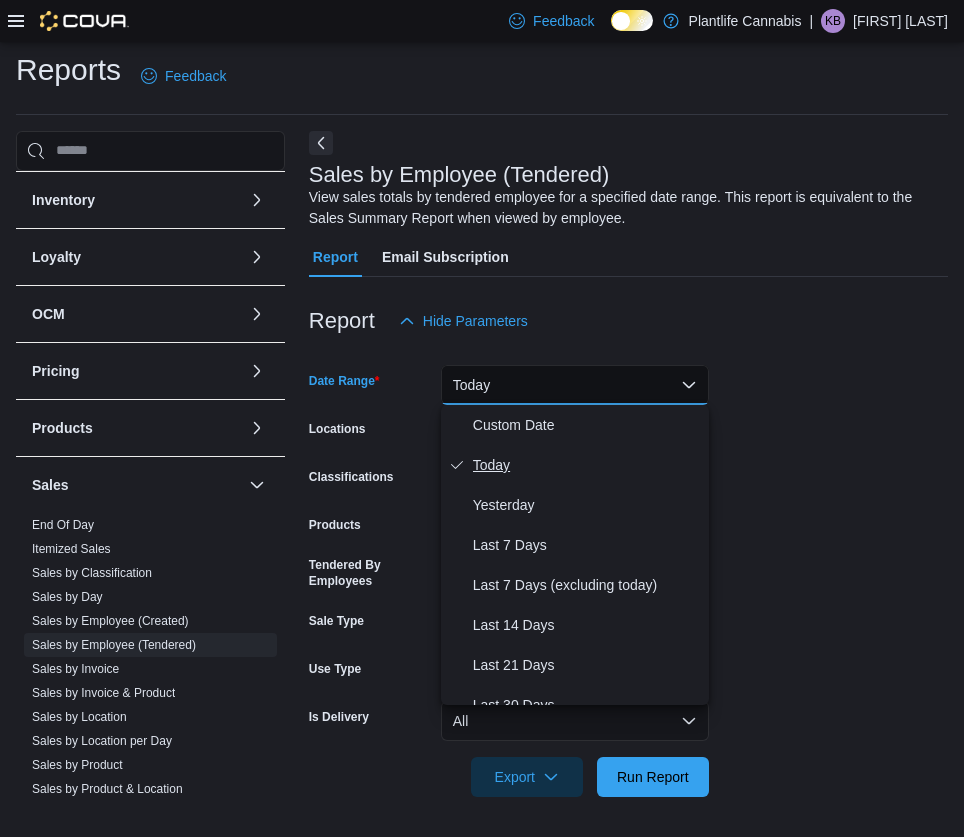 click on "Today" at bounding box center (587, 465) 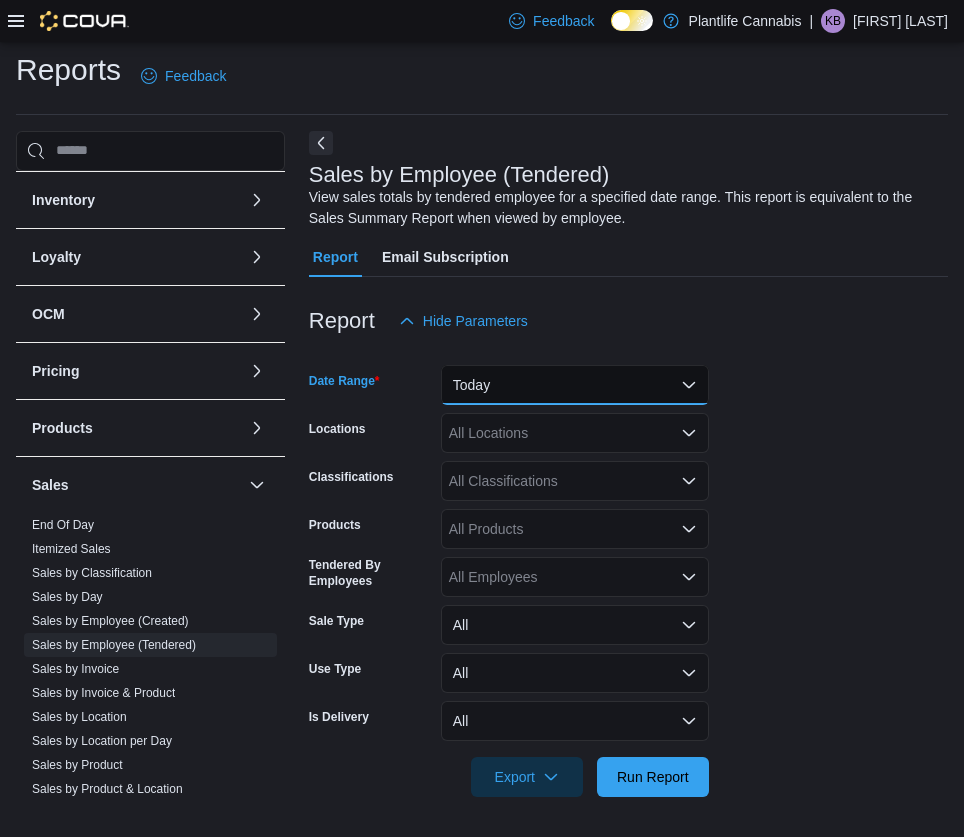 click on "Today" at bounding box center (575, 385) 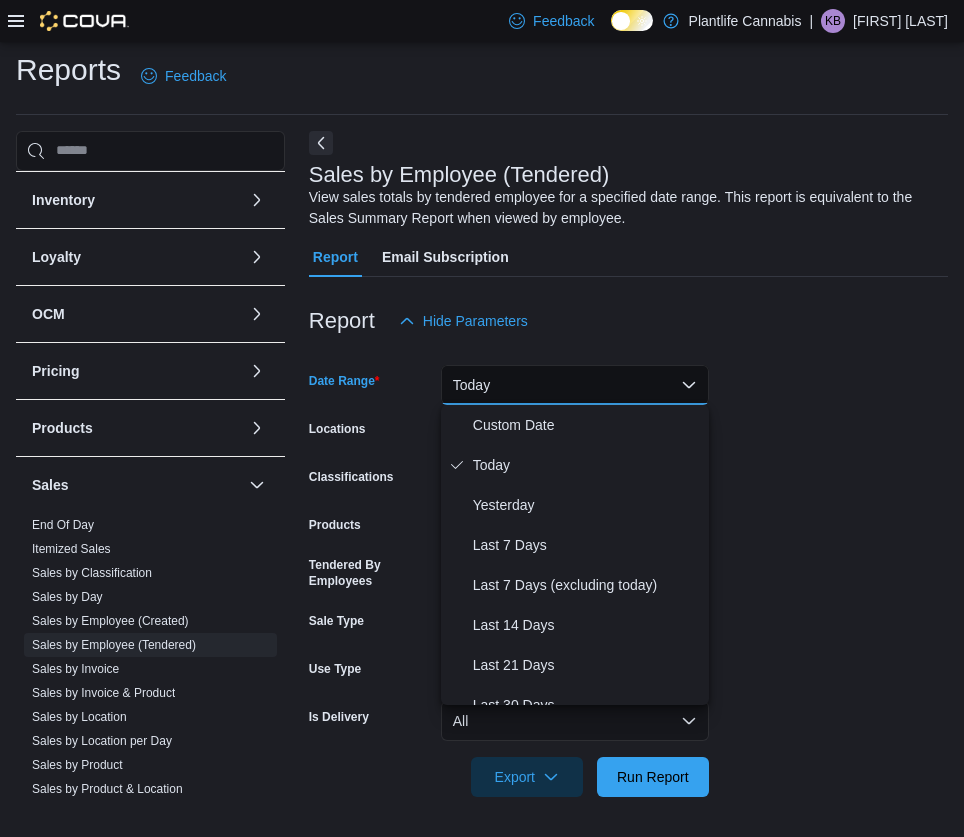 drag, startPoint x: 532, startPoint y: 403, endPoint x: 534, endPoint y: 442, distance: 39.051247 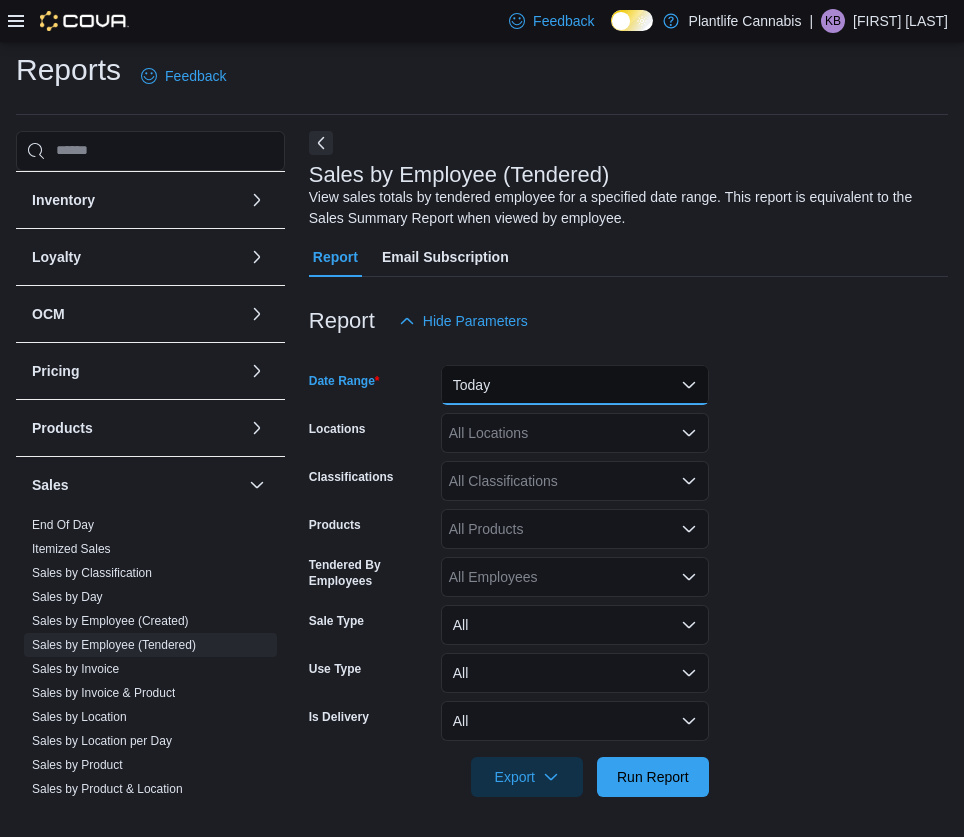 click on "Today" at bounding box center [575, 385] 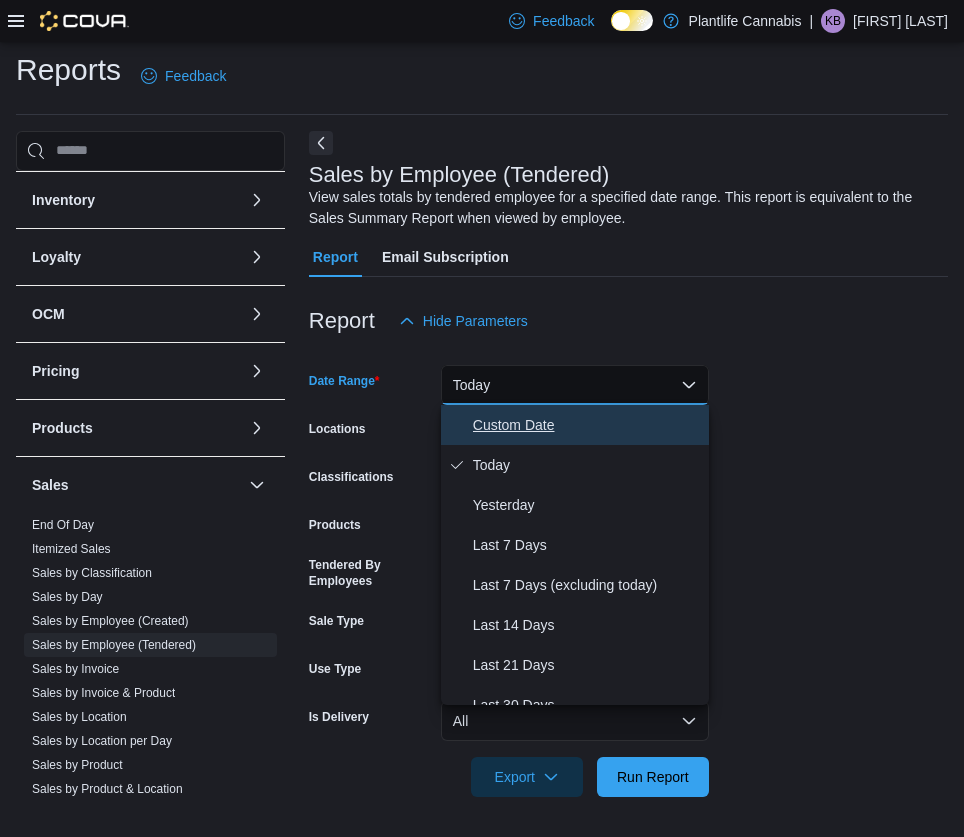click on "Custom Date" at bounding box center (587, 425) 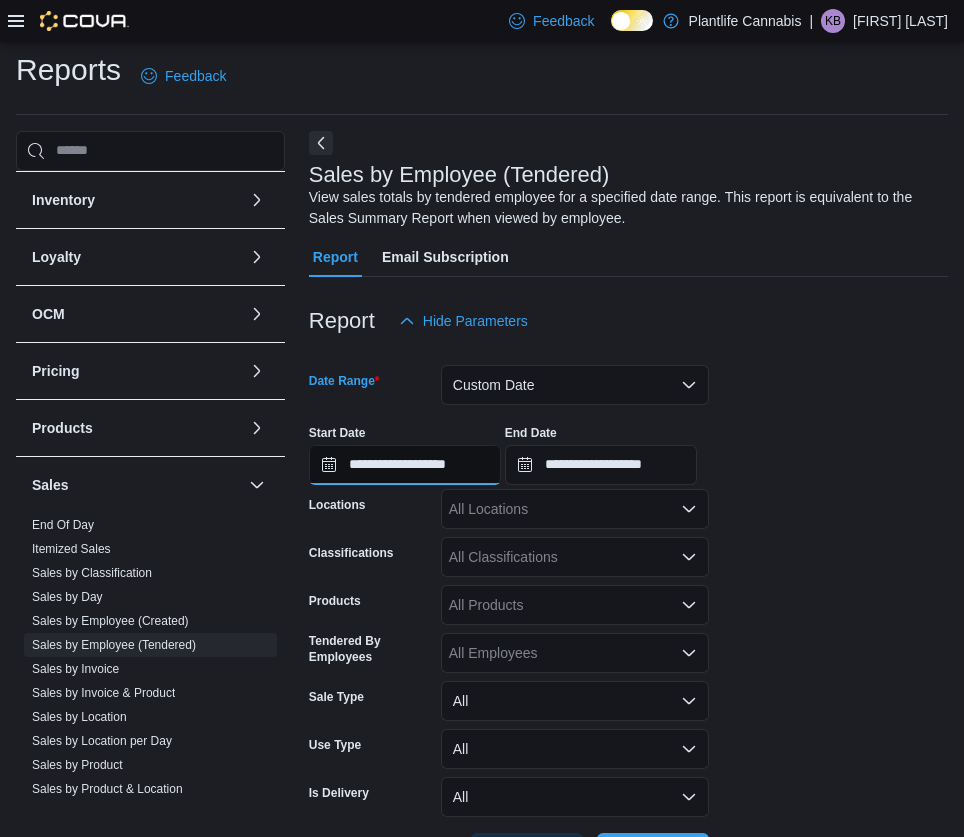 click on "**********" at bounding box center (405, 465) 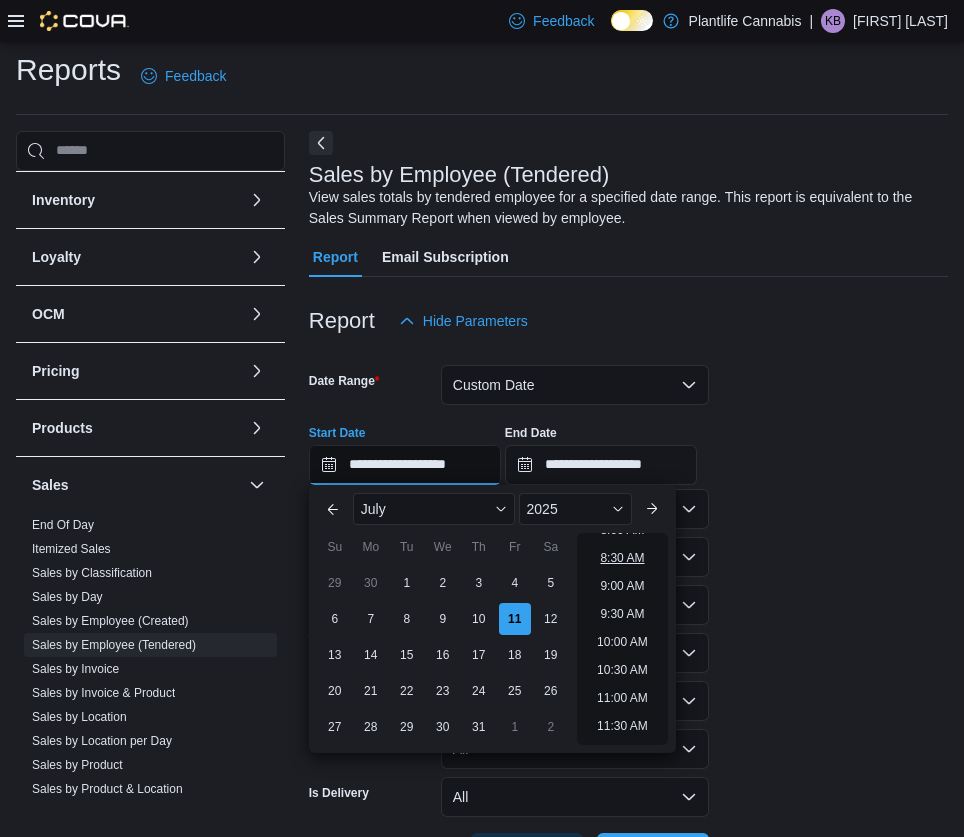 scroll, scrollTop: 471, scrollLeft: 0, axis: vertical 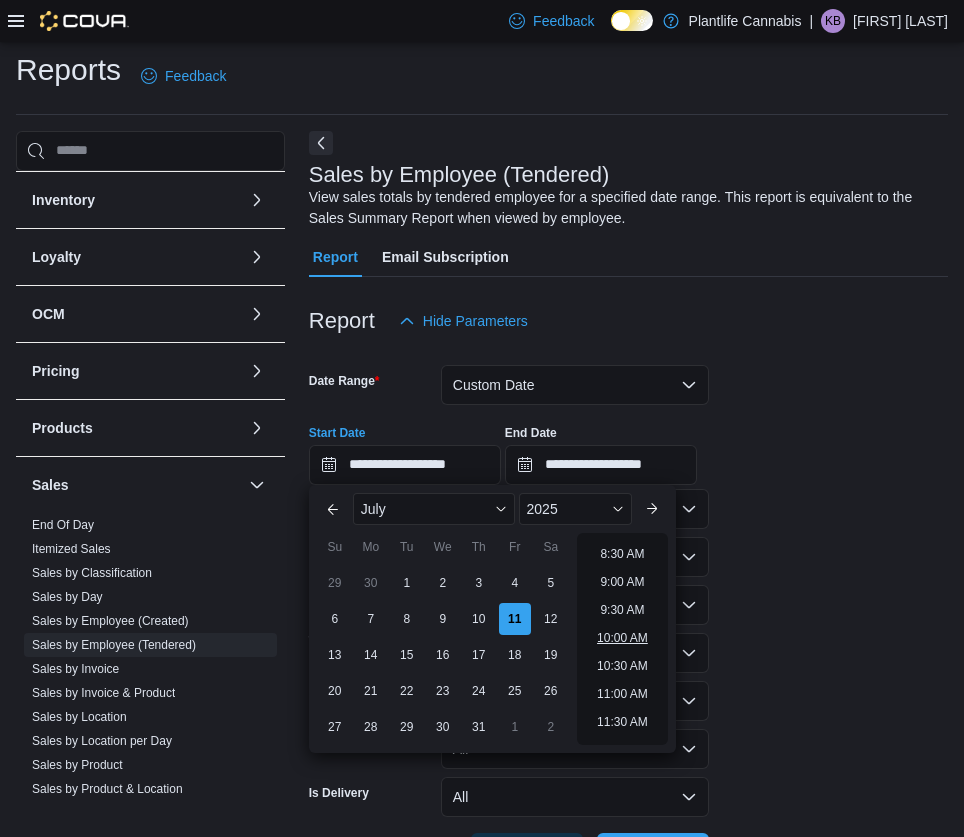 click on "10:00 AM" at bounding box center (622, 638) 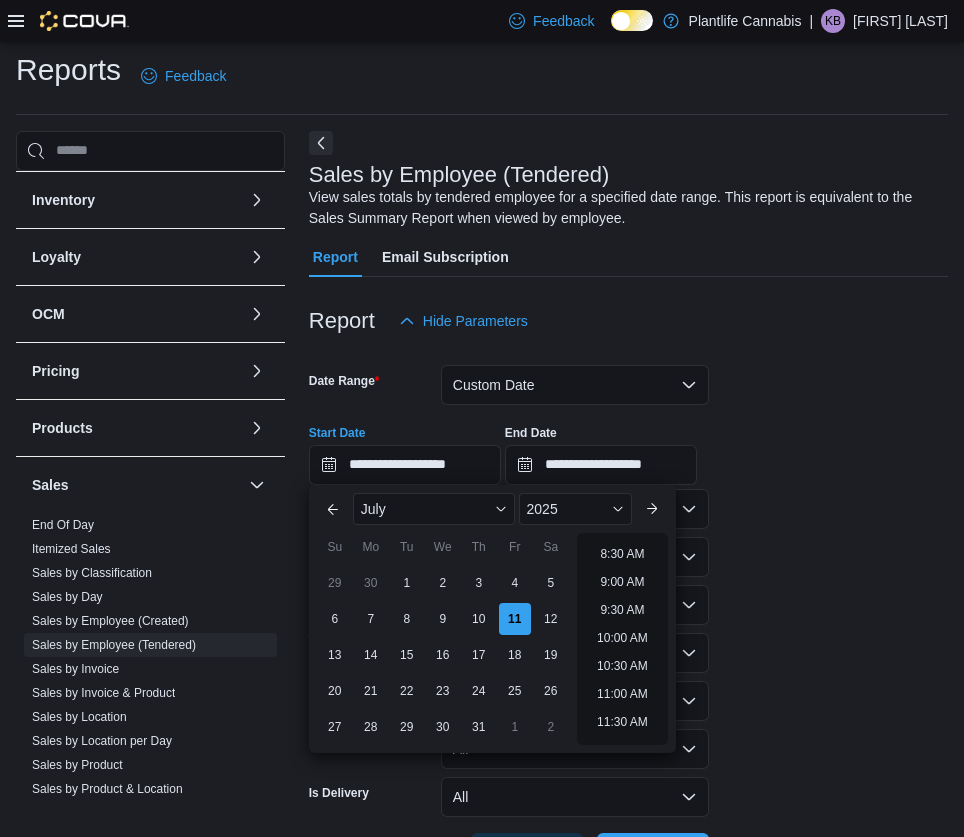 type on "**********" 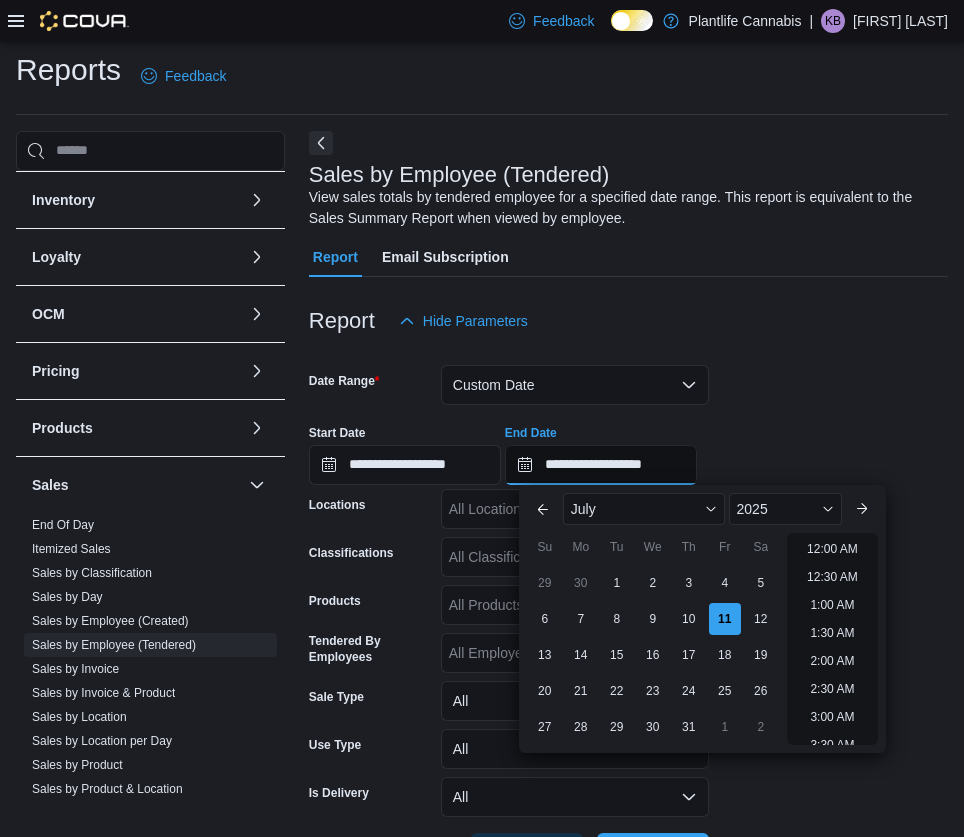 click on "**********" at bounding box center (601, 465) 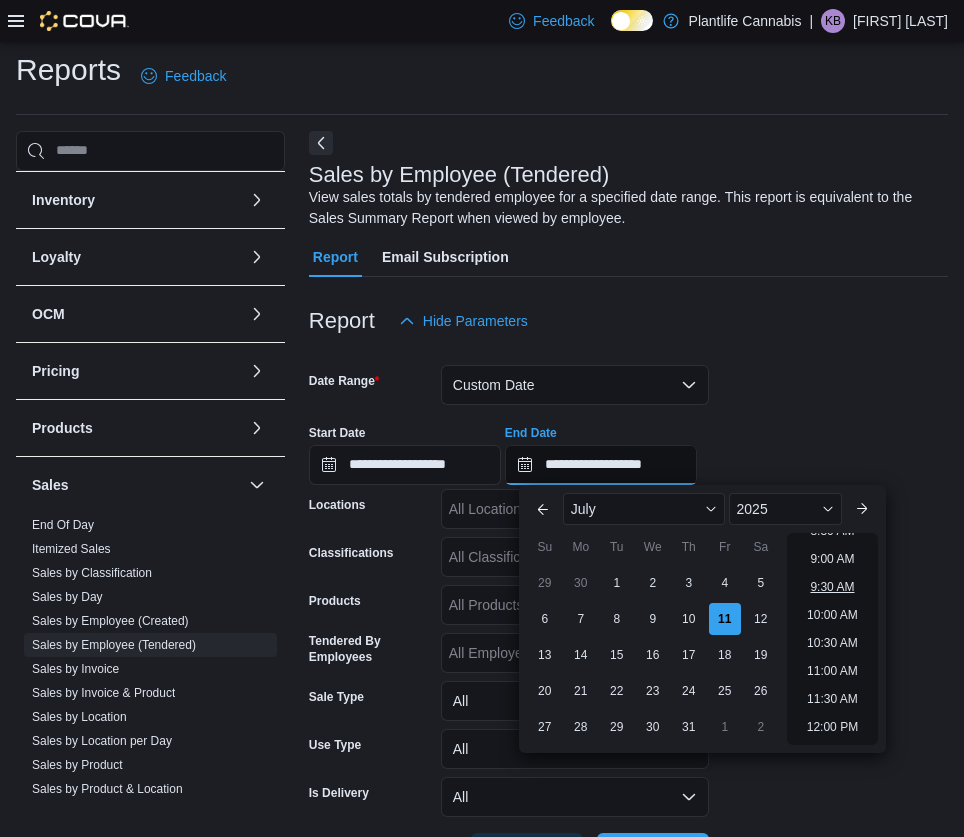 scroll, scrollTop: 493, scrollLeft: 0, axis: vertical 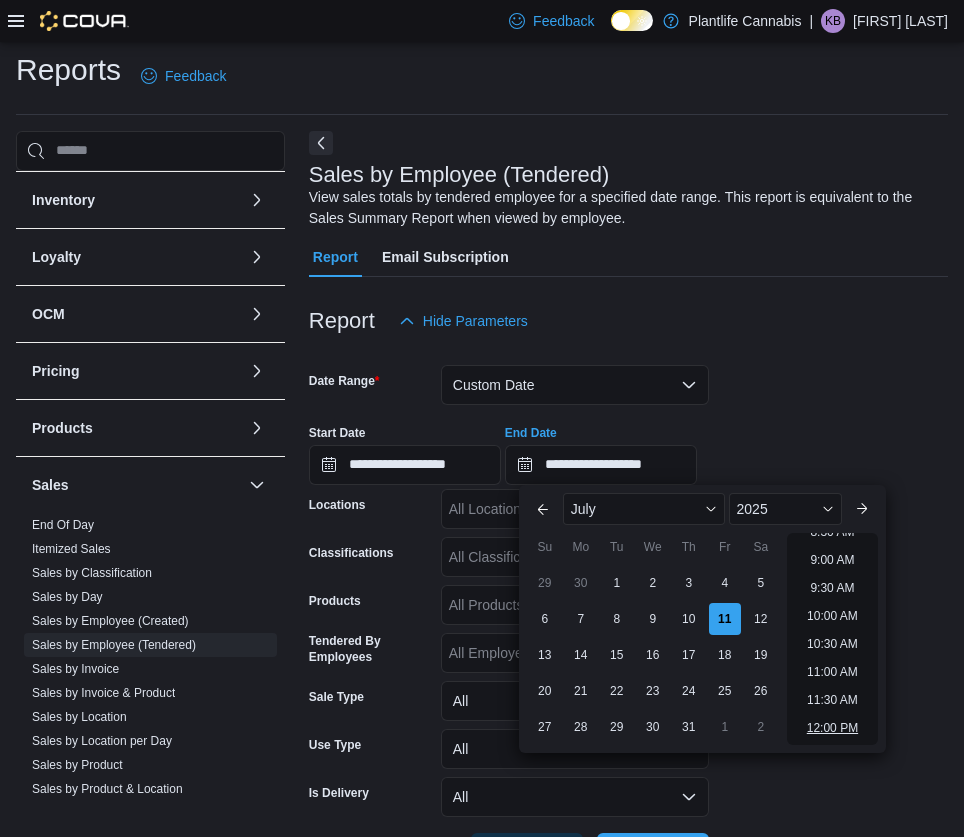 click on "12:00 PM" at bounding box center [832, 728] 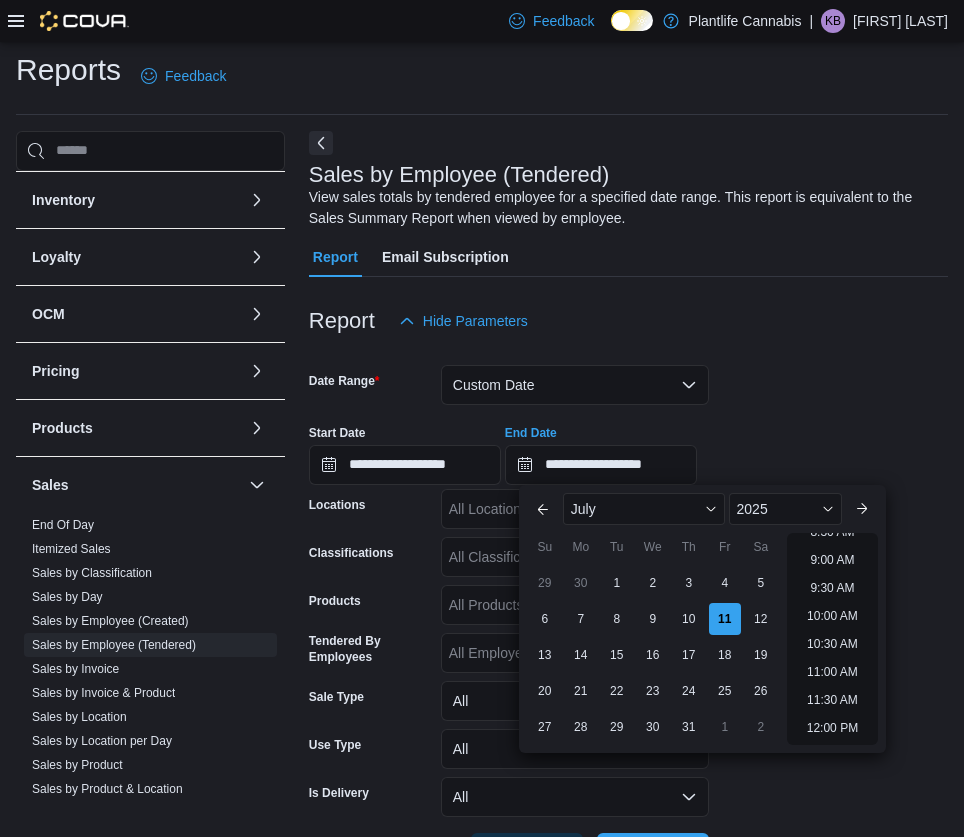 type on "**********" 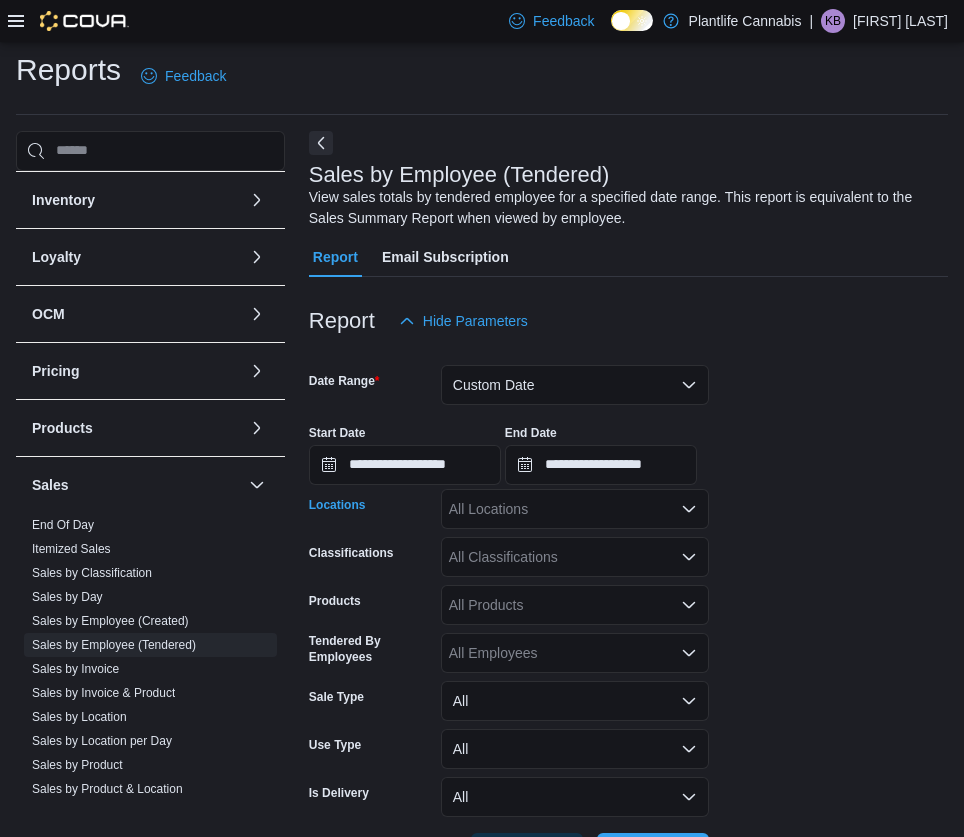 click on "All Locations" at bounding box center (575, 509) 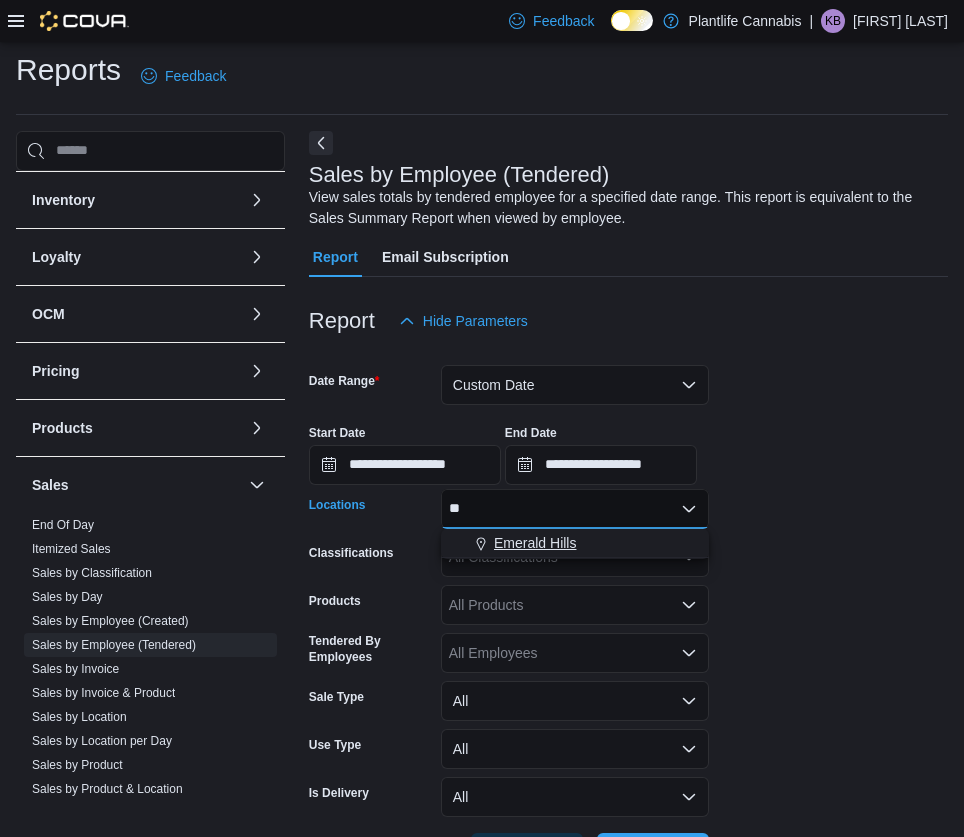 type on "**" 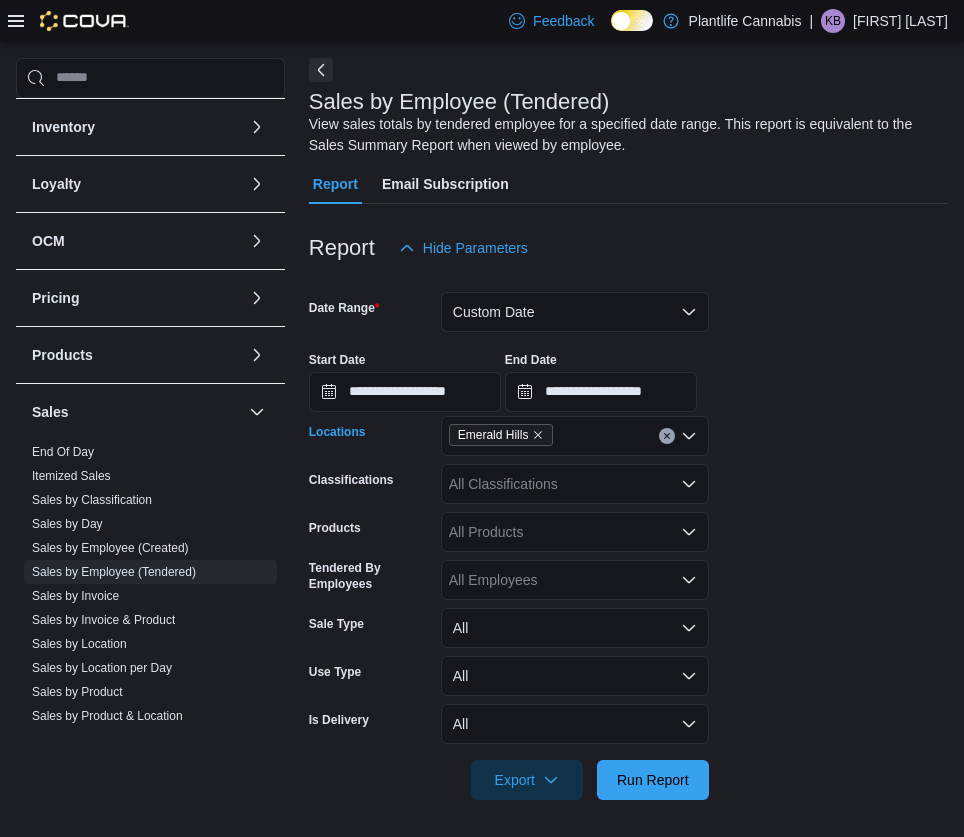 scroll, scrollTop: 84, scrollLeft: 0, axis: vertical 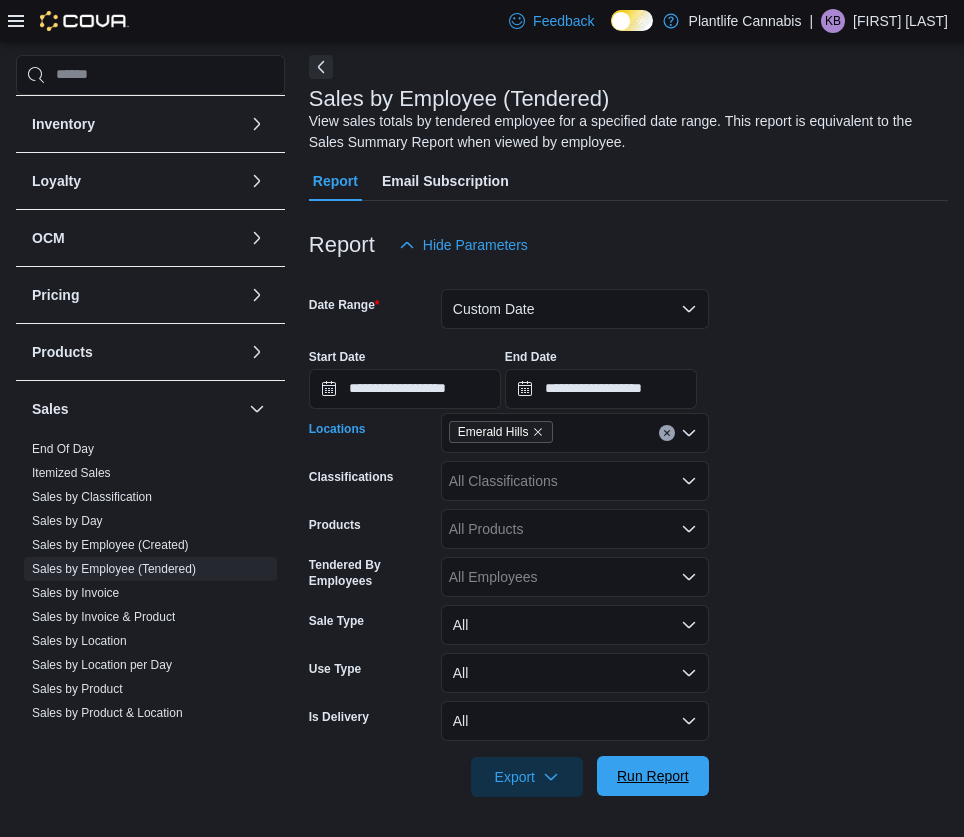 drag, startPoint x: 633, startPoint y: 780, endPoint x: 651, endPoint y: 757, distance: 29.206163 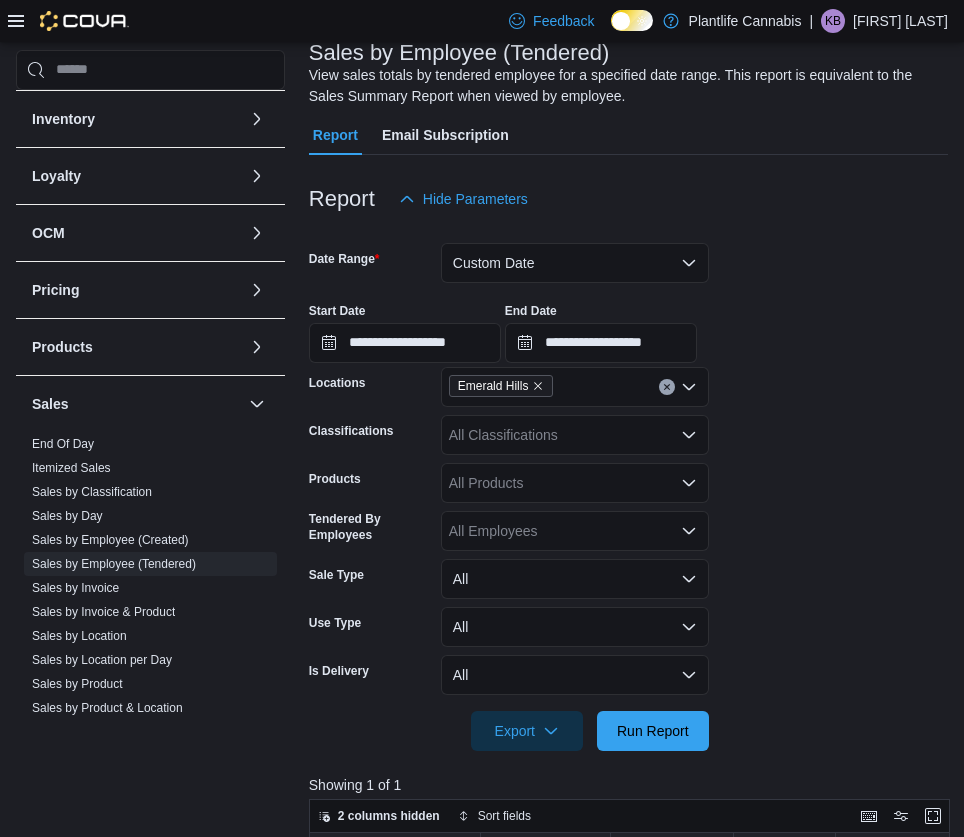 scroll, scrollTop: 102, scrollLeft: 0, axis: vertical 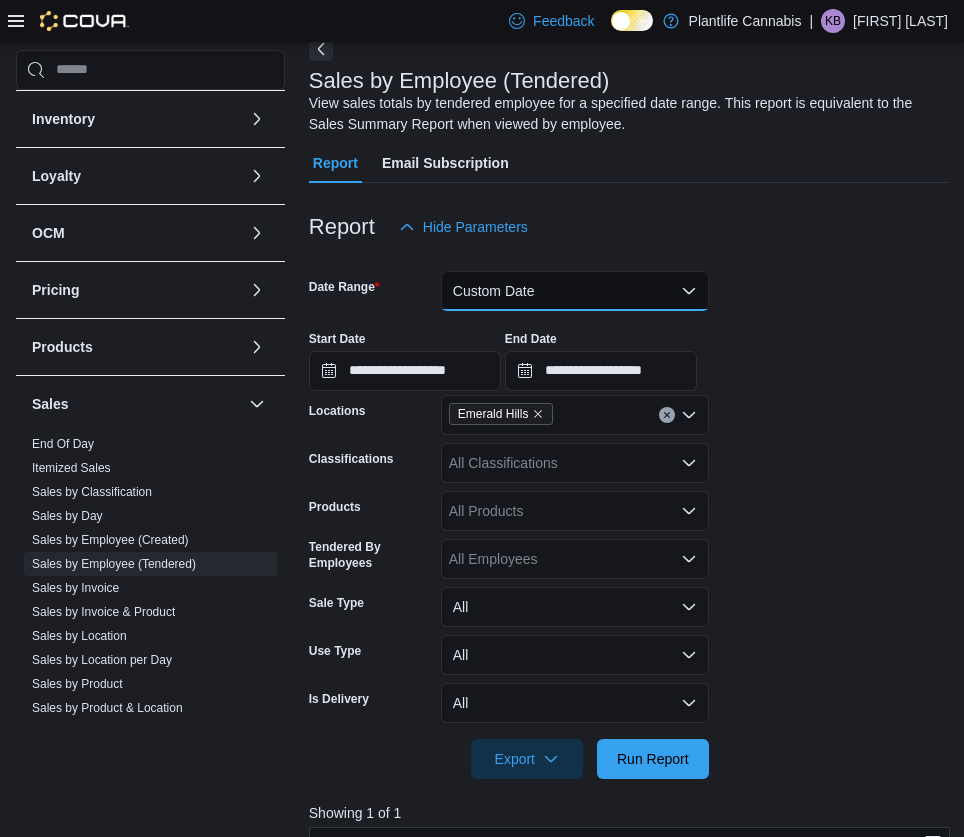 click on "Custom Date" at bounding box center [575, 291] 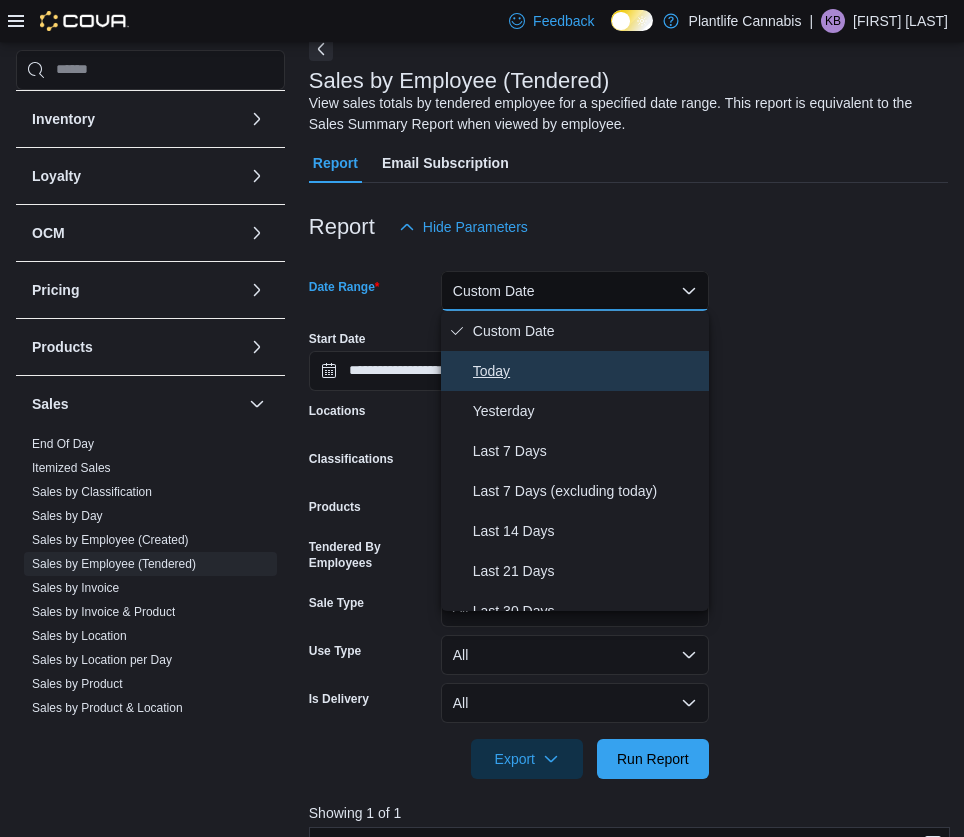 click on "Today" at bounding box center [575, 371] 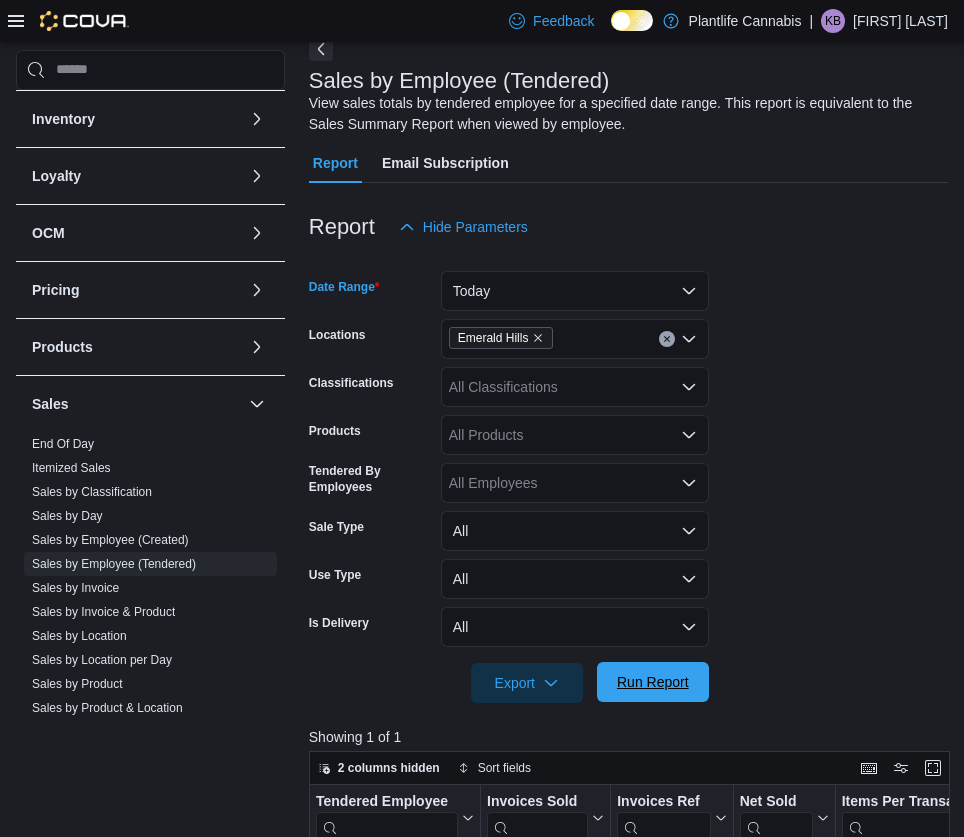 click on "Run Report" at bounding box center [653, 682] 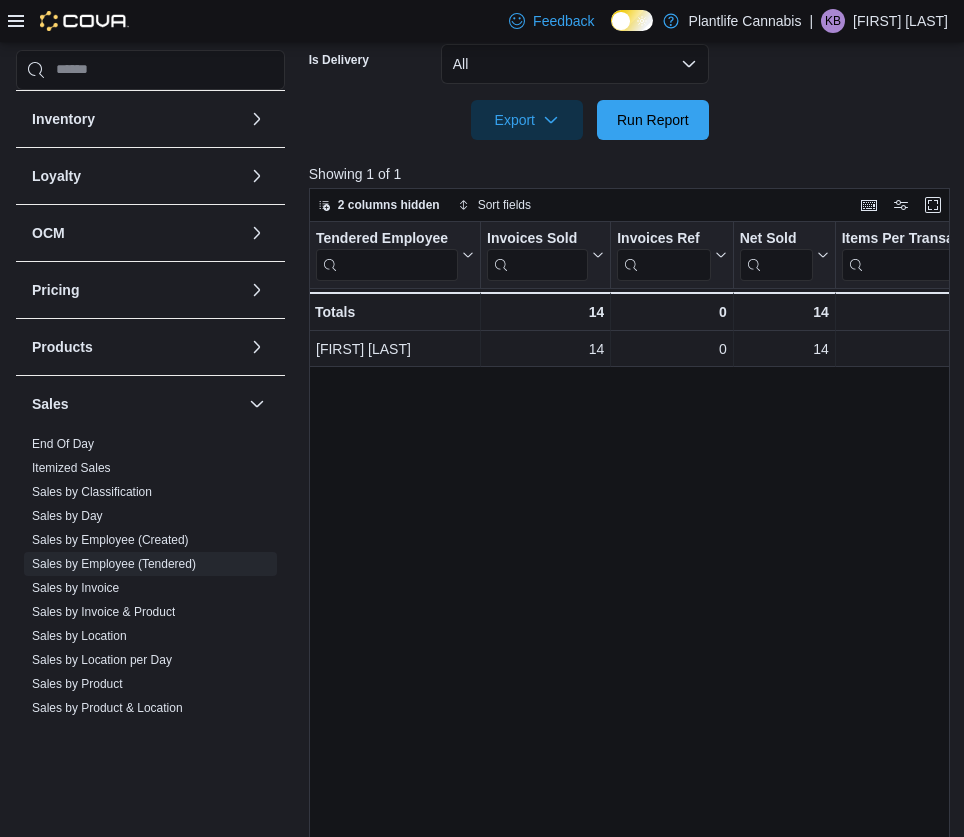 scroll, scrollTop: 701, scrollLeft: 0, axis: vertical 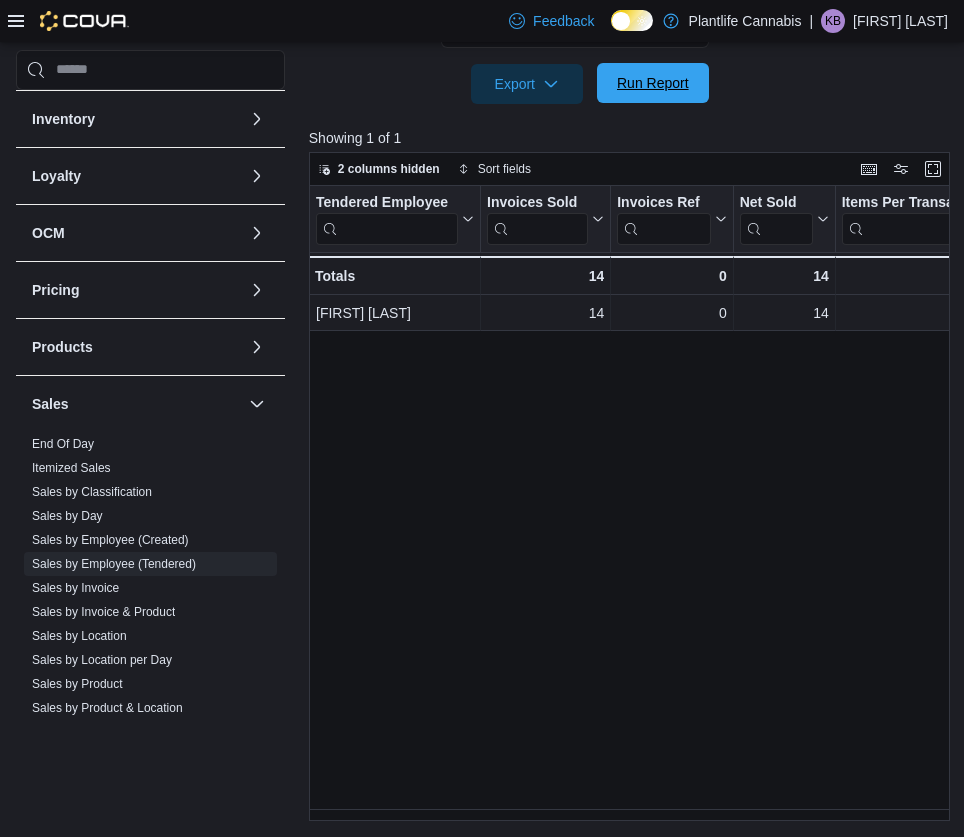 click on "Run Report" at bounding box center (653, 83) 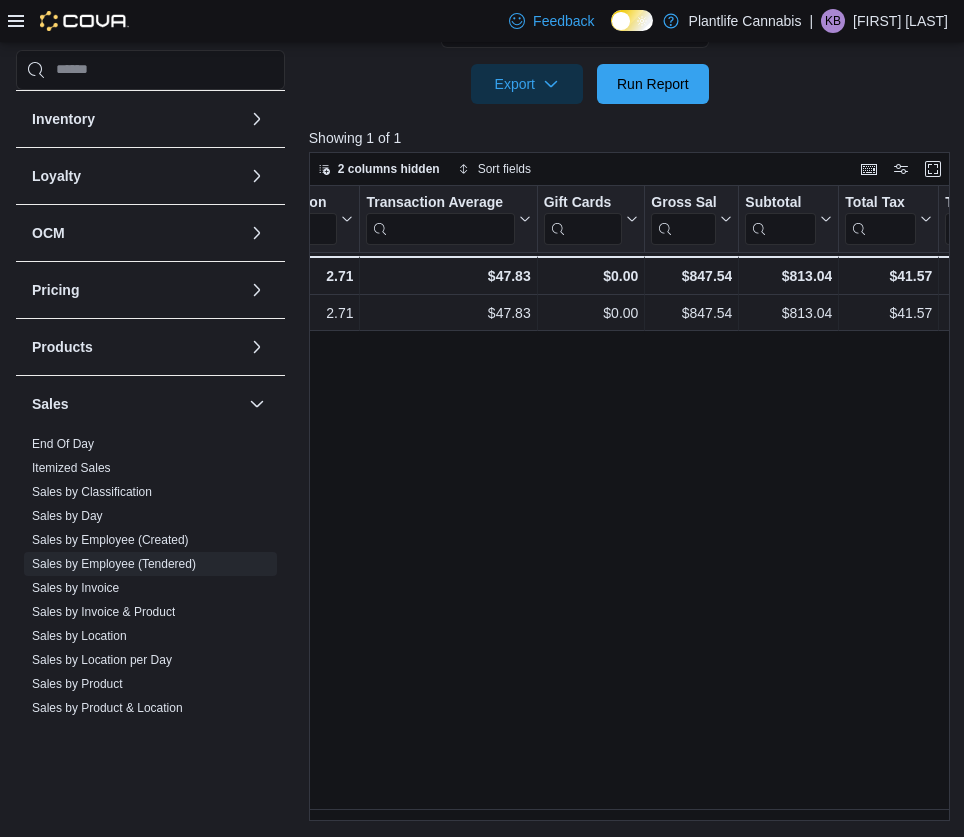 scroll, scrollTop: 0, scrollLeft: 861, axis: horizontal 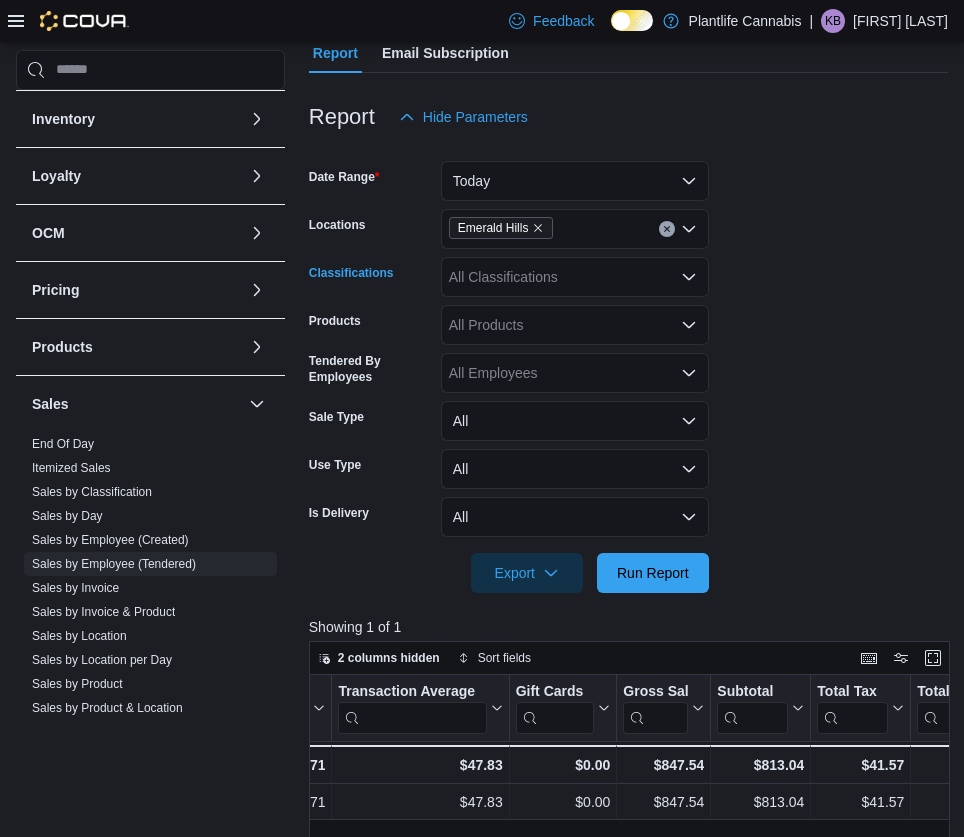 click on "All Classifications" at bounding box center (575, 277) 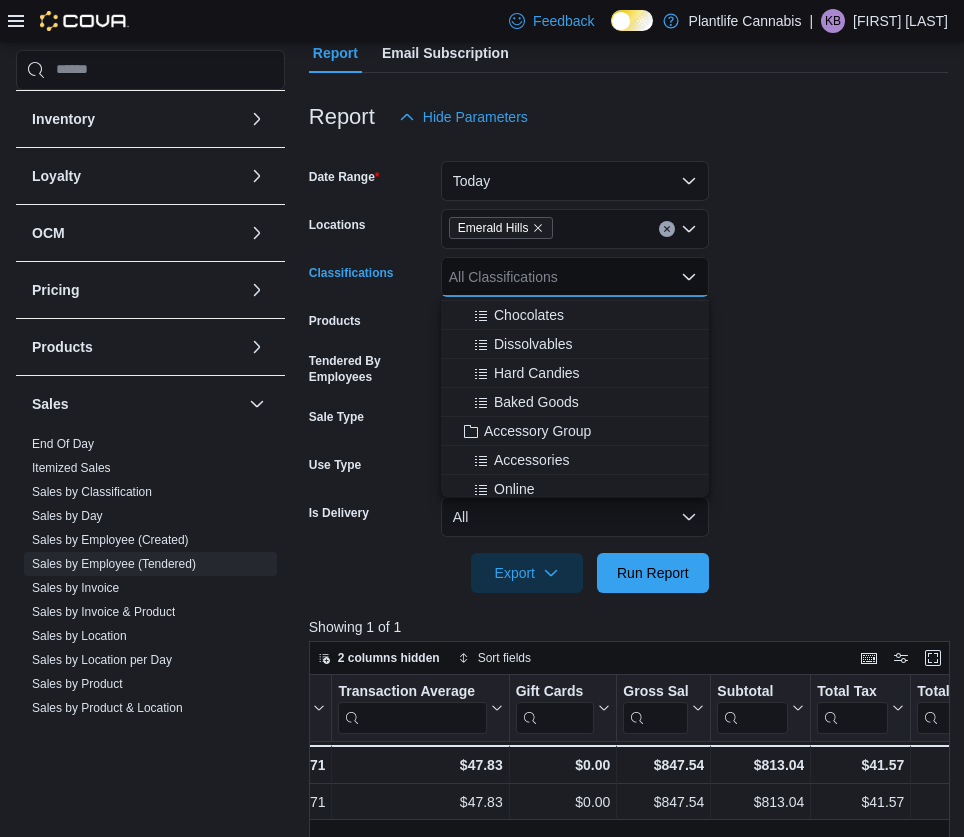 scroll, scrollTop: 171, scrollLeft: 0, axis: vertical 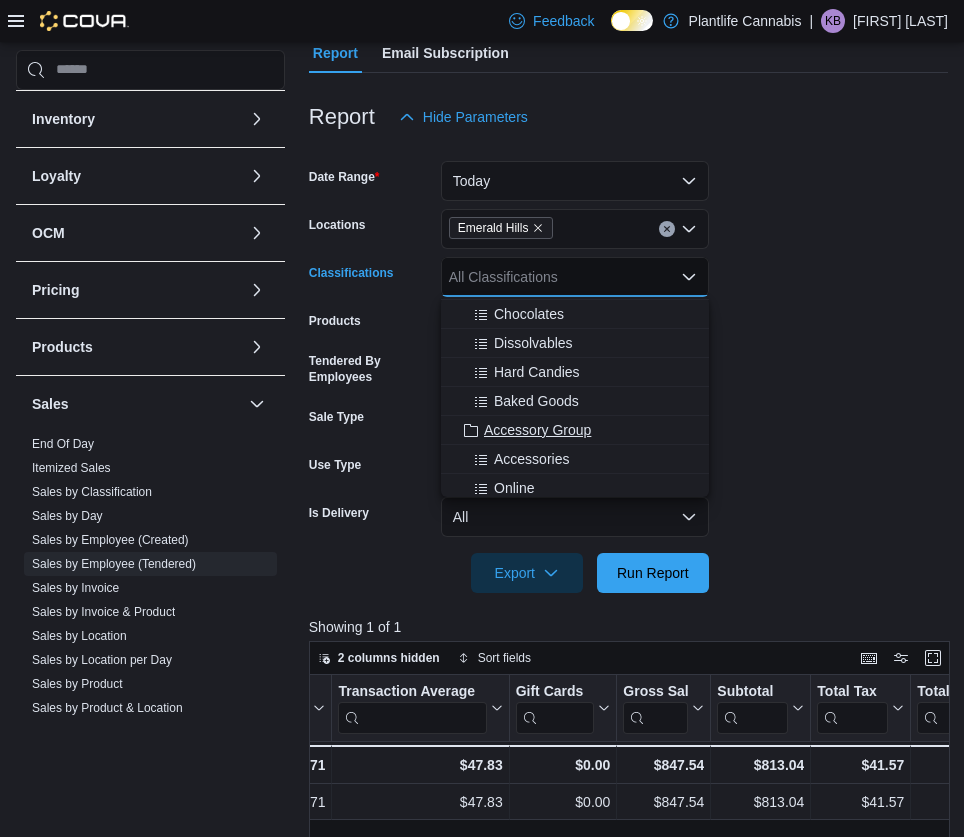 click on "Accessory Group" at bounding box center (537, 430) 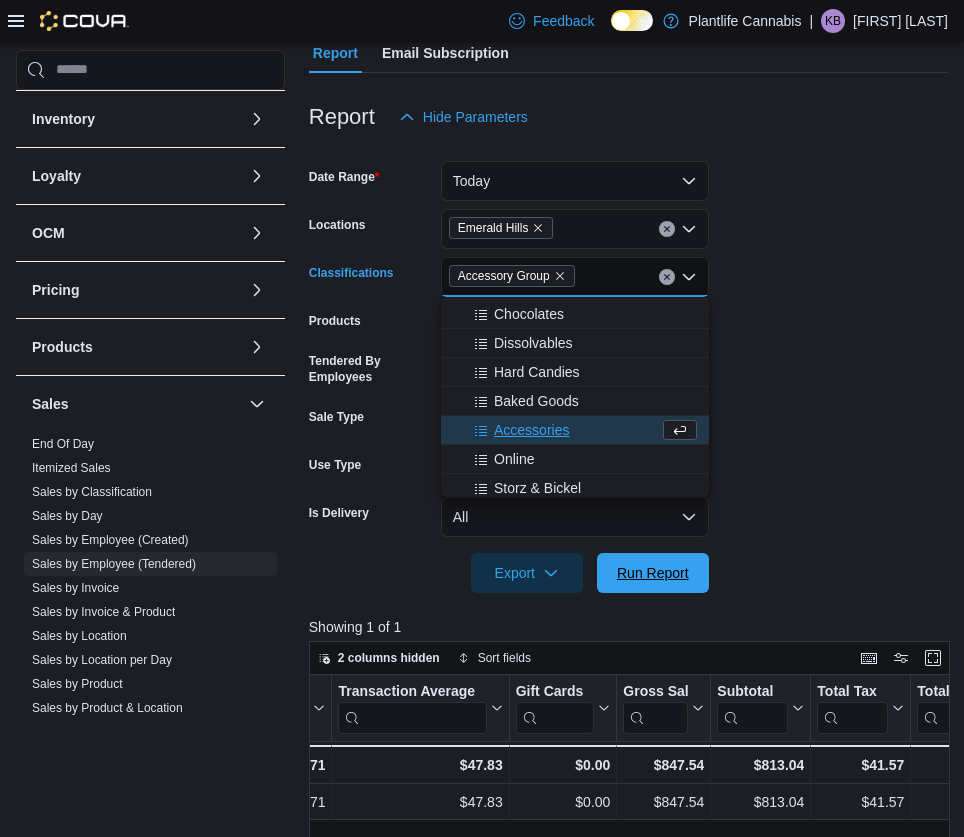 click on "Run Report" at bounding box center [653, 573] 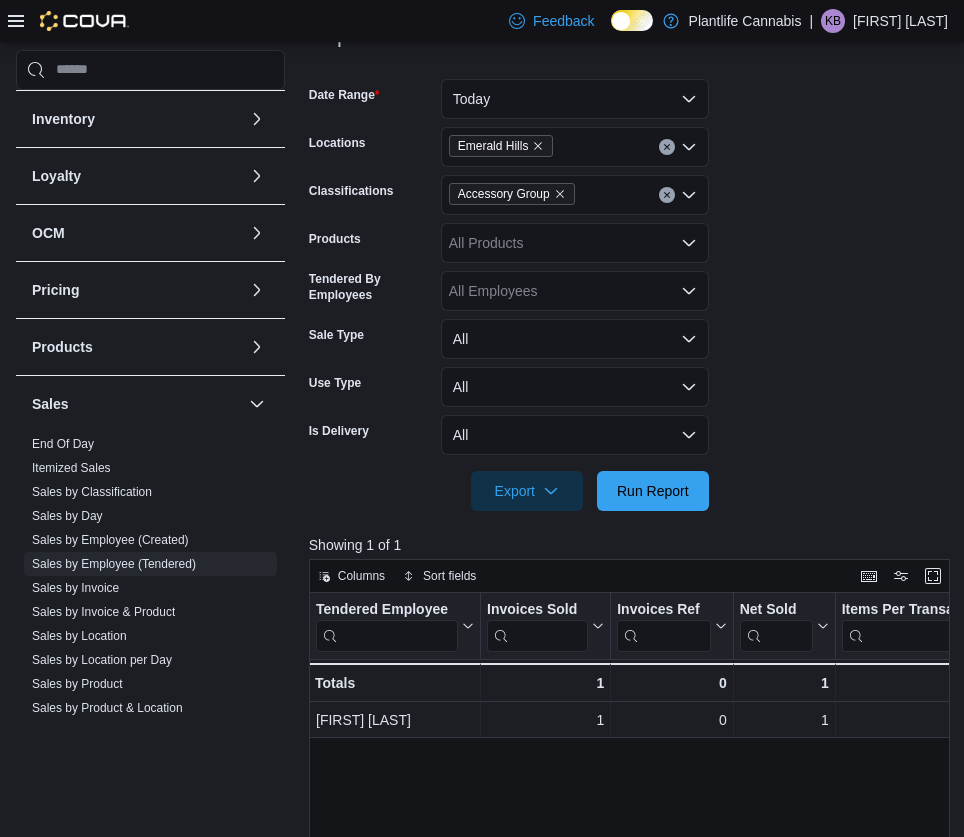 scroll, scrollTop: 44, scrollLeft: 0, axis: vertical 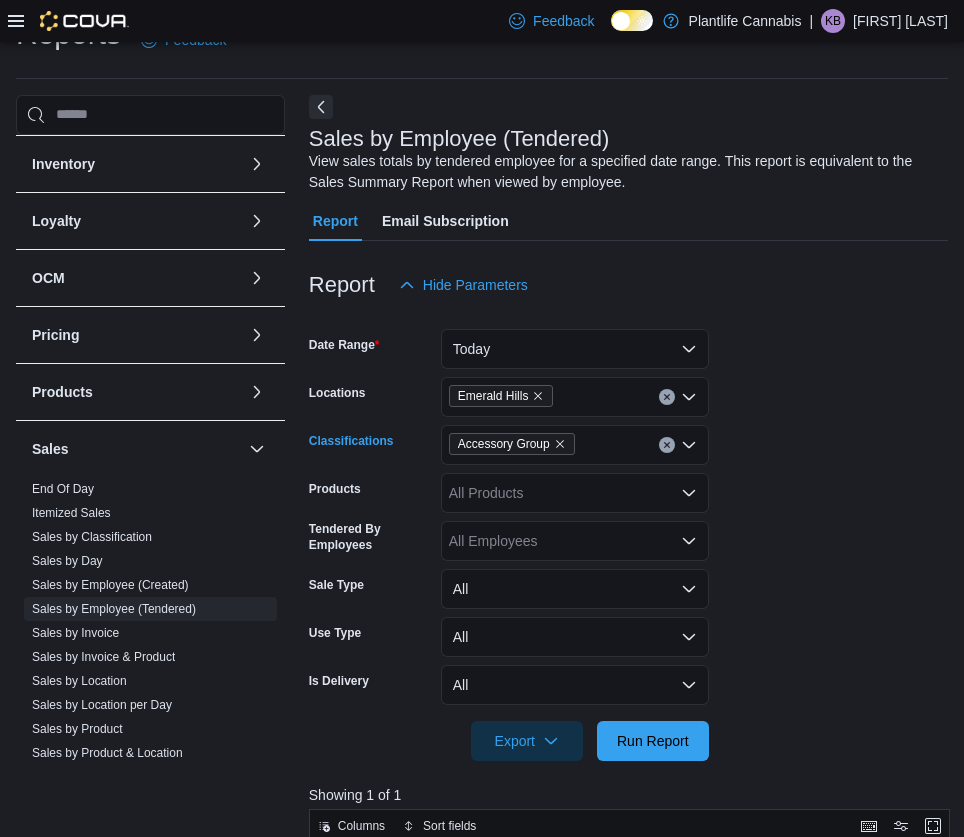 click 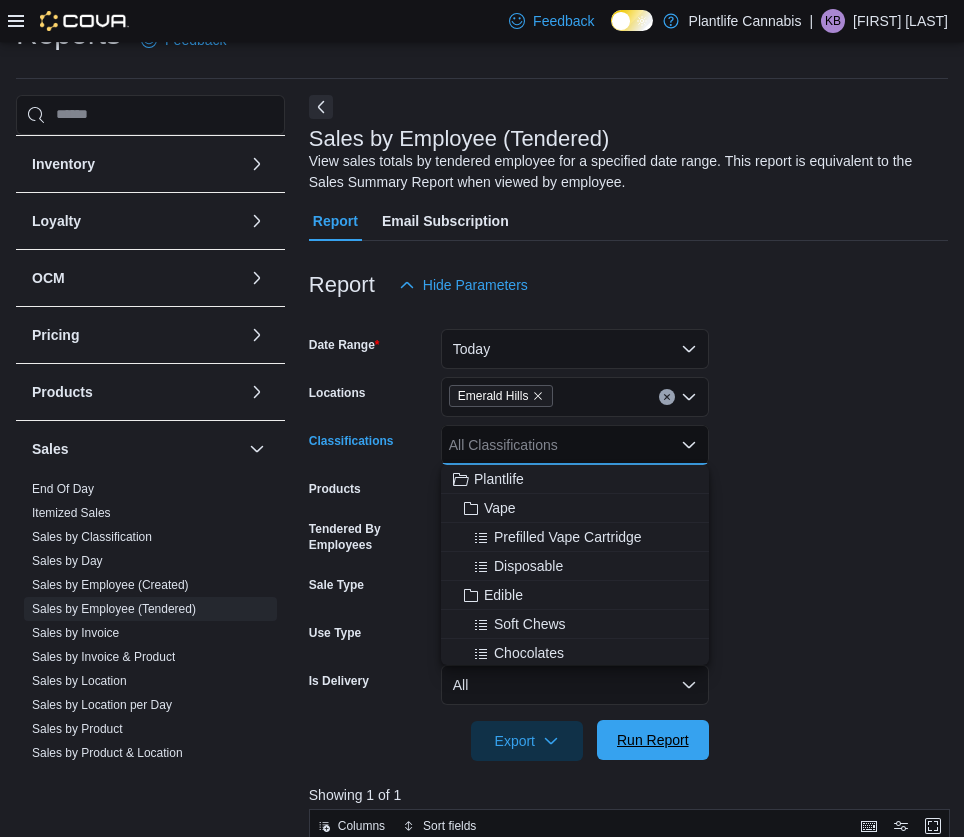 click on "Run Report" at bounding box center [653, 740] 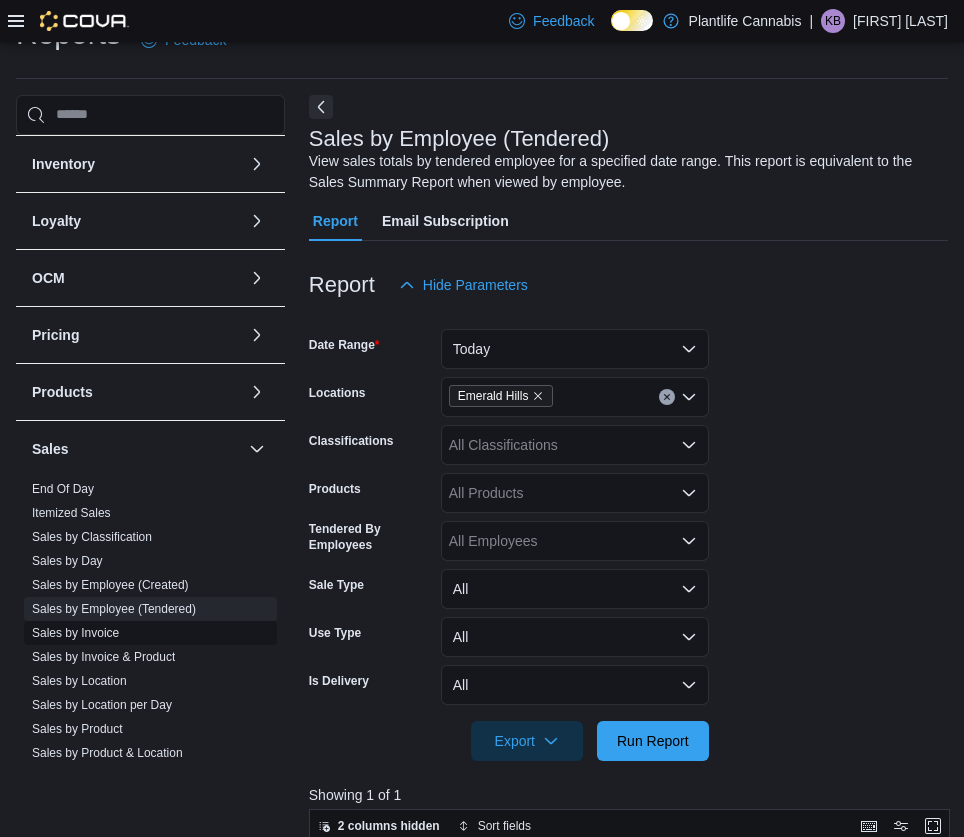 click on "Sales by Invoice" at bounding box center (75, 633) 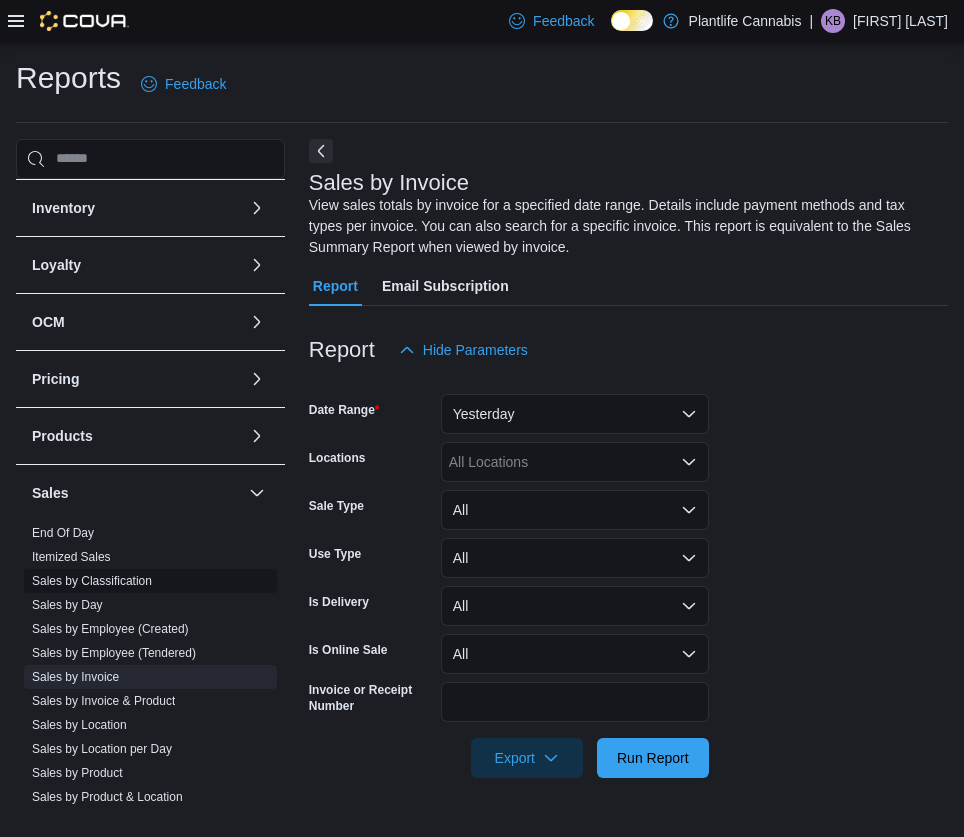 scroll, scrollTop: 0, scrollLeft: 0, axis: both 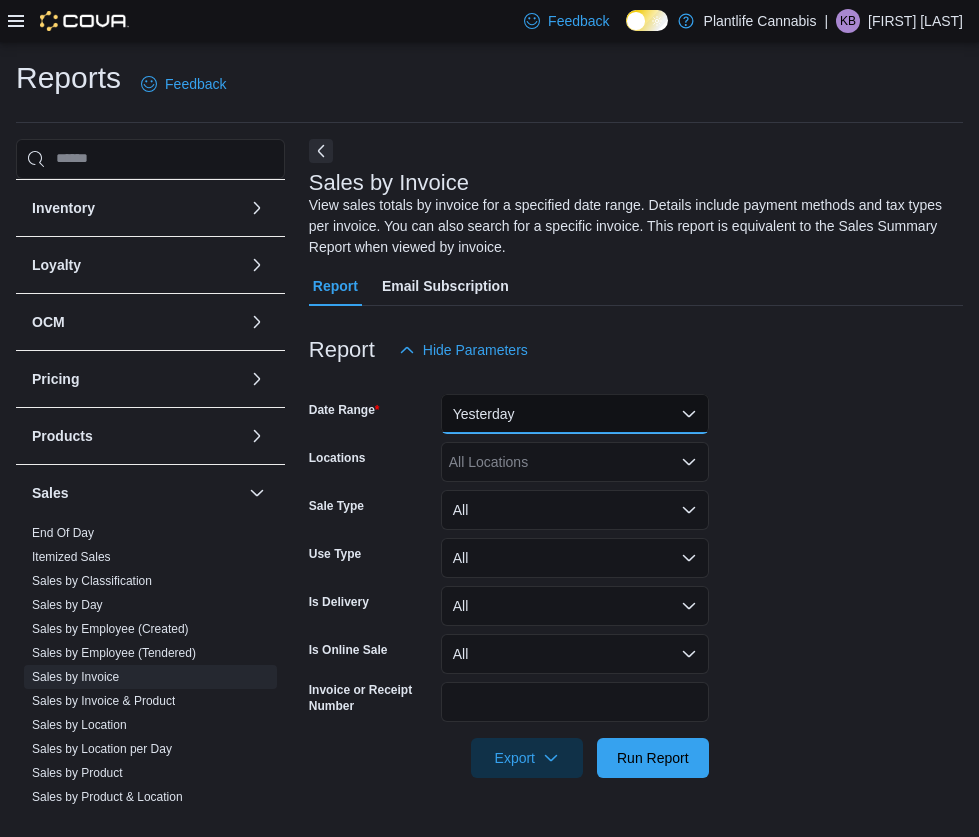 click on "Yesterday" at bounding box center (575, 414) 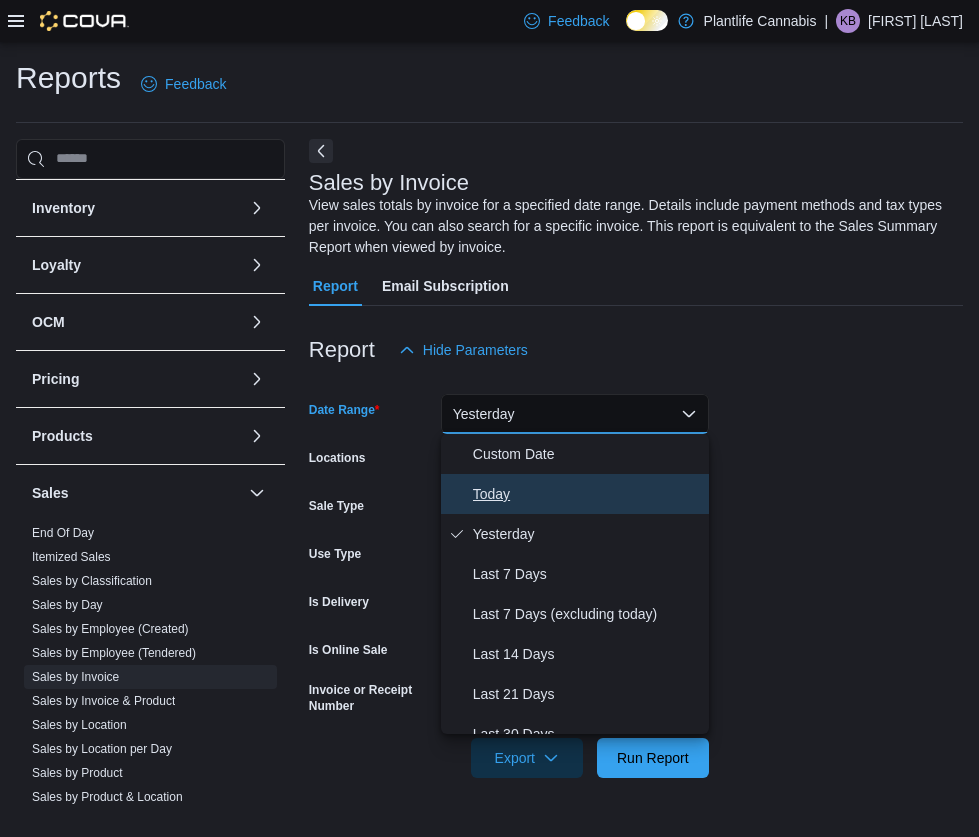 click on "Today" at bounding box center [575, 494] 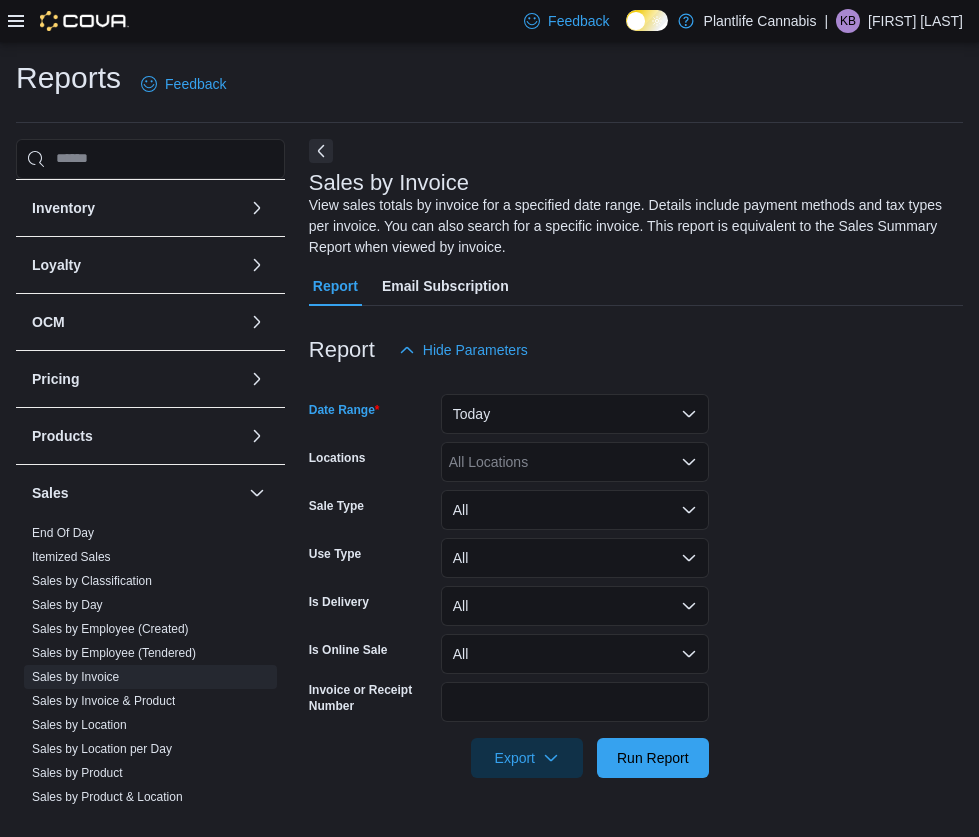 click on "Order Source, column 32, row 20" at bounding box center [636, 574] 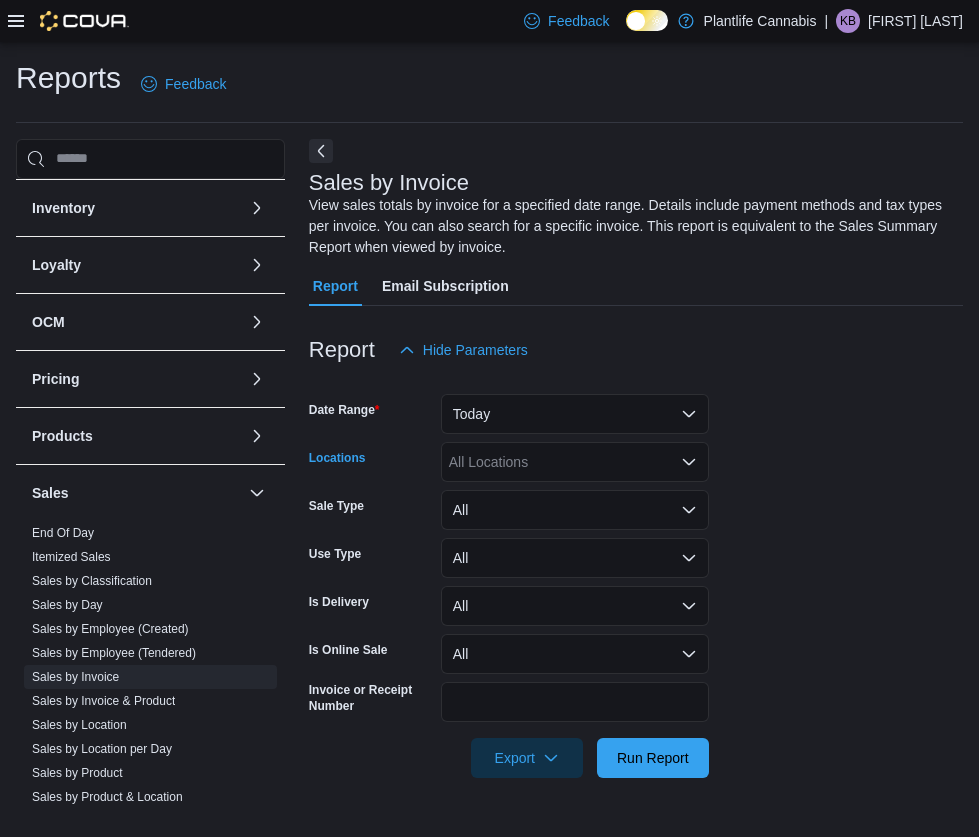 click on "All Locations" at bounding box center [575, 462] 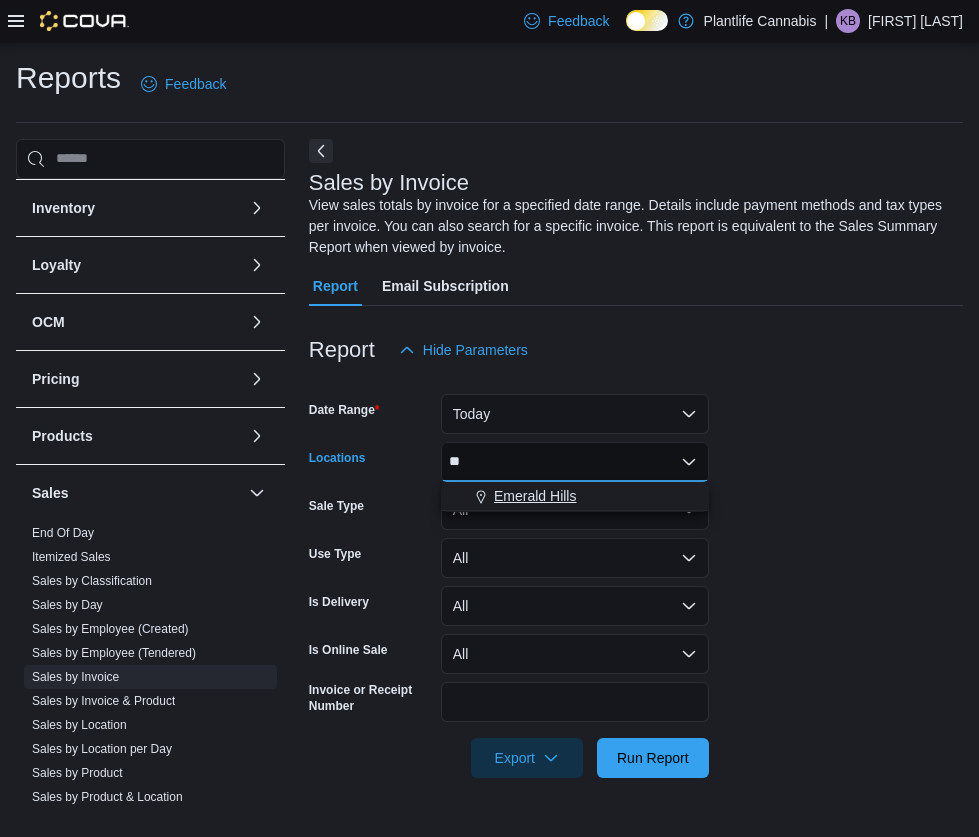 type on "**" 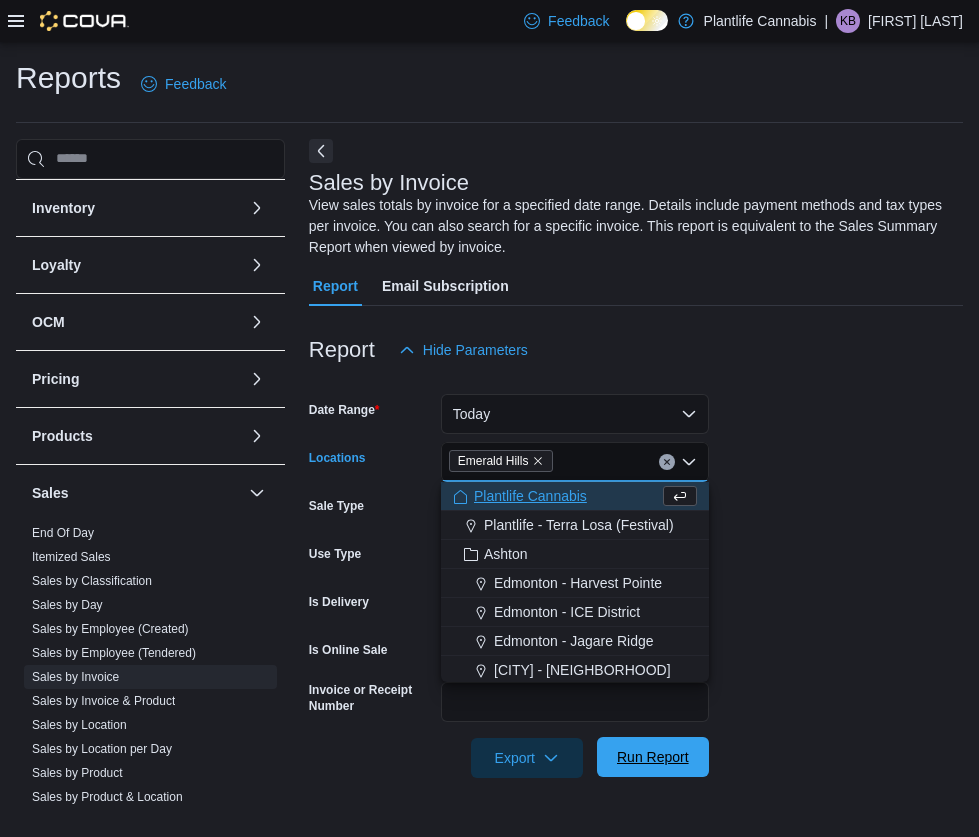 click on "Run Report" at bounding box center (653, 757) 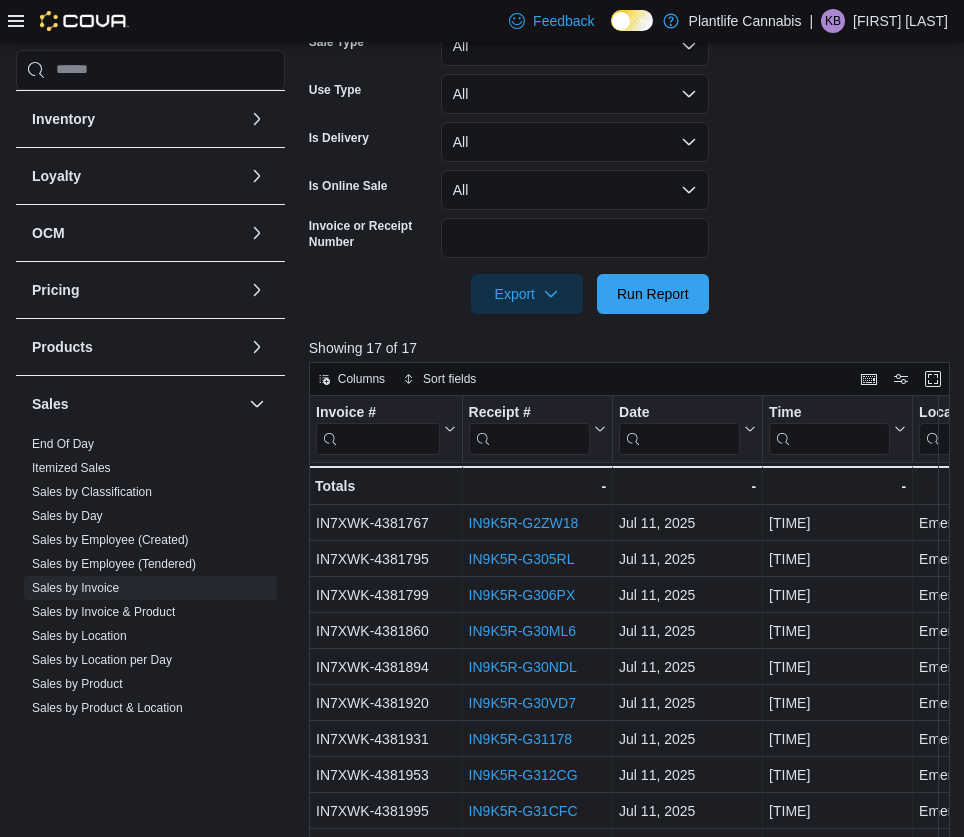scroll, scrollTop: 674, scrollLeft: 0, axis: vertical 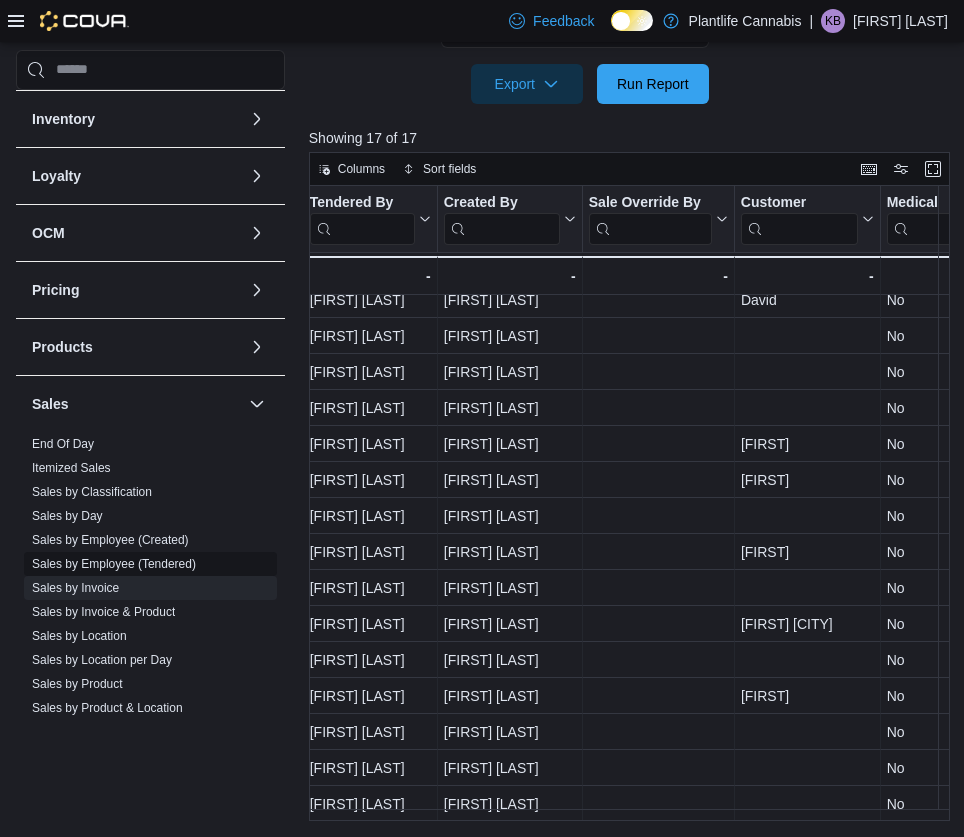 click on "Sales by Employee (Tendered)" at bounding box center [114, 564] 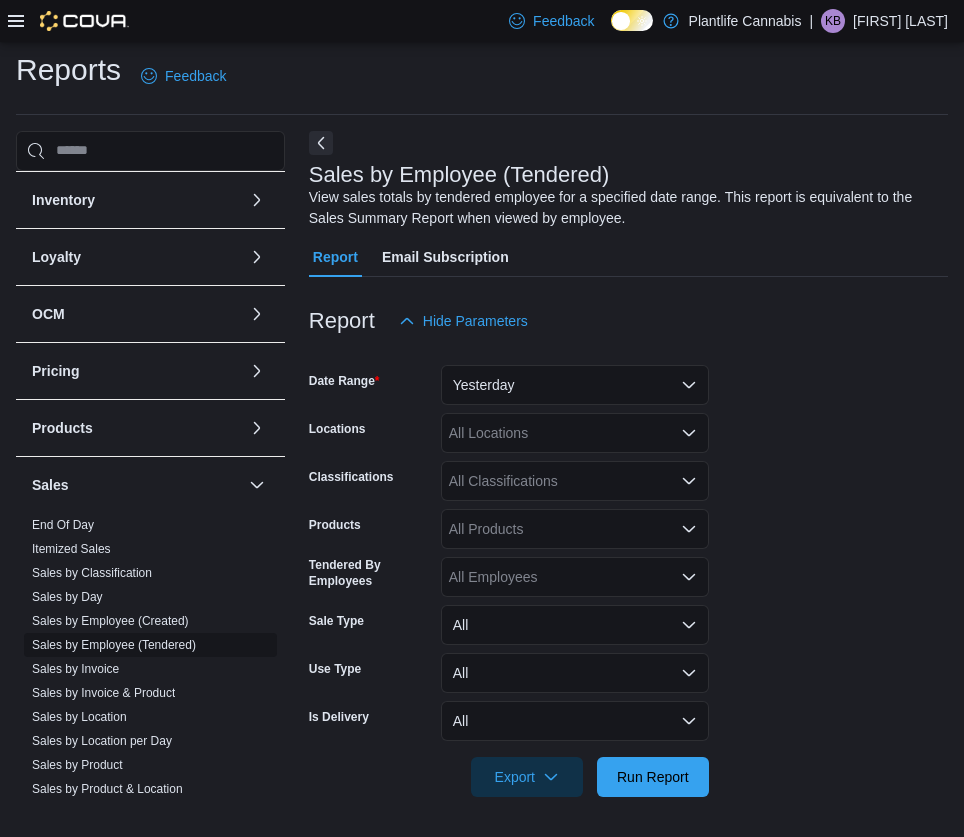 scroll, scrollTop: 8, scrollLeft: 0, axis: vertical 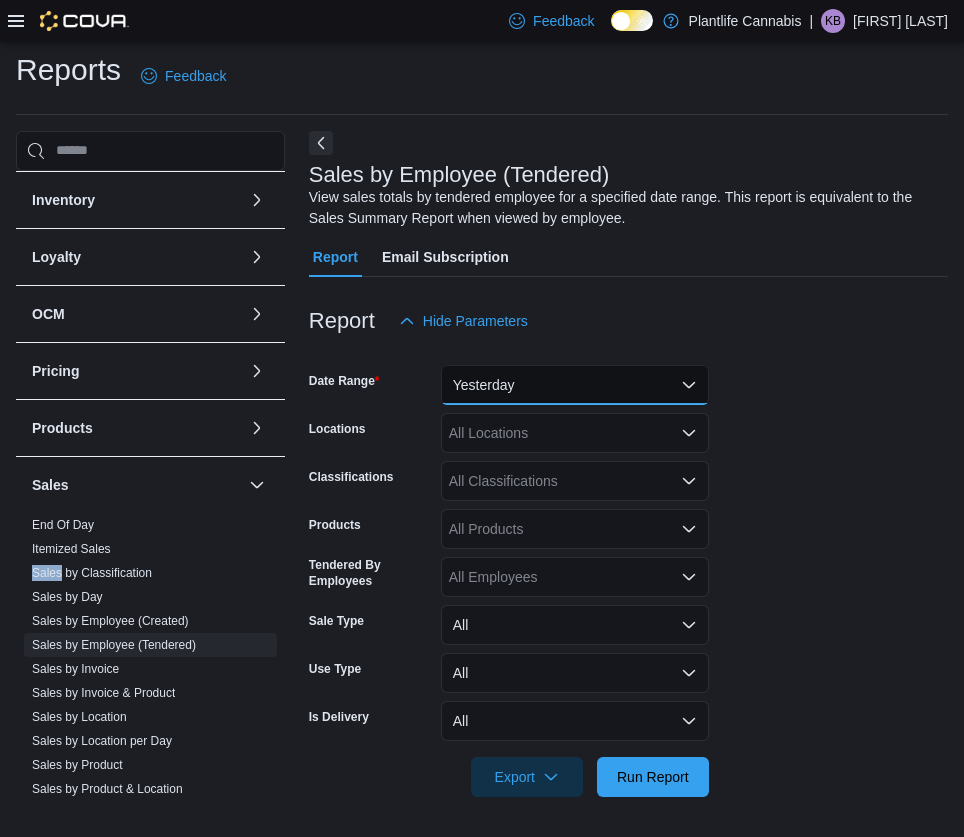 click on "Yesterday" at bounding box center [575, 385] 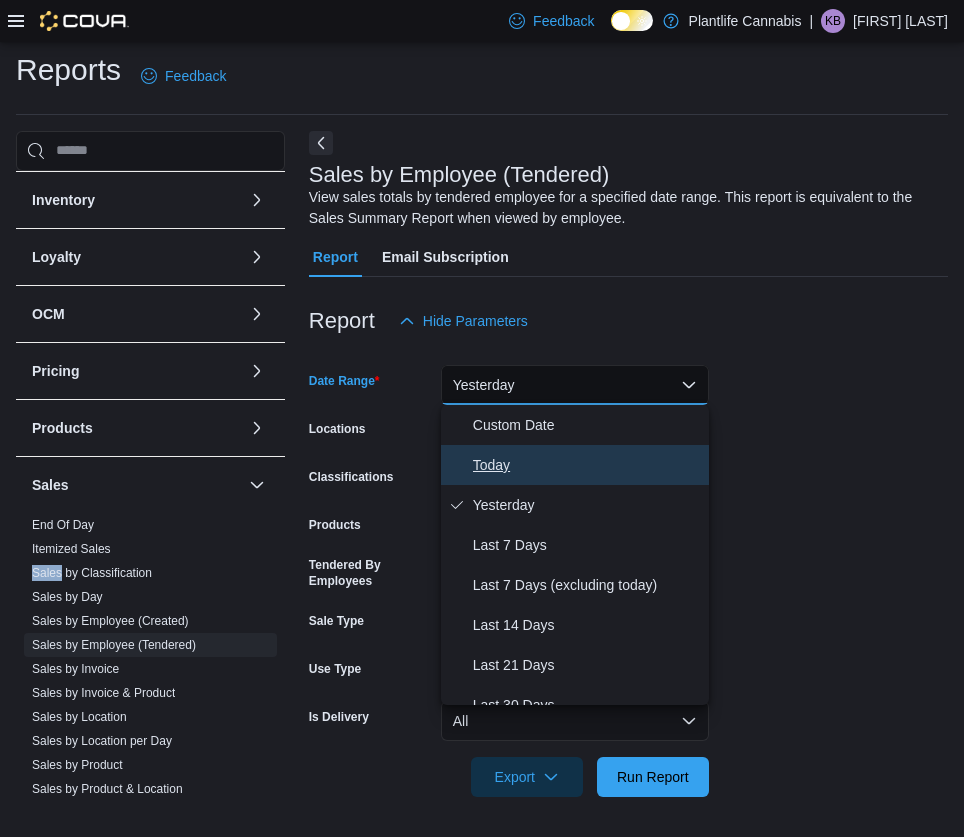 click on "Today" at bounding box center [587, 465] 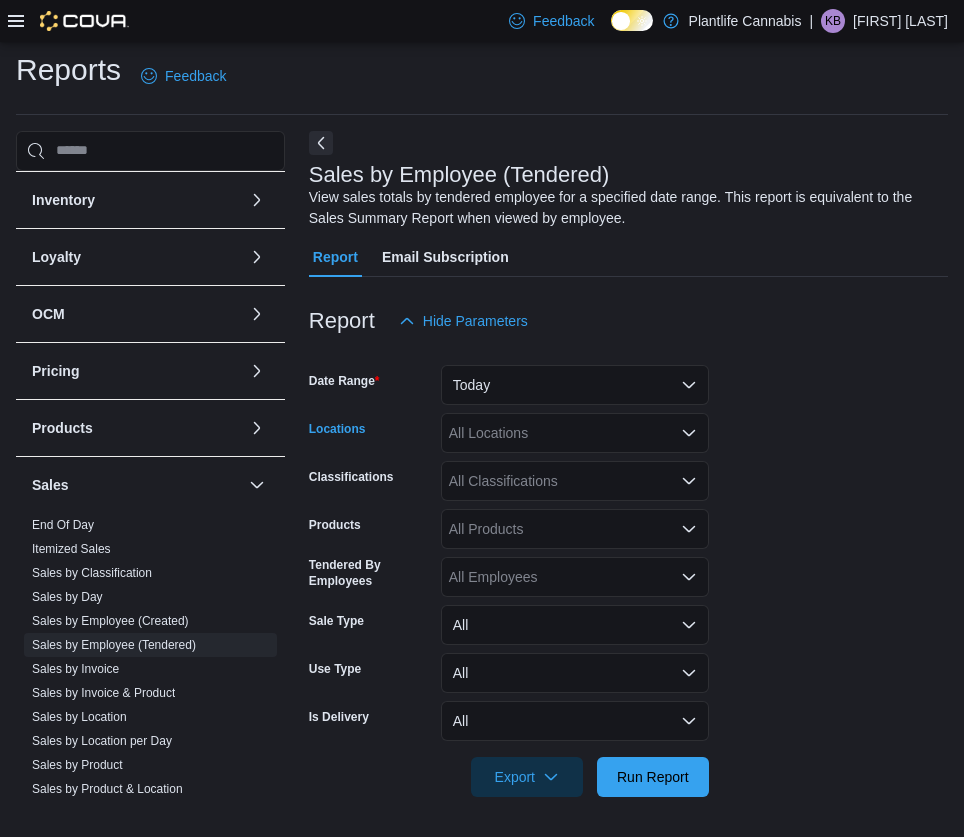 click on "All Locations" at bounding box center [575, 433] 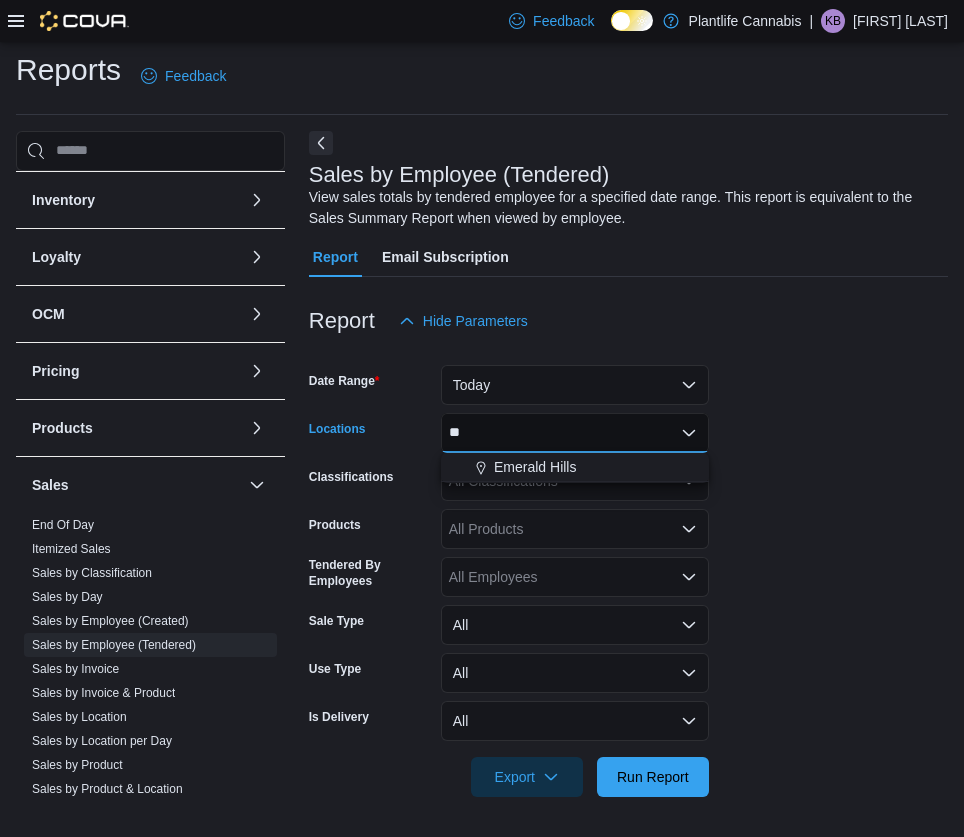 type on "**" 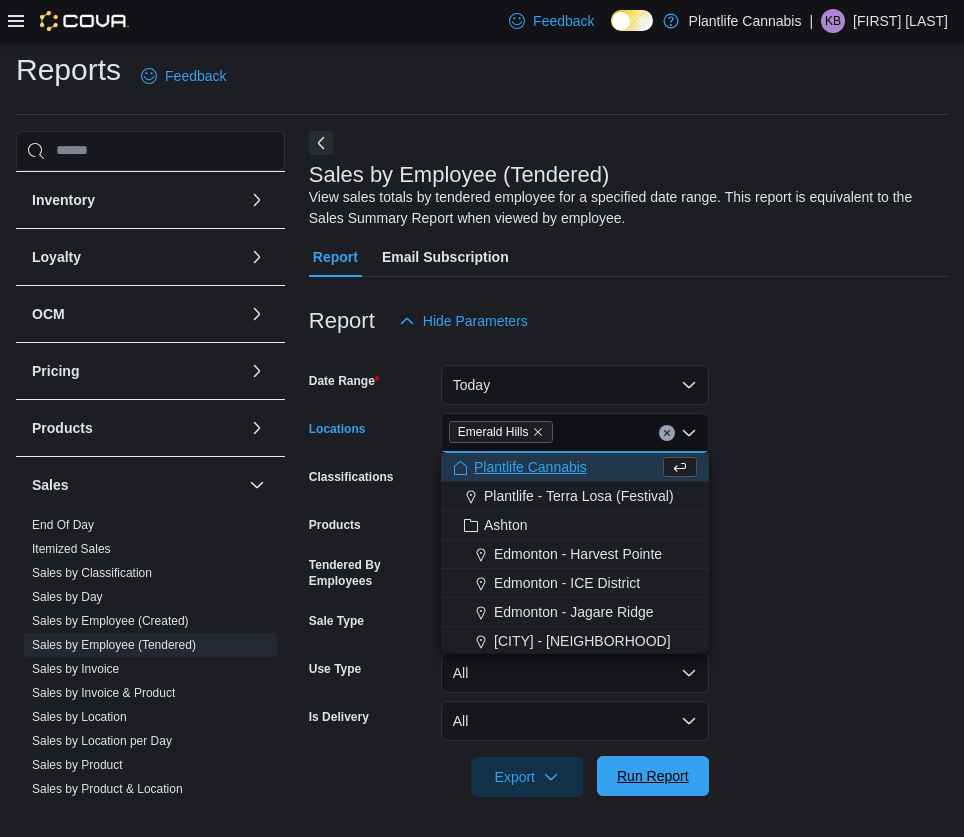 click on "Run Report" at bounding box center [653, 776] 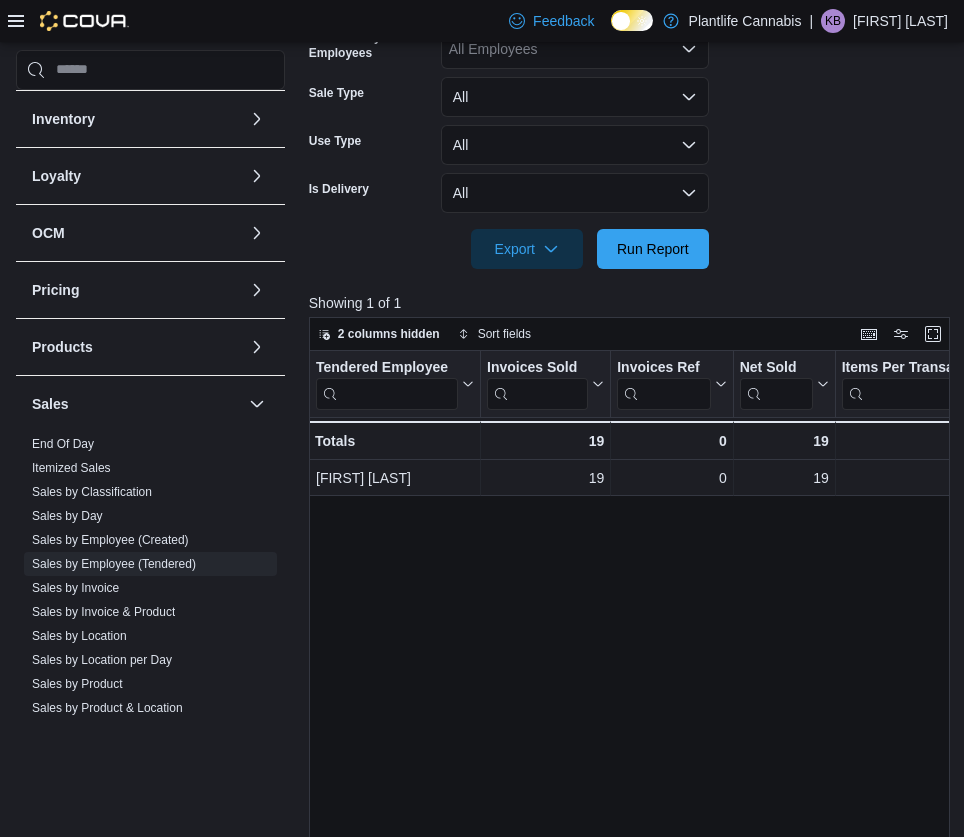 scroll, scrollTop: 701, scrollLeft: 0, axis: vertical 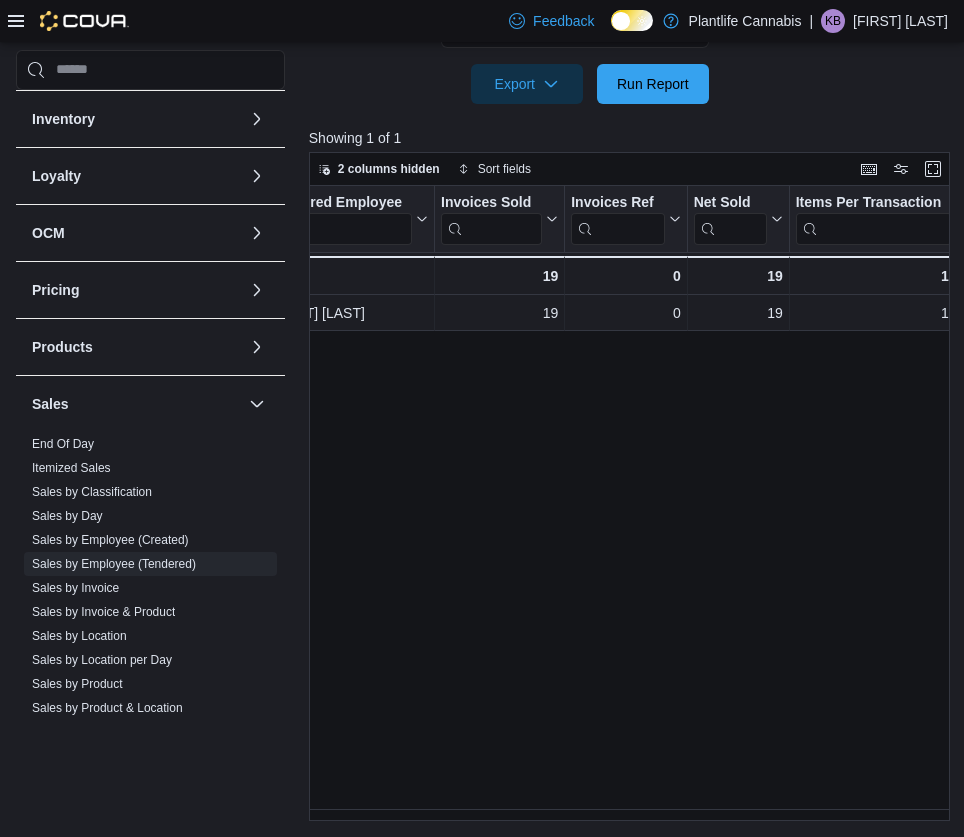 drag, startPoint x: 433, startPoint y: 817, endPoint x: 532, endPoint y: 800, distance: 100.44899 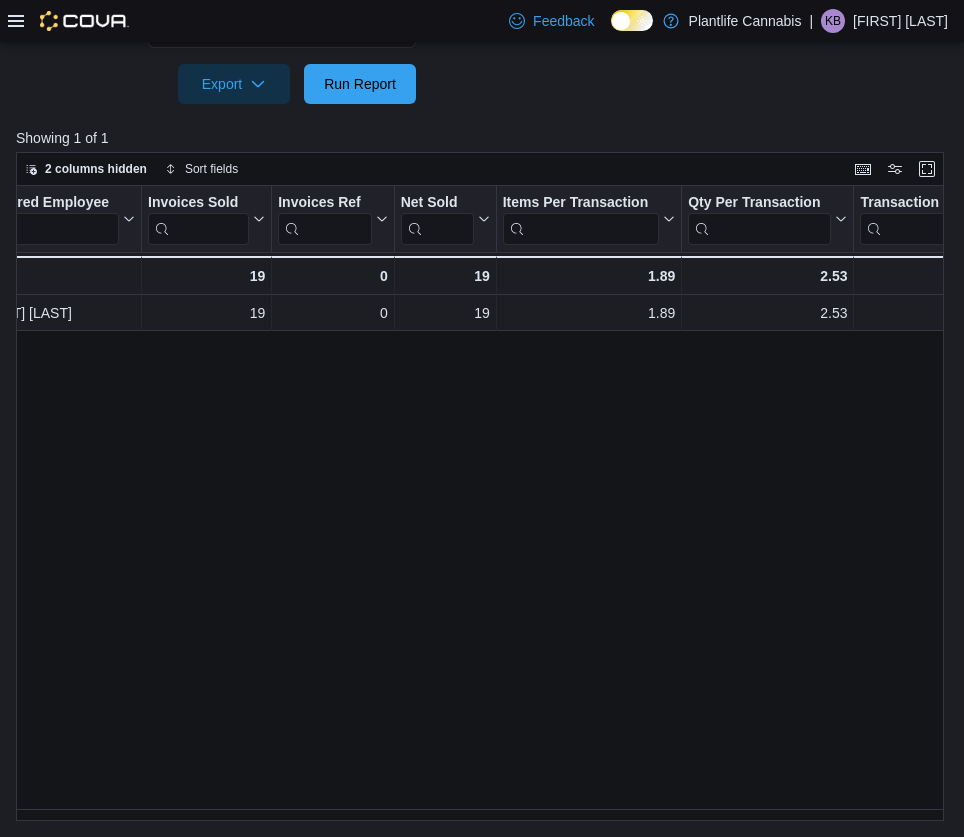 click 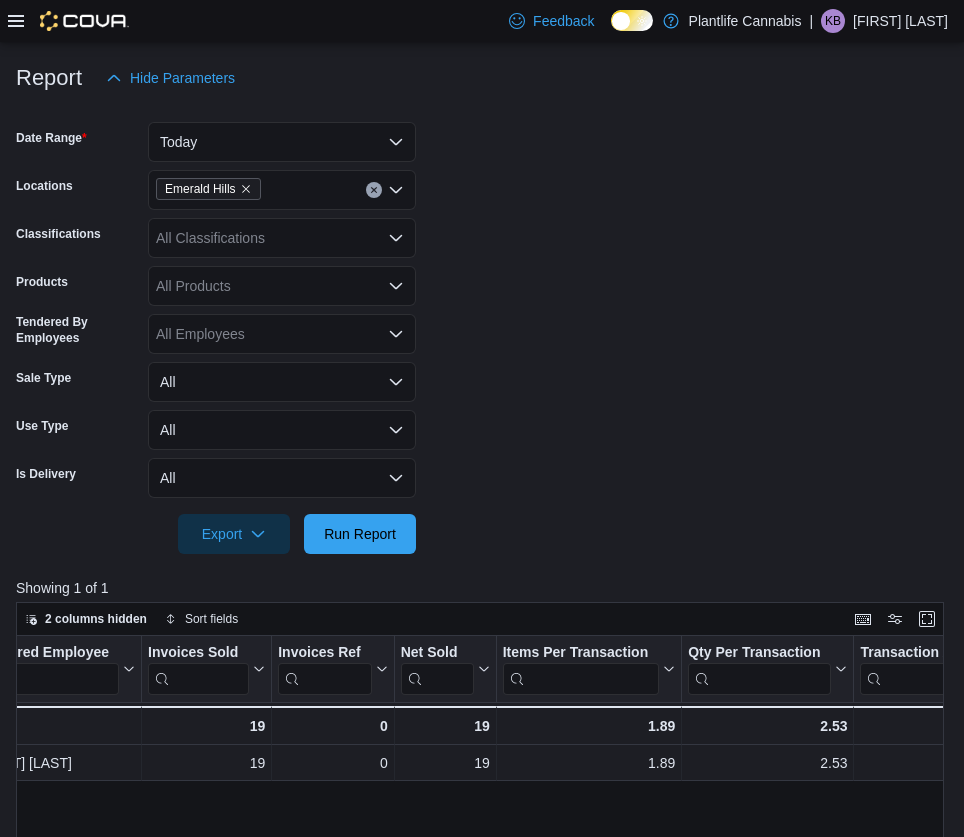 scroll, scrollTop: 95, scrollLeft: 0, axis: vertical 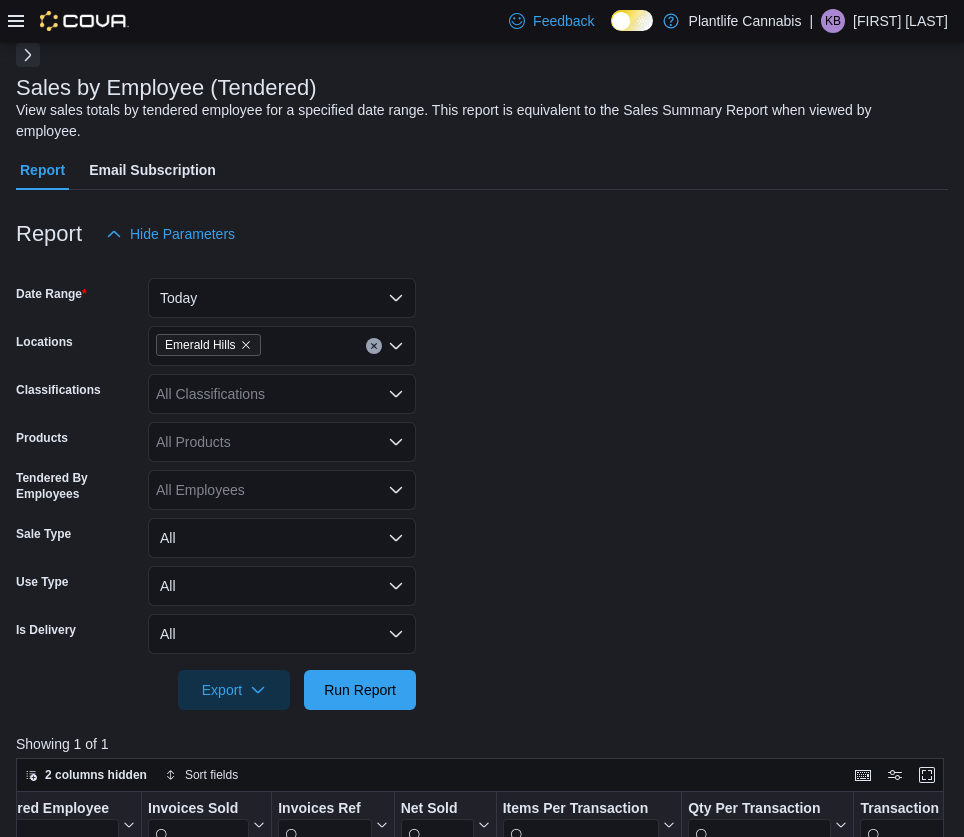 click at bounding box center (28, 55) 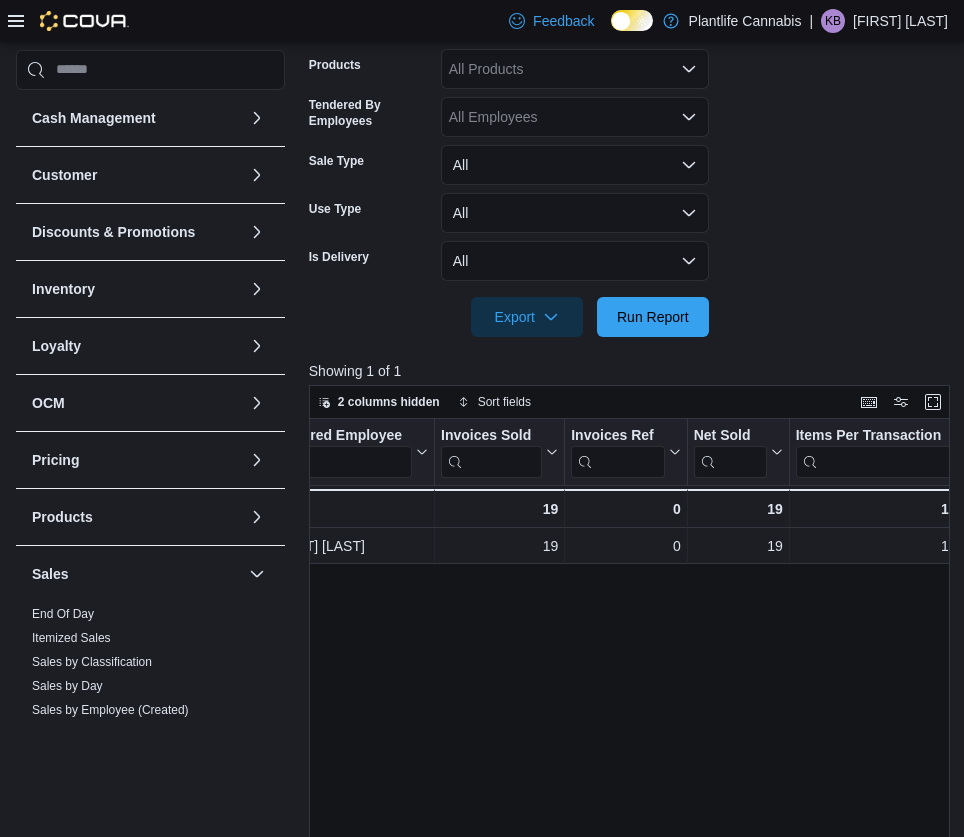 scroll, scrollTop: 701, scrollLeft: 0, axis: vertical 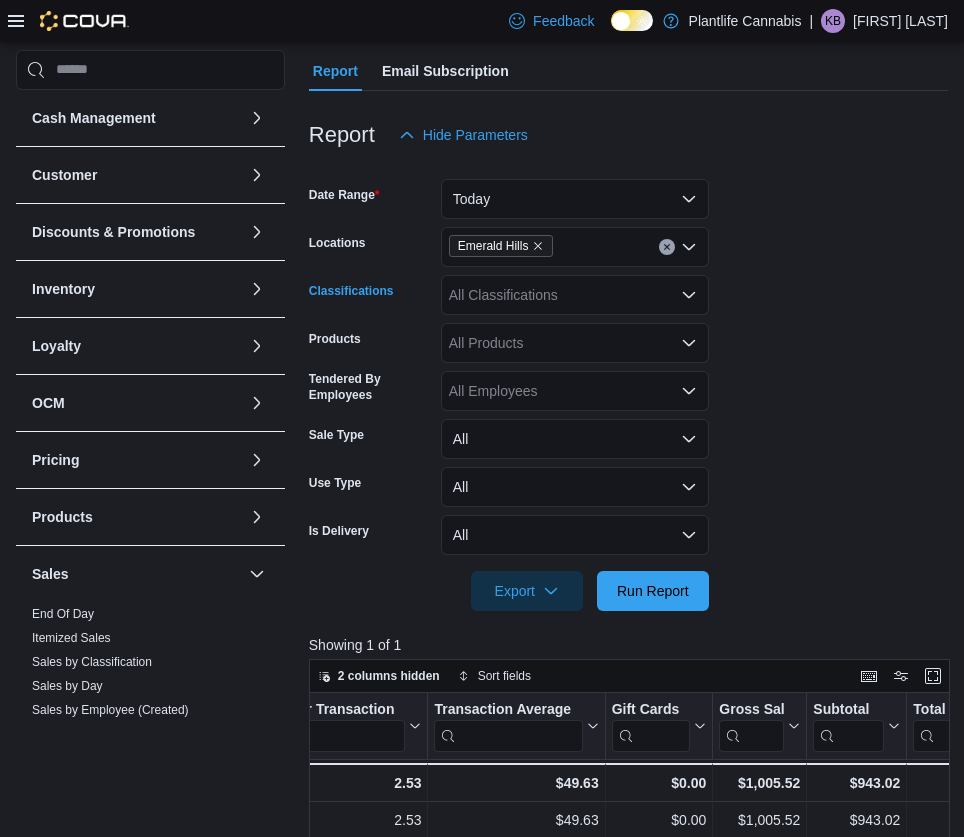 click on "All Classifications" at bounding box center (575, 295) 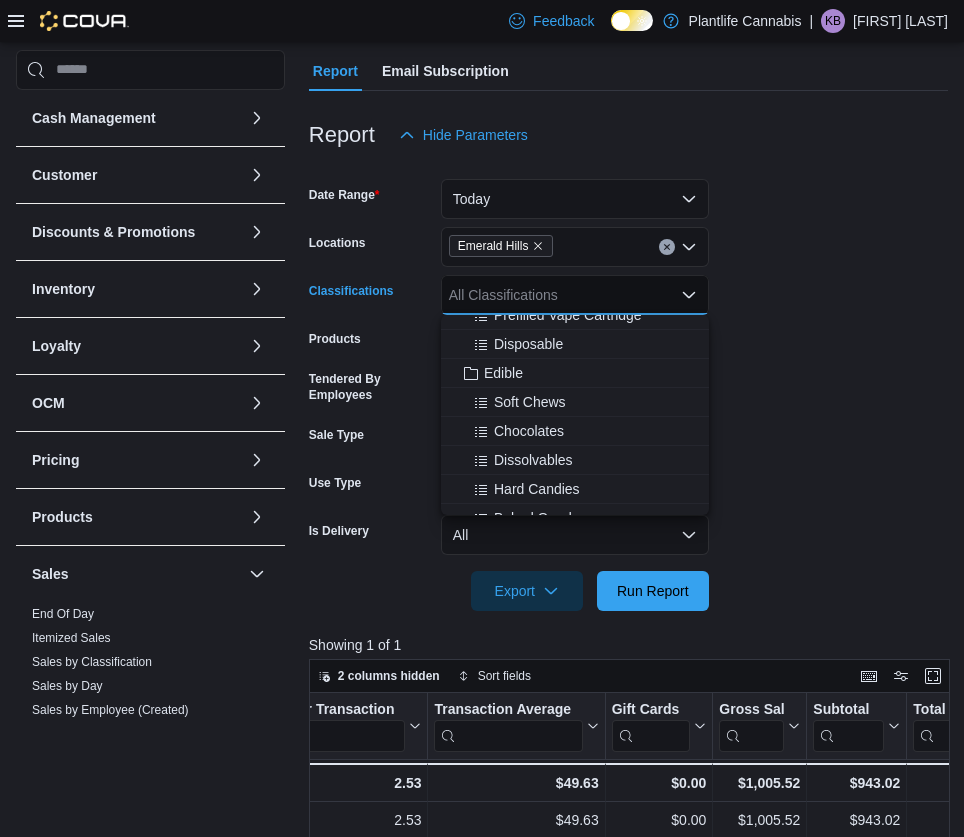 scroll, scrollTop: 176, scrollLeft: 0, axis: vertical 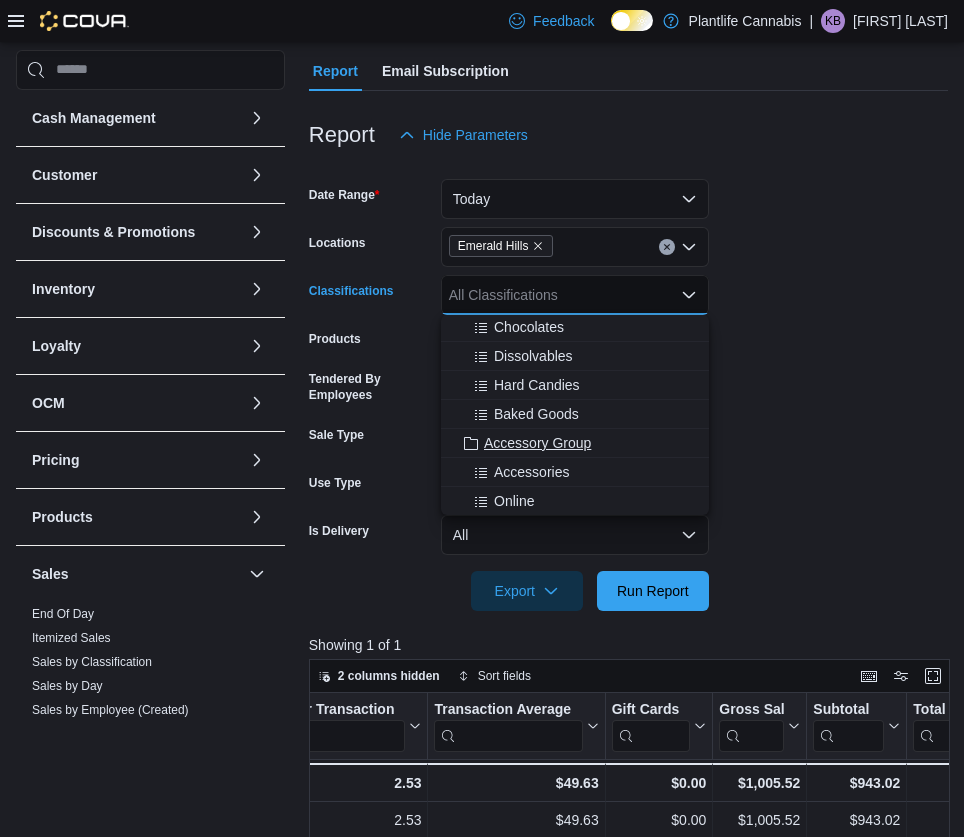 click on "Accessory Group" at bounding box center [537, 443] 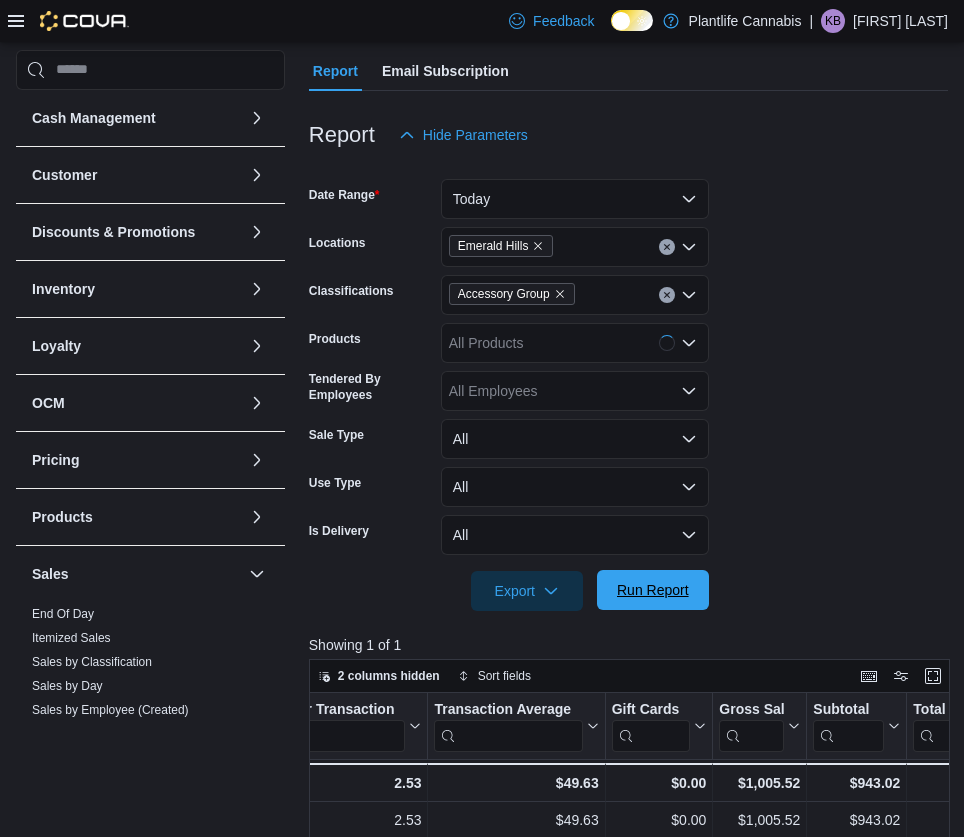 click on "Run Report" at bounding box center [653, 590] 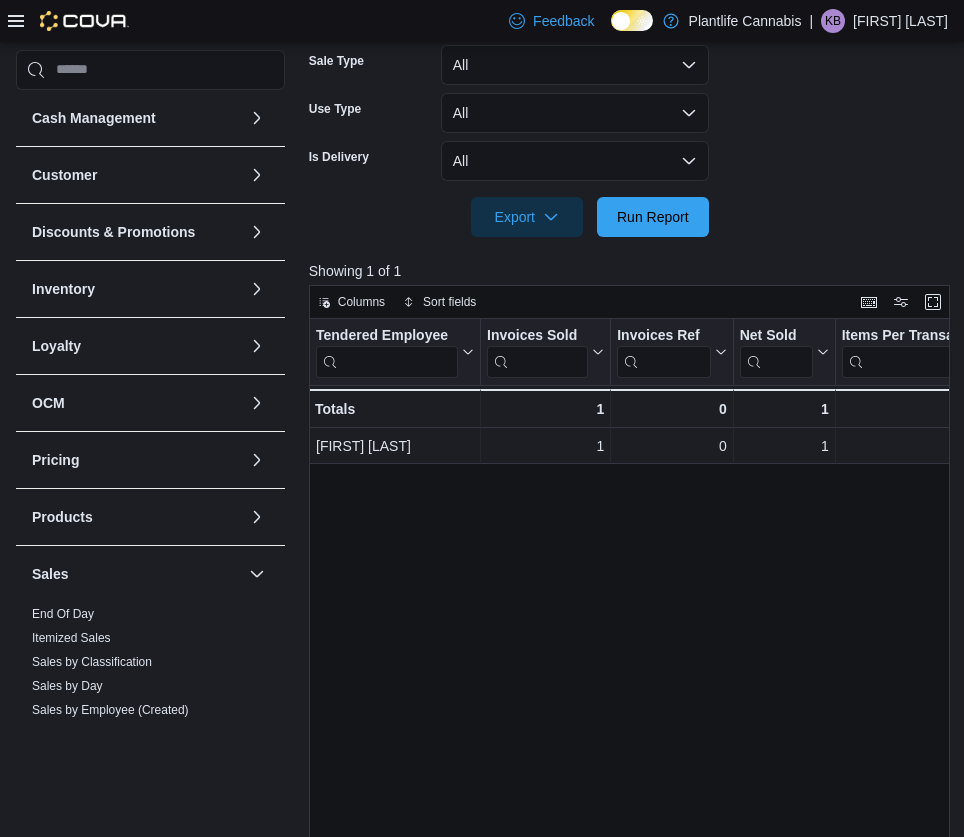 scroll, scrollTop: 394, scrollLeft: 0, axis: vertical 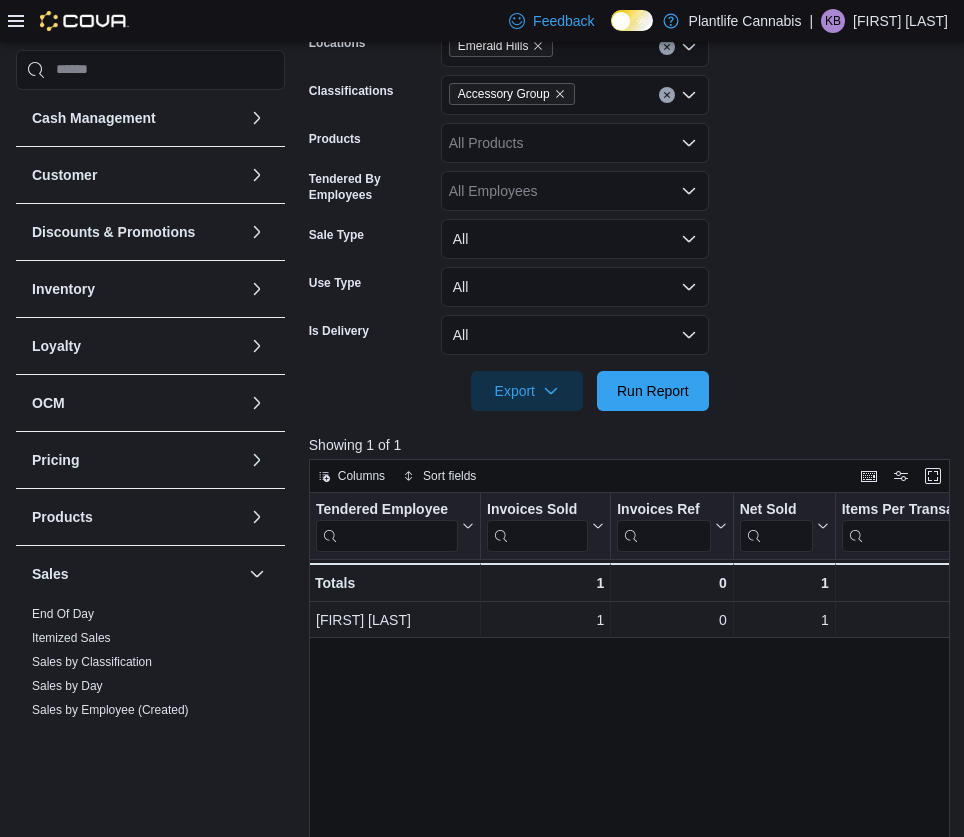 click 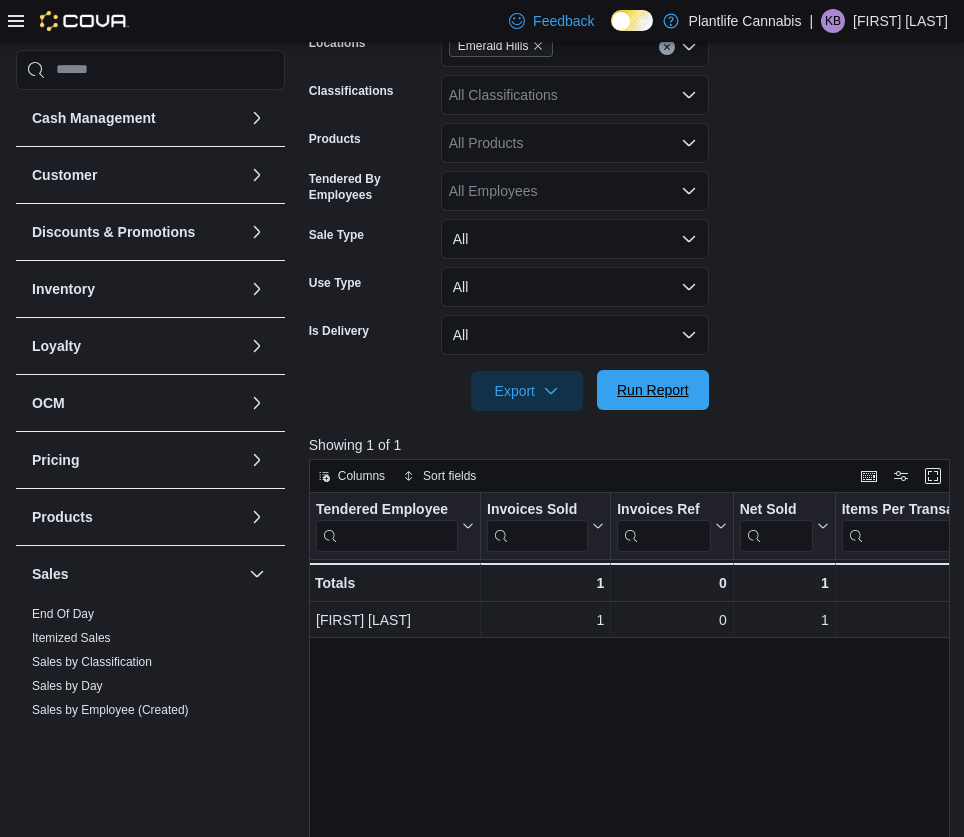 click on "Run Report" at bounding box center [653, 390] 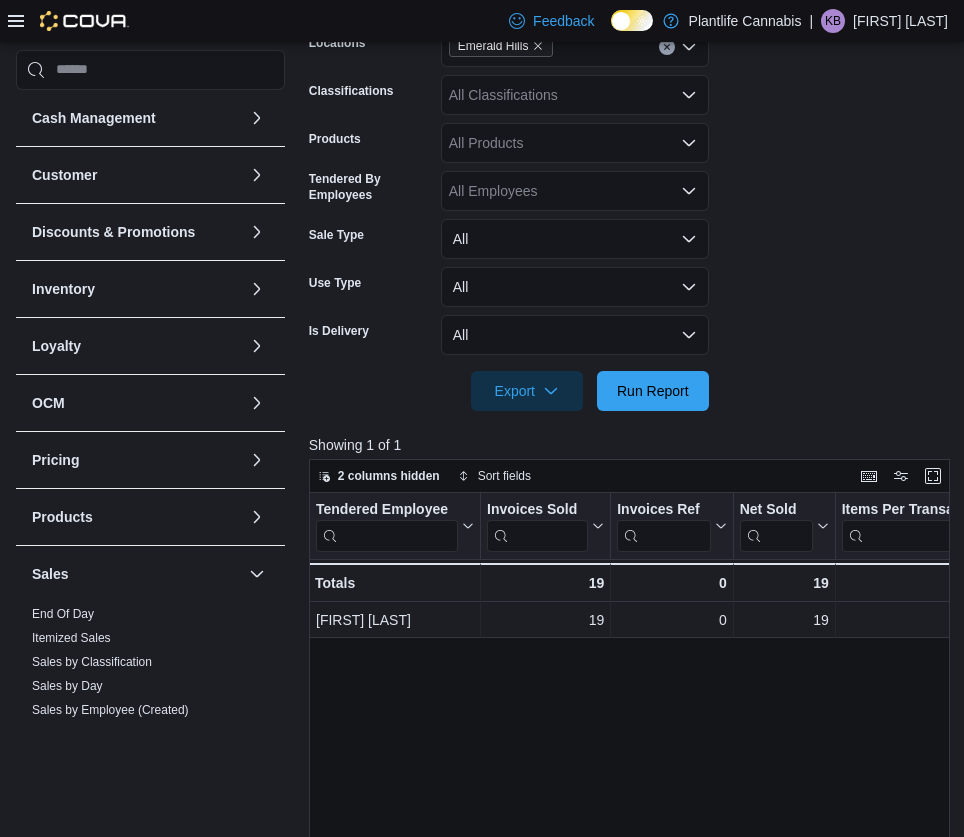 scroll, scrollTop: 306, scrollLeft: 0, axis: vertical 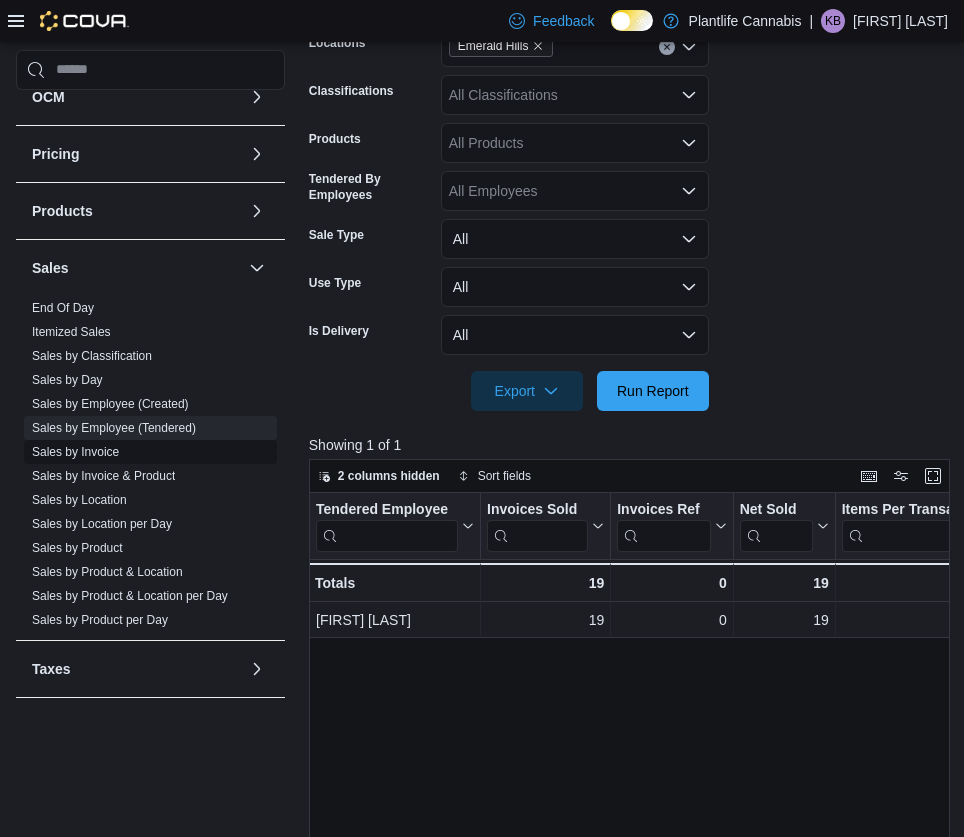 click on "Sales by Invoice" at bounding box center (75, 452) 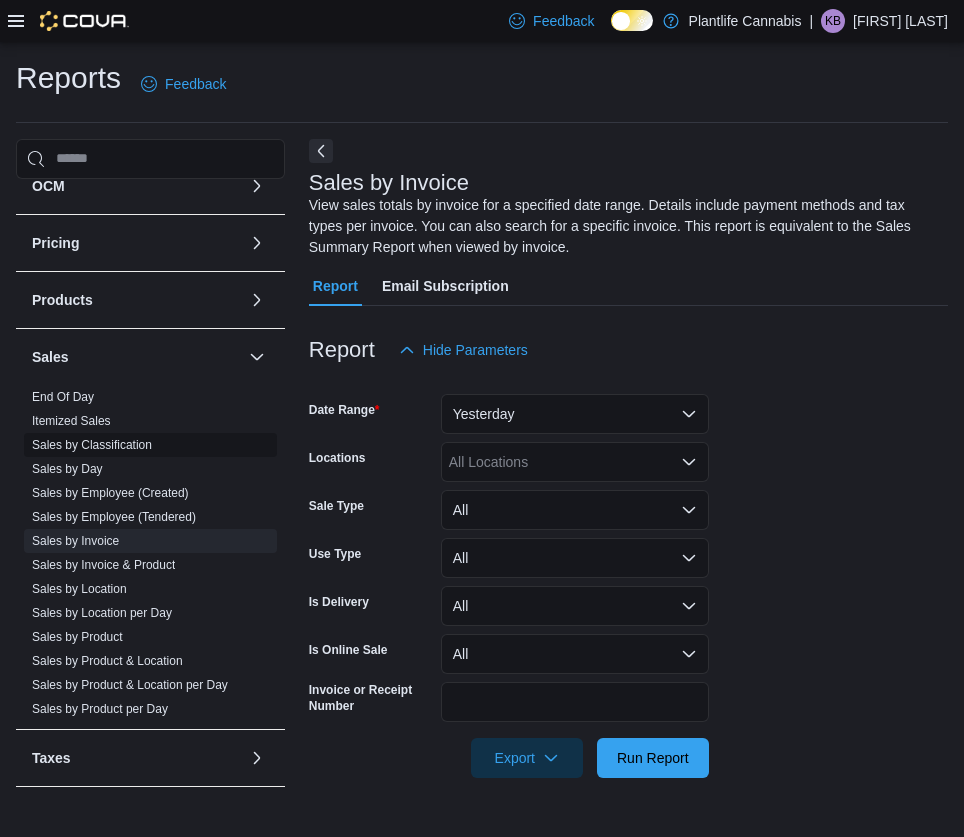 scroll, scrollTop: 0, scrollLeft: 0, axis: both 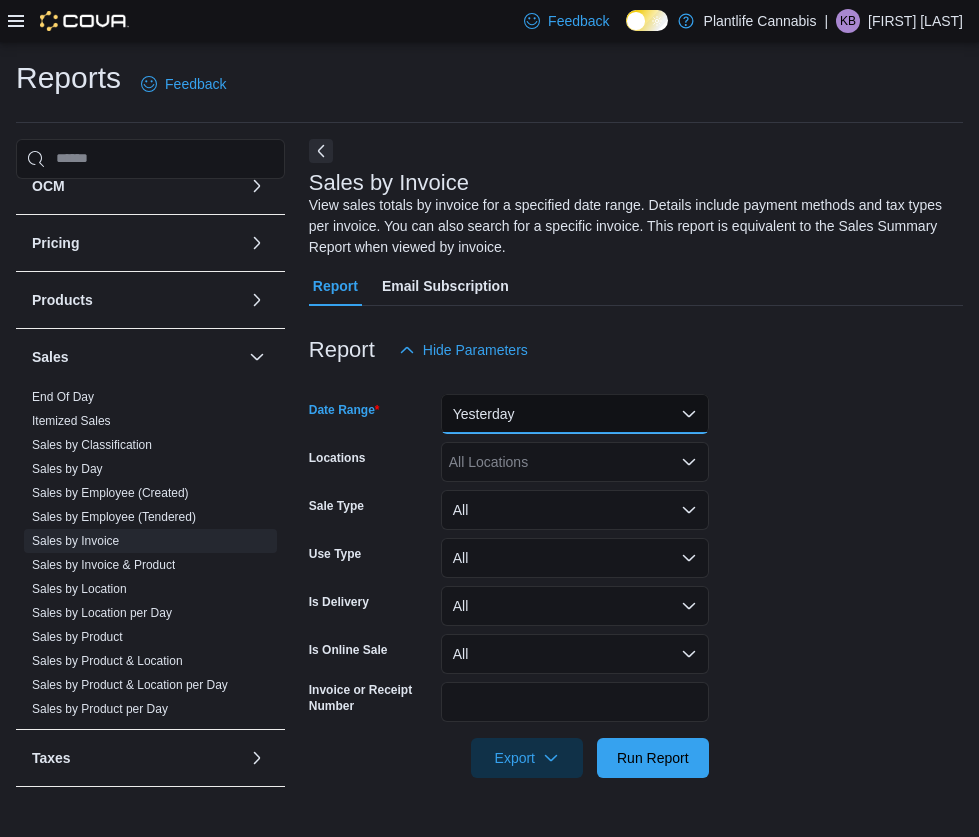 click on "Yesterday" at bounding box center [575, 414] 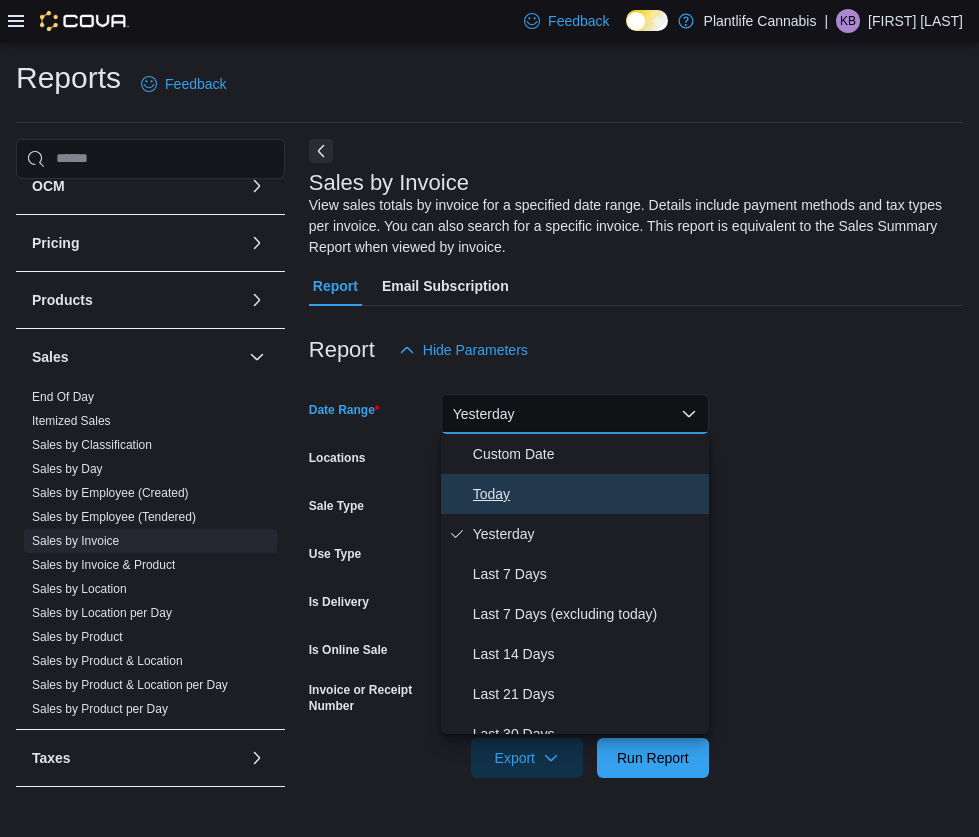 click on "Today" at bounding box center [587, 494] 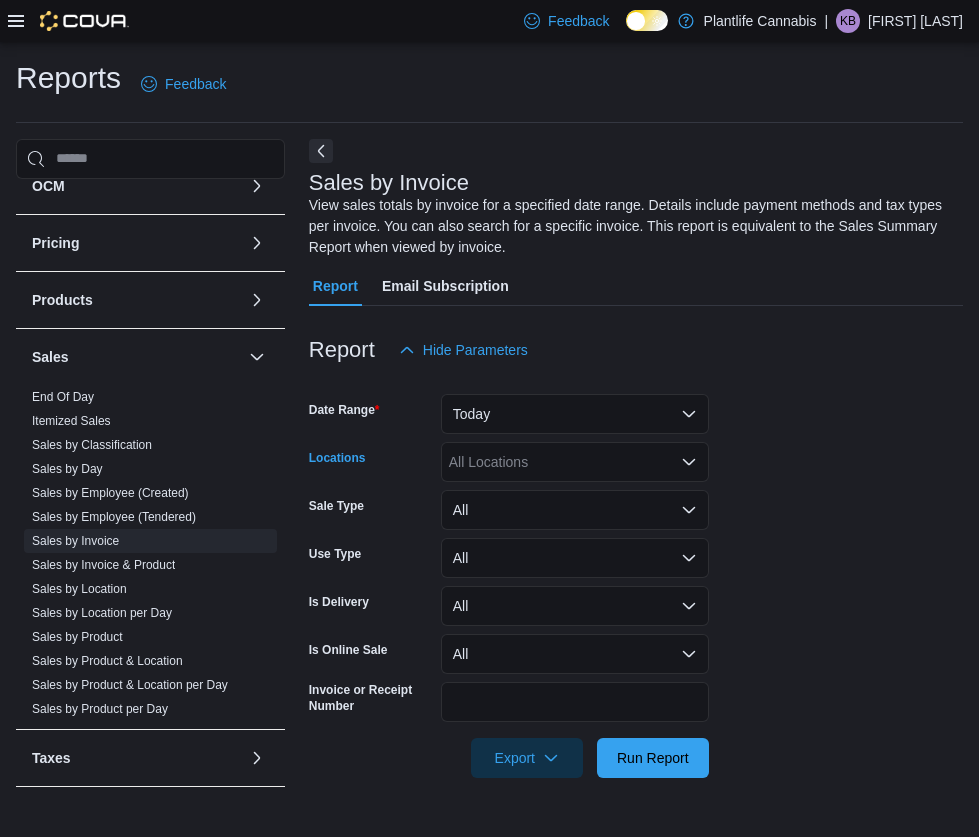 click on "All Locations" at bounding box center [575, 462] 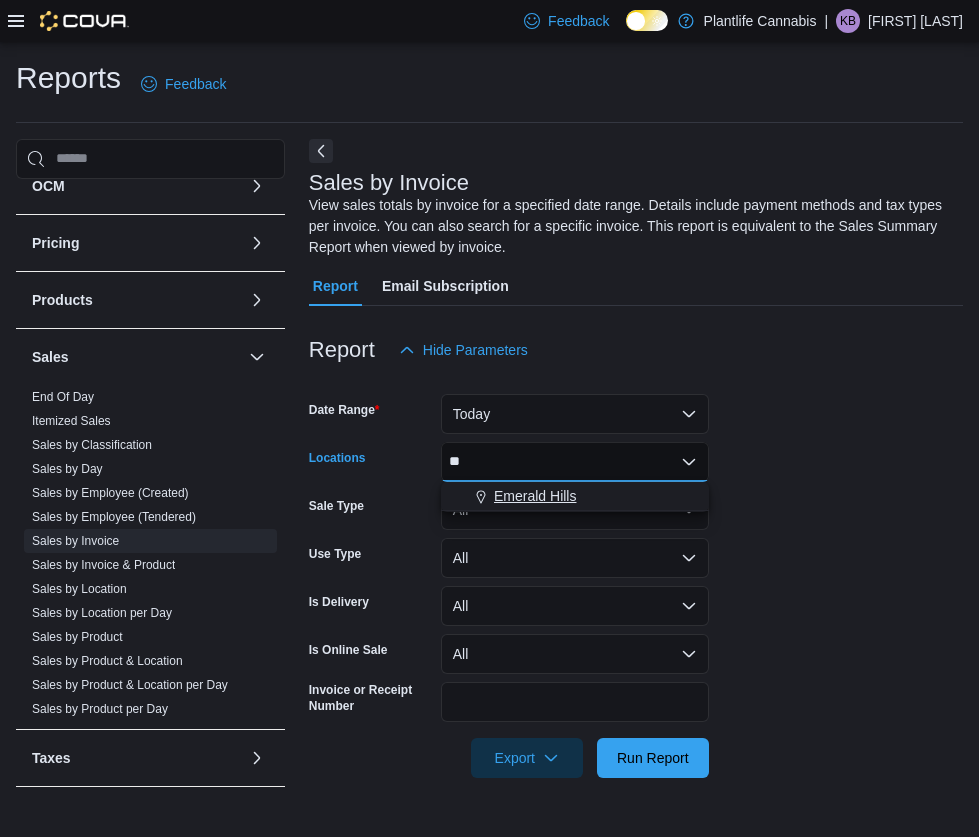 type on "**" 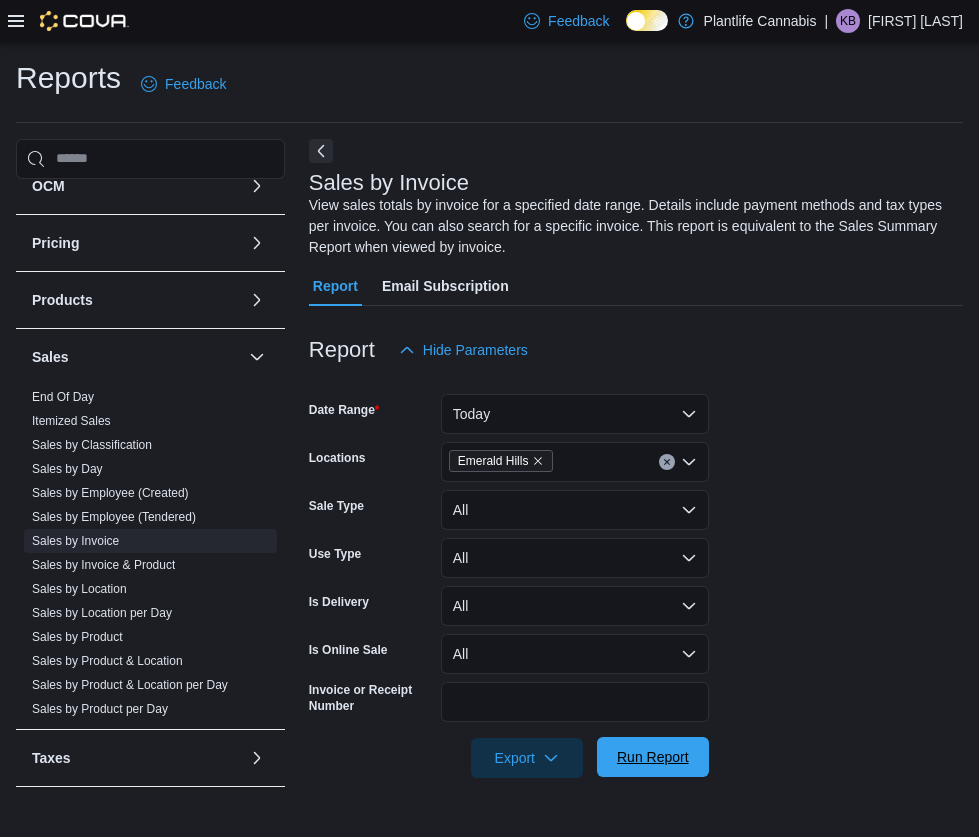 click on "Run Report" at bounding box center [653, 757] 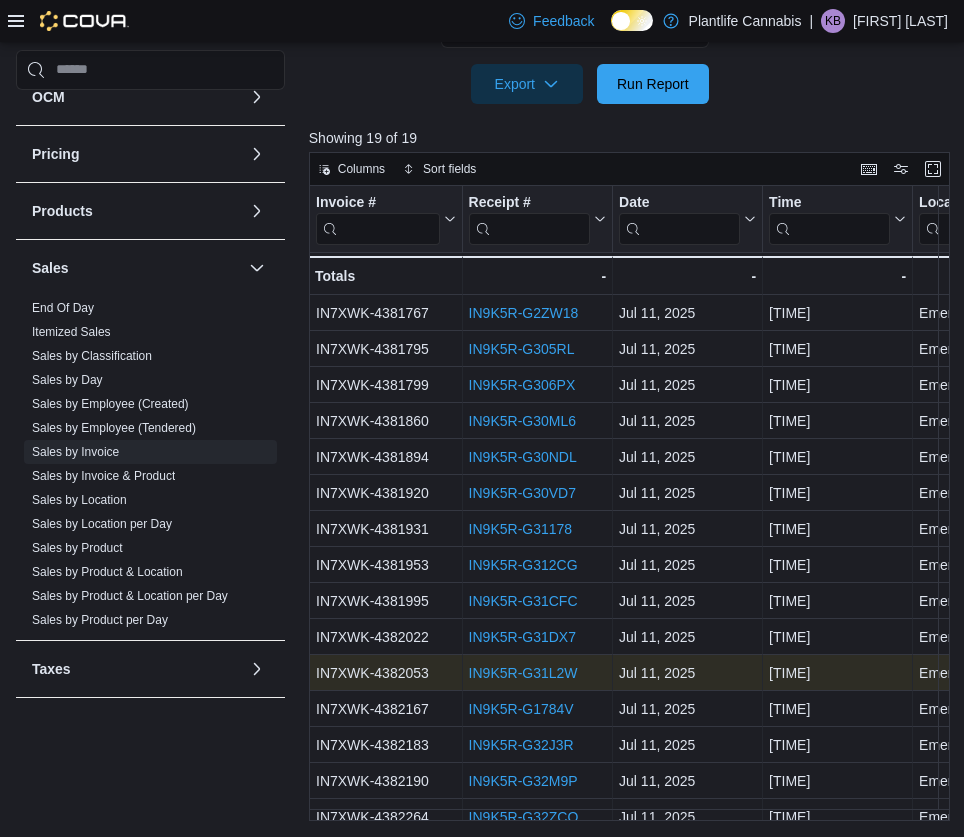 scroll, scrollTop: 674, scrollLeft: 0, axis: vertical 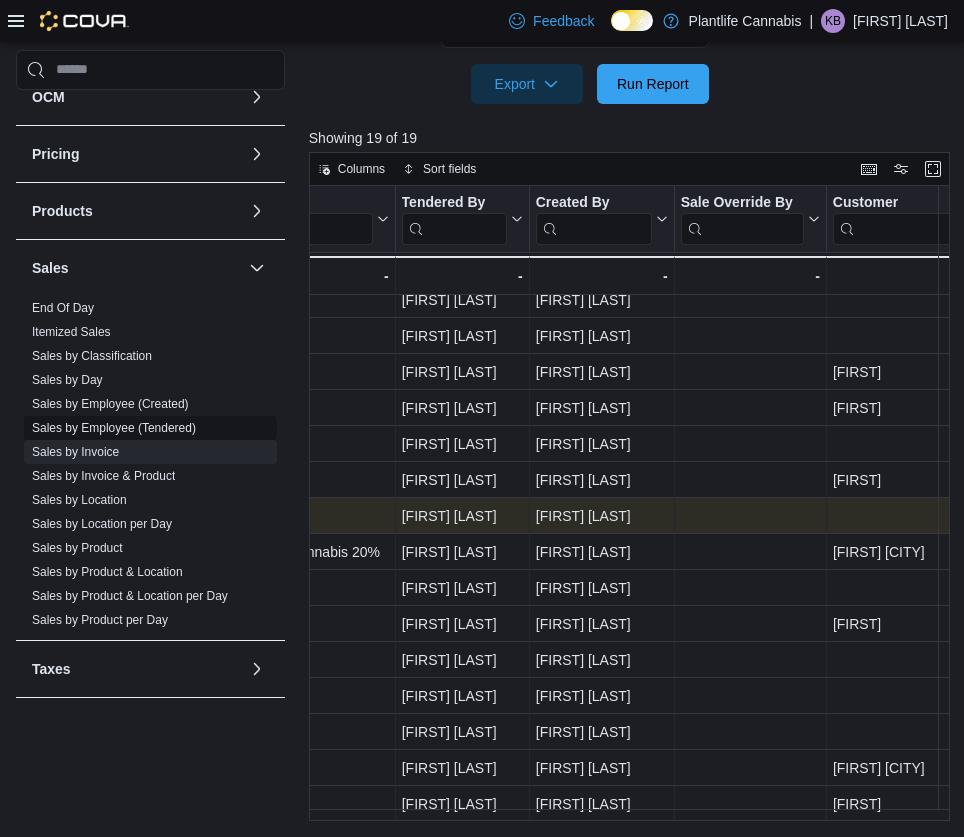 click on "Sales by Employee (Tendered)" at bounding box center (114, 428) 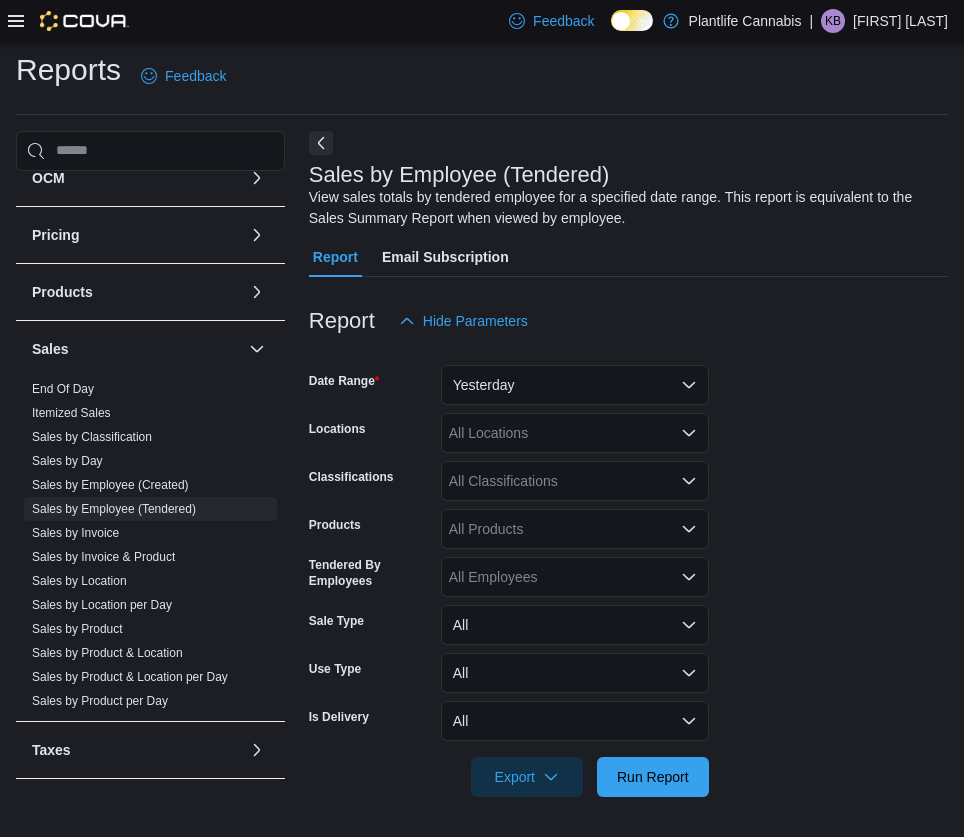 scroll, scrollTop: 8, scrollLeft: 0, axis: vertical 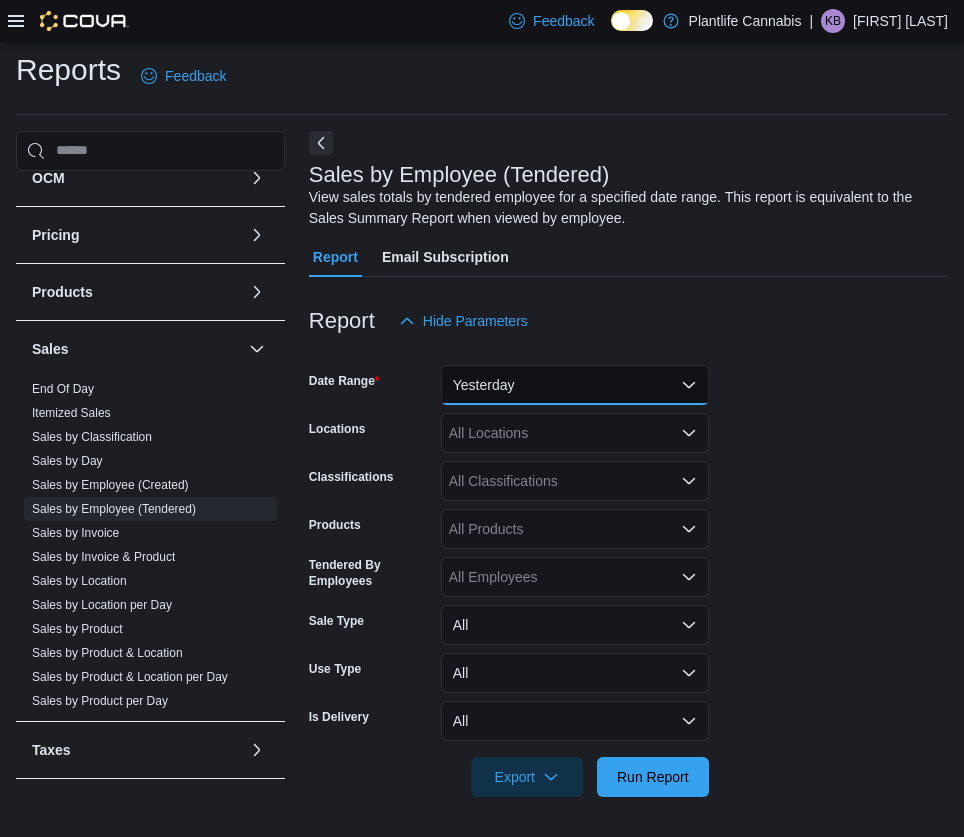 click on "Yesterday" at bounding box center [575, 385] 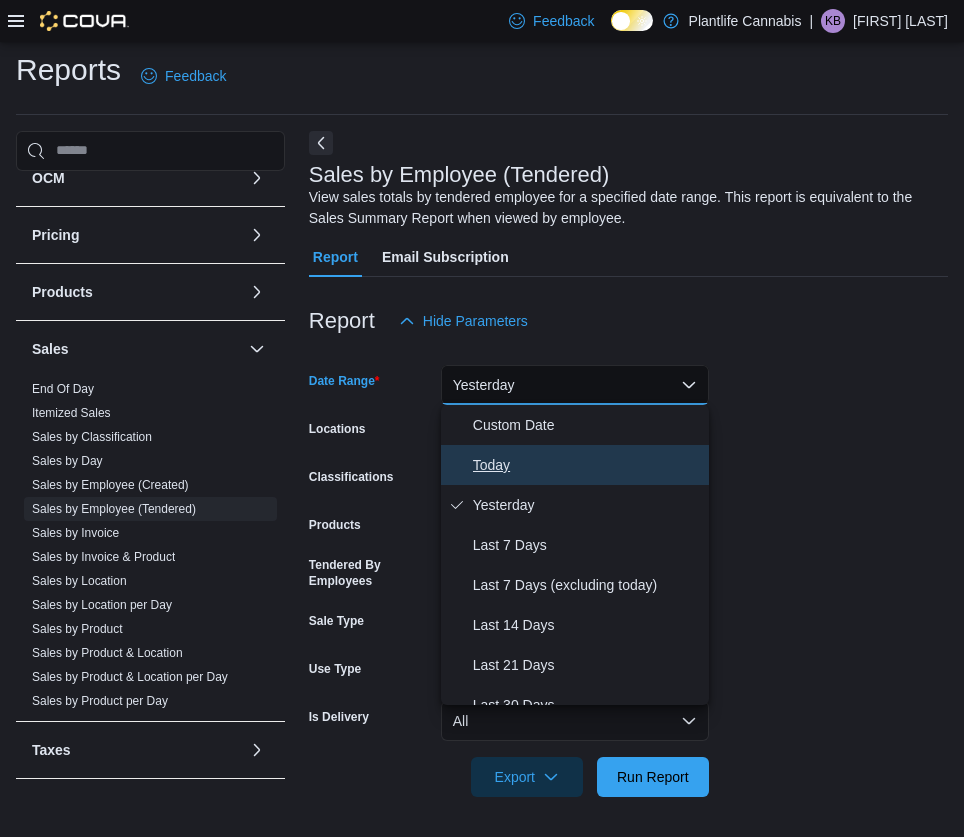 click on "Today" at bounding box center (575, 465) 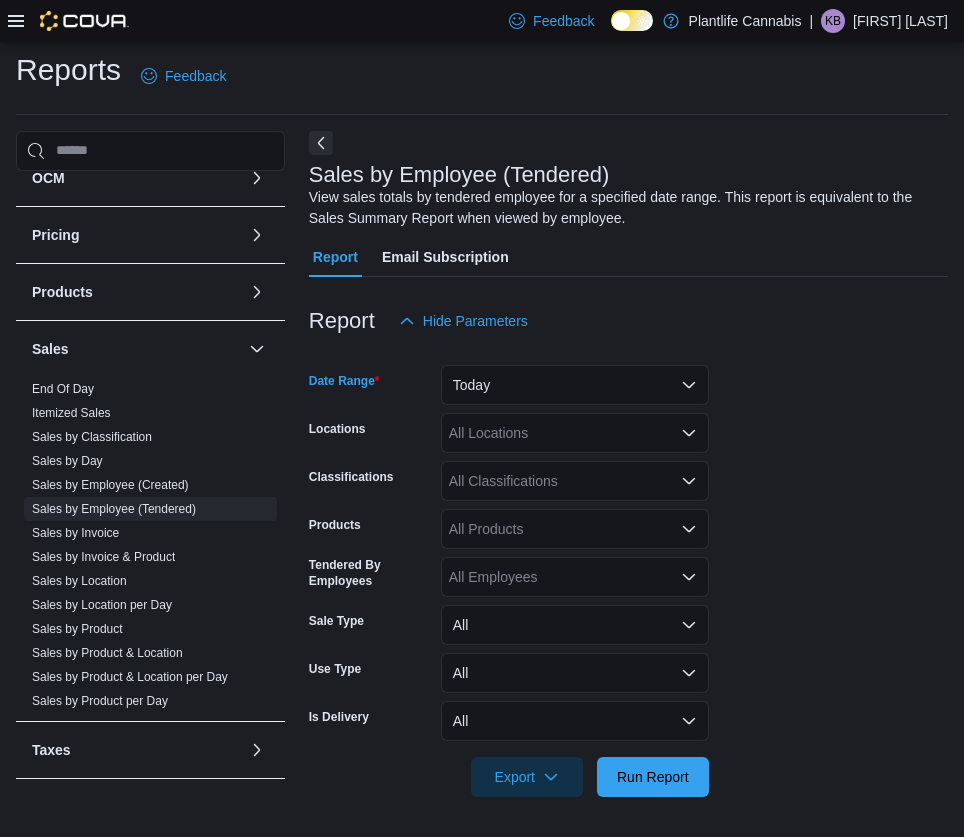 click on "All Locations" at bounding box center [575, 433] 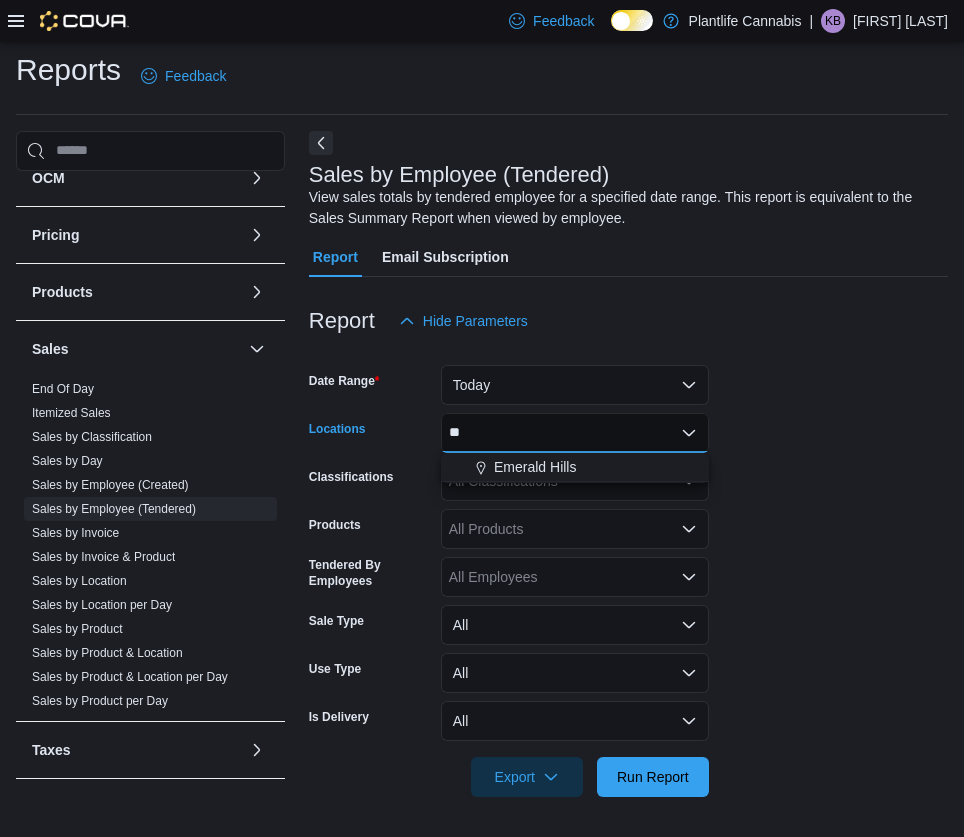 type on "**" 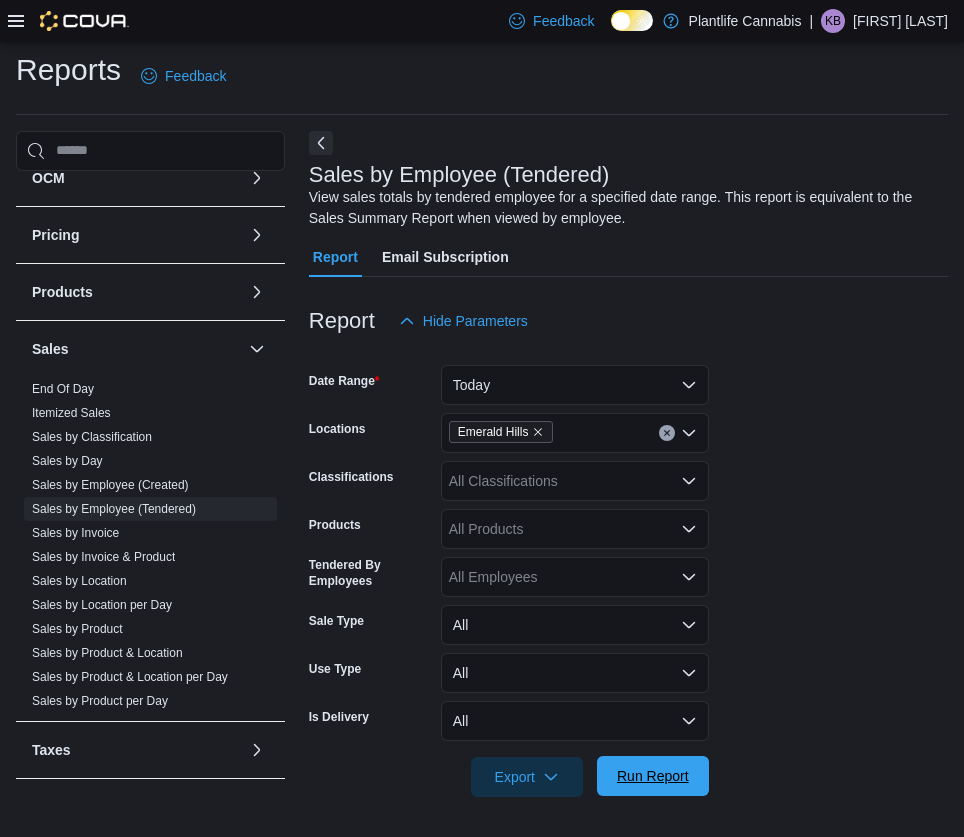 click on "Run Report" at bounding box center [653, 776] 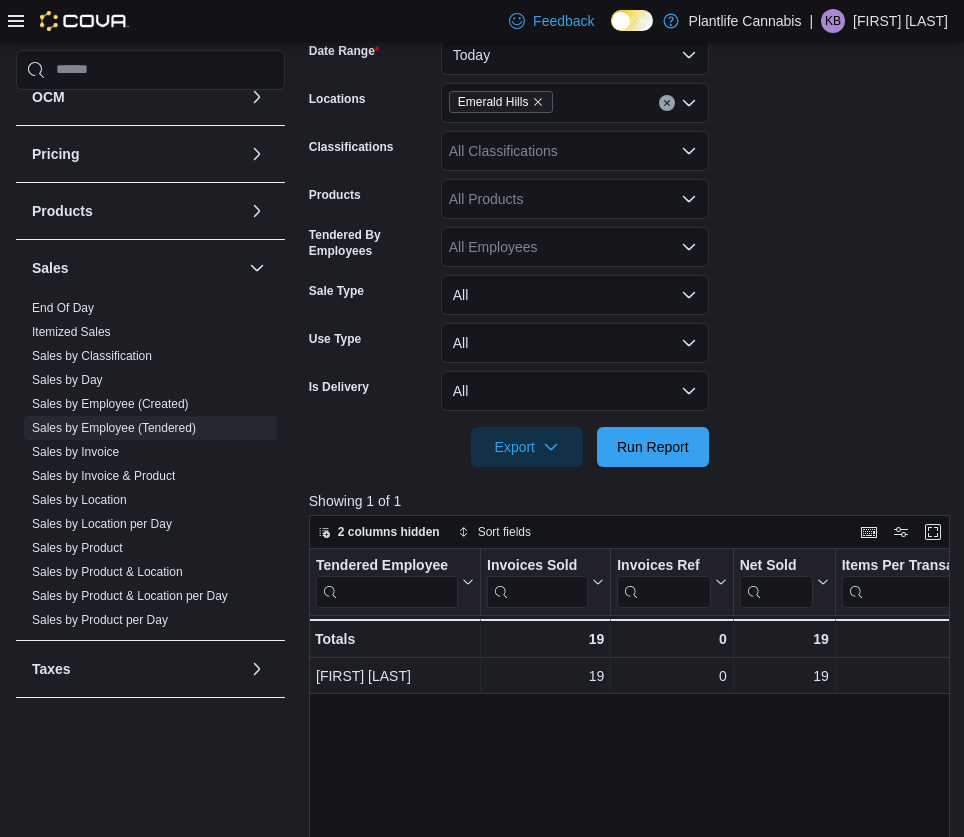 scroll, scrollTop: 387, scrollLeft: 0, axis: vertical 